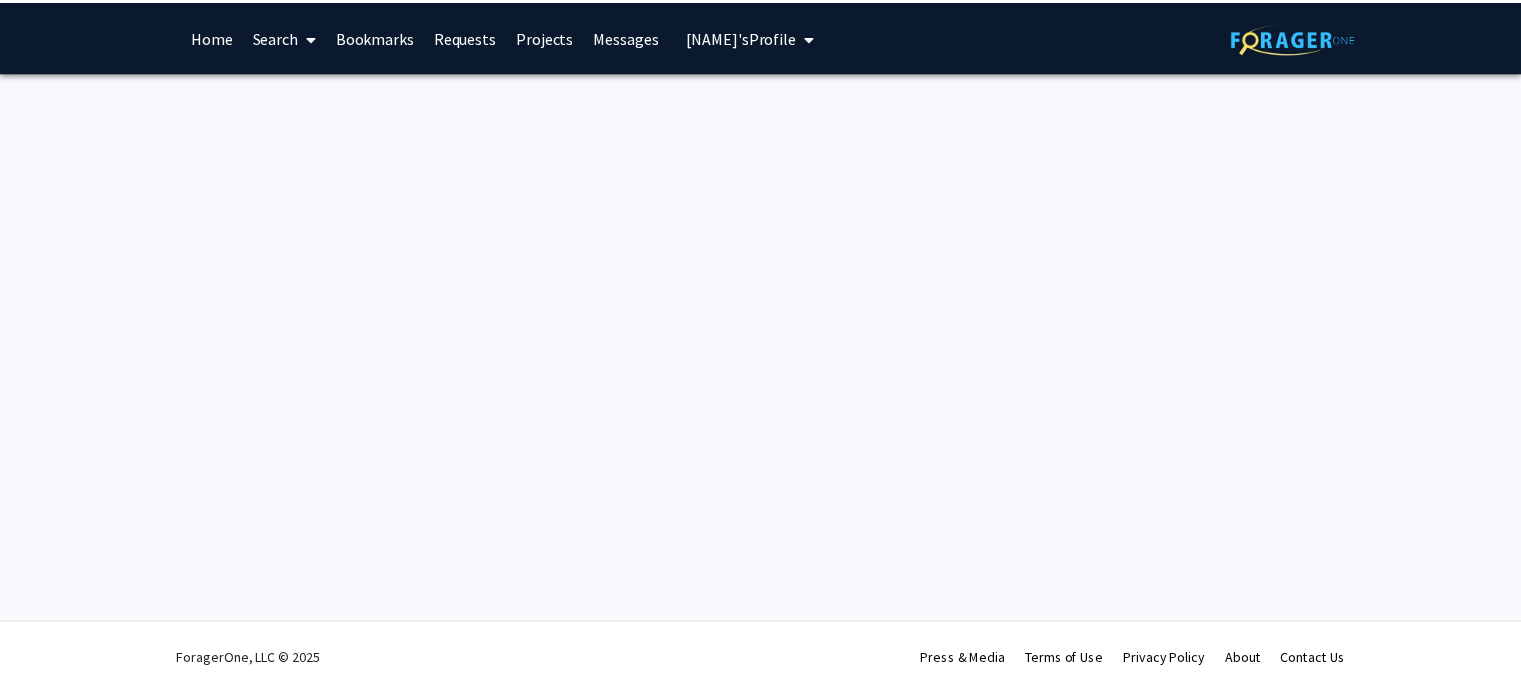 scroll, scrollTop: 0, scrollLeft: 0, axis: both 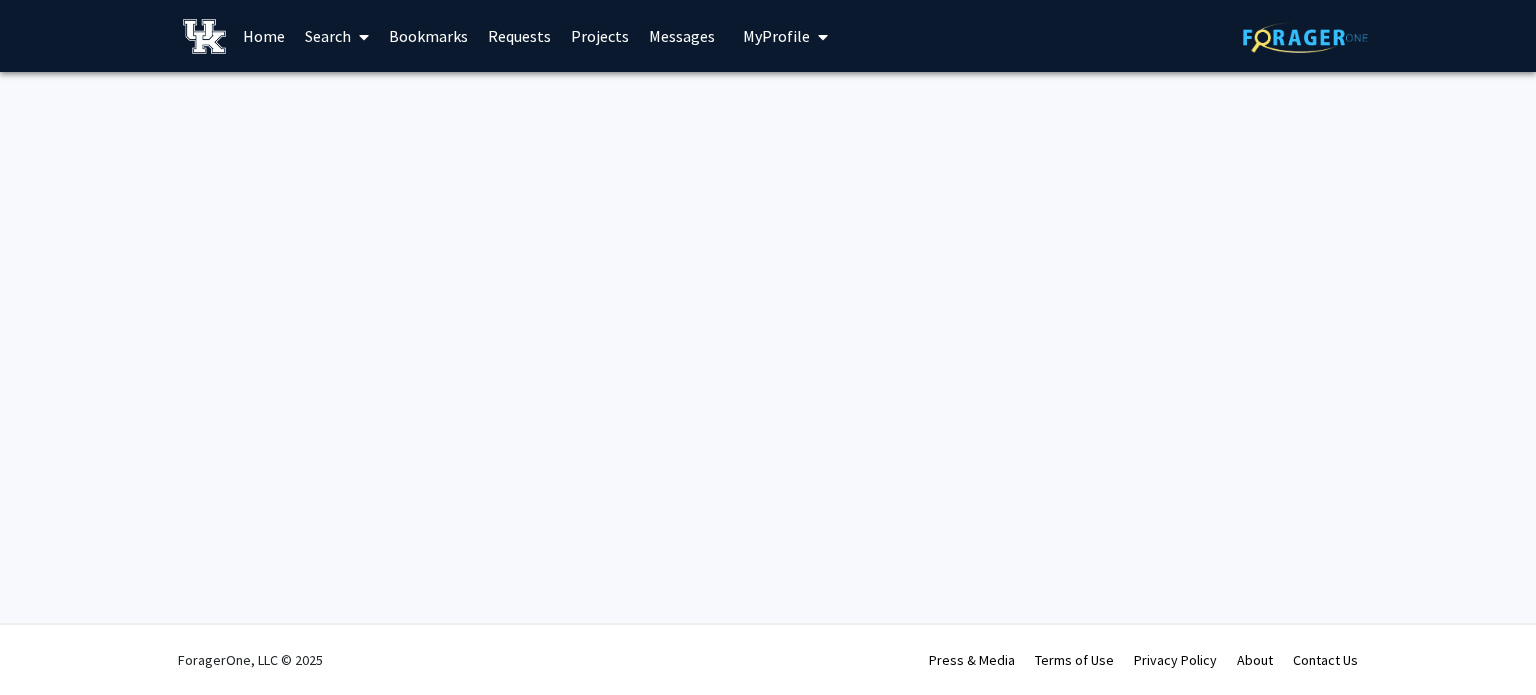 click on "Search" at bounding box center (337, 36) 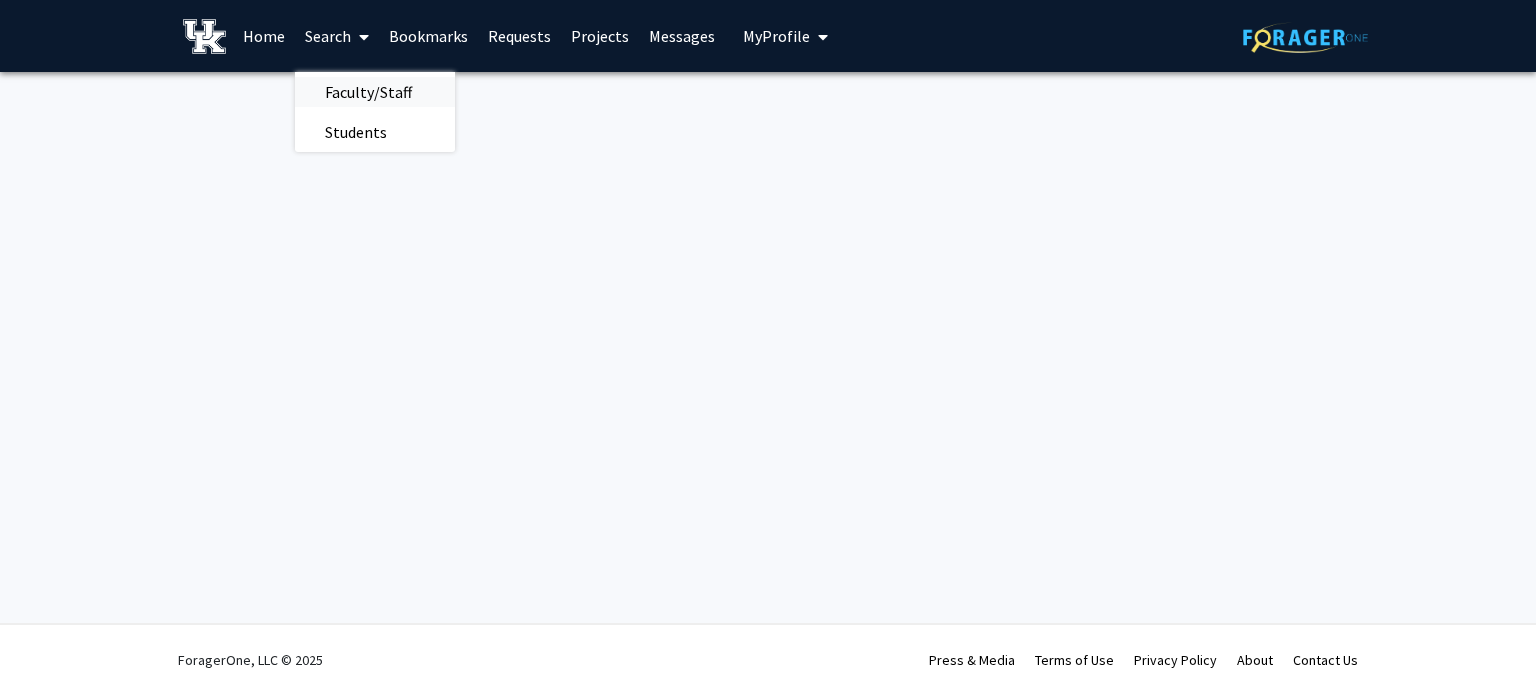 click on "Faculty/Staff" at bounding box center (368, 92) 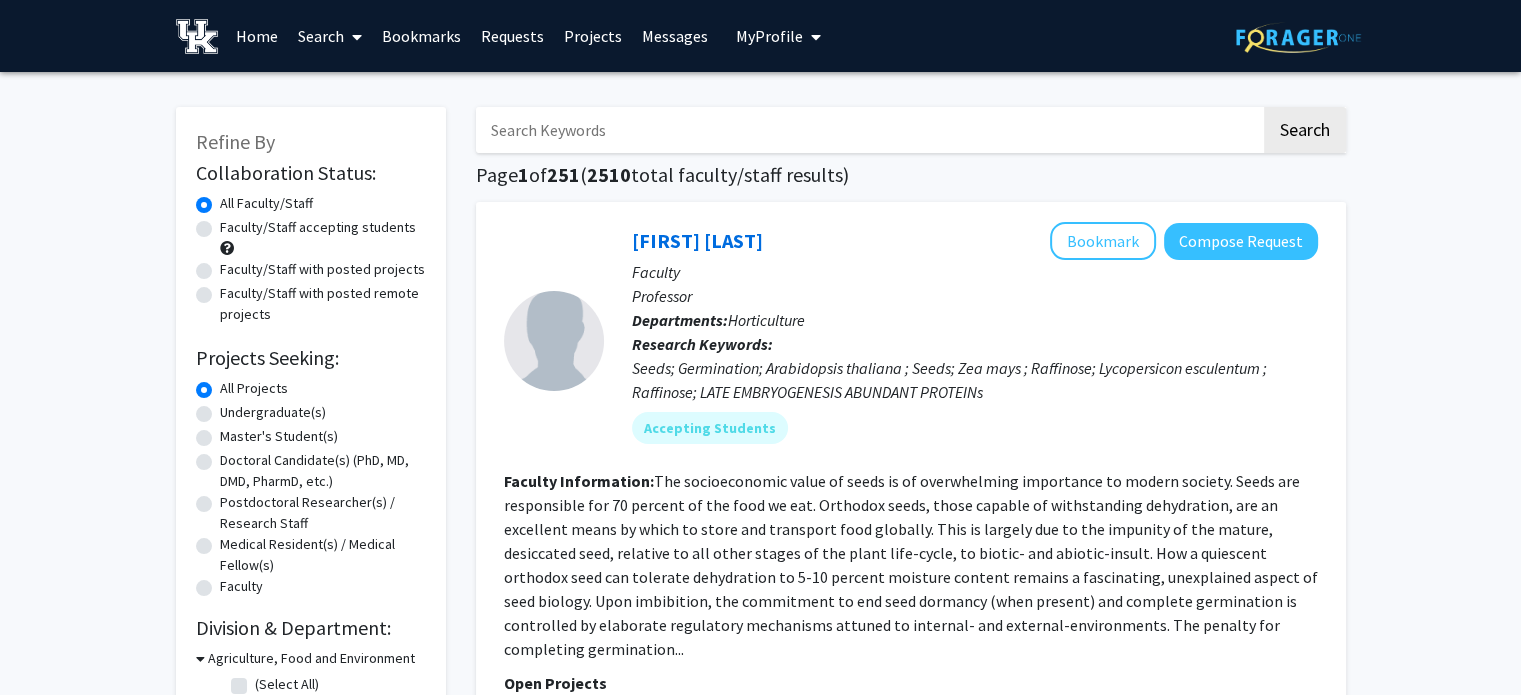 click at bounding box center [868, 130] 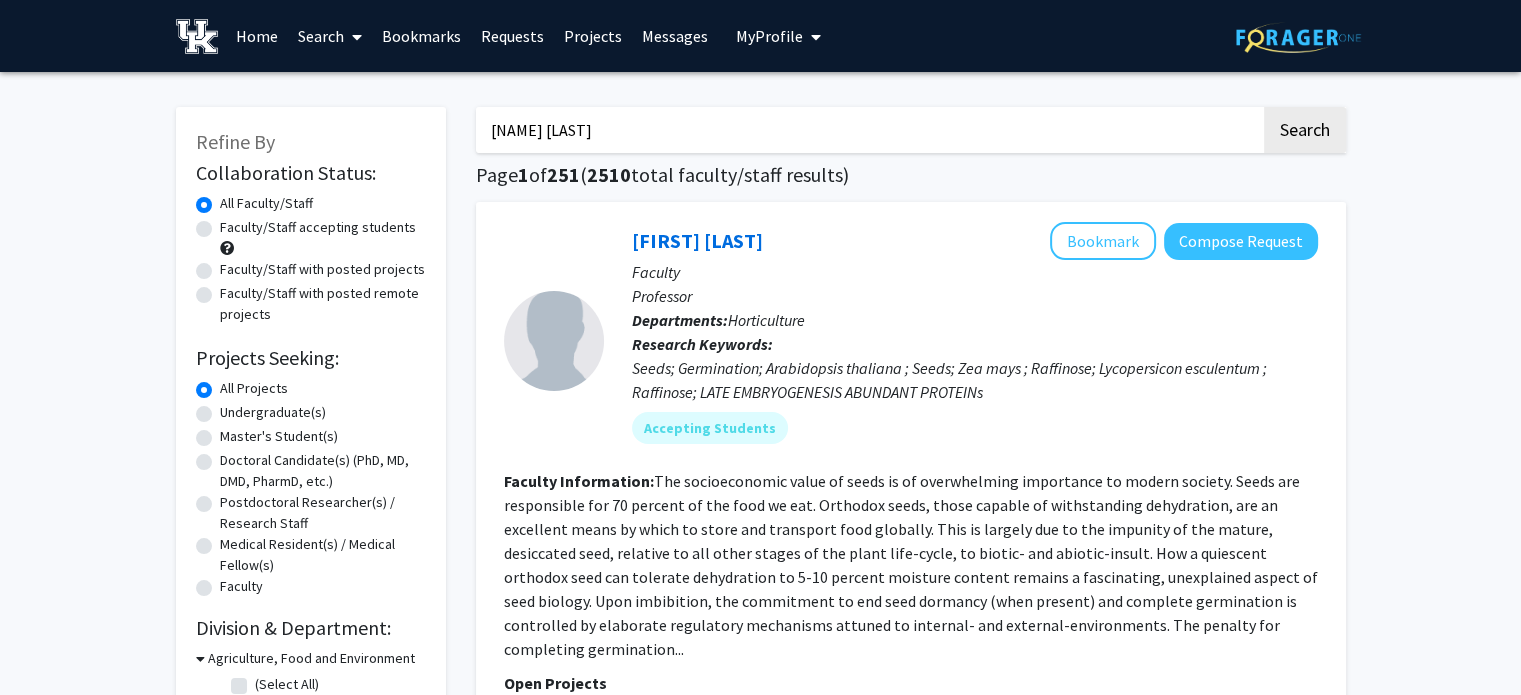 type on "[NAME] [LAST]" 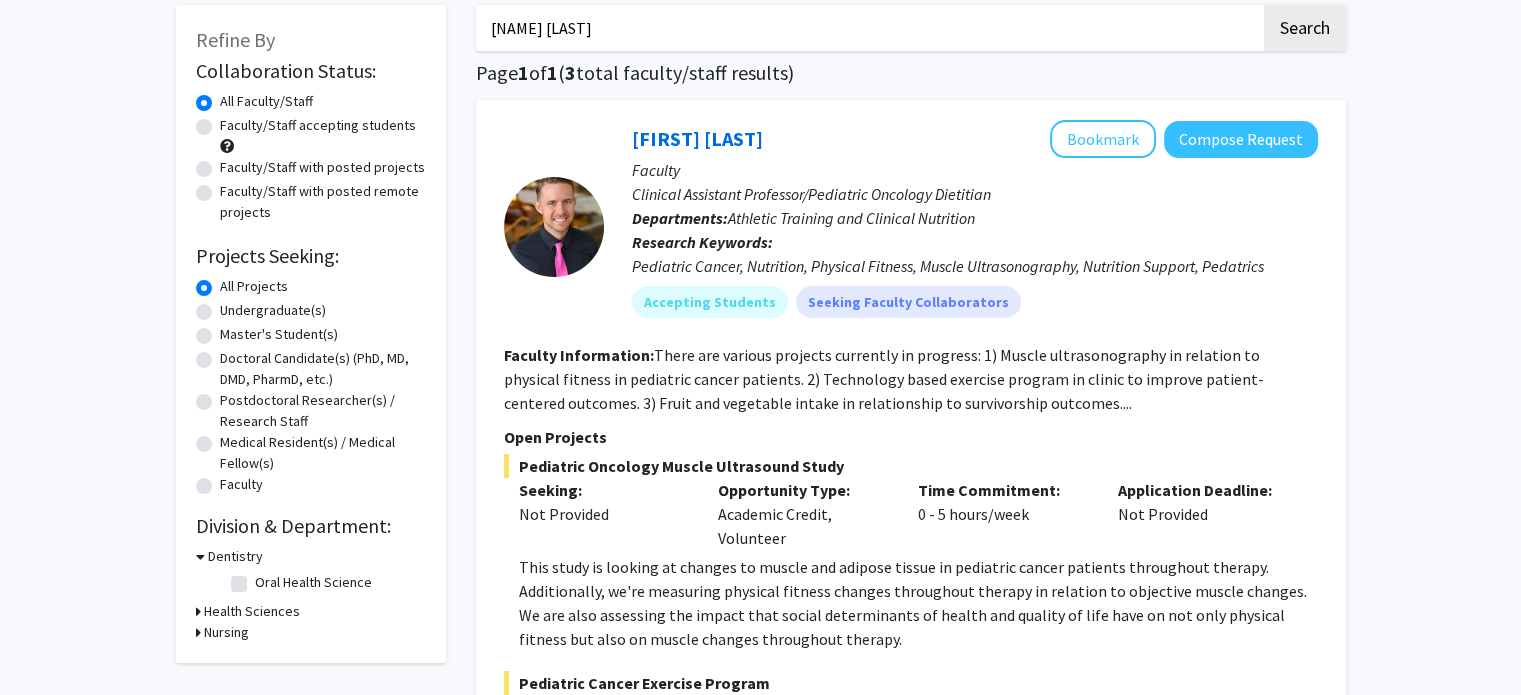scroll, scrollTop: 101, scrollLeft: 0, axis: vertical 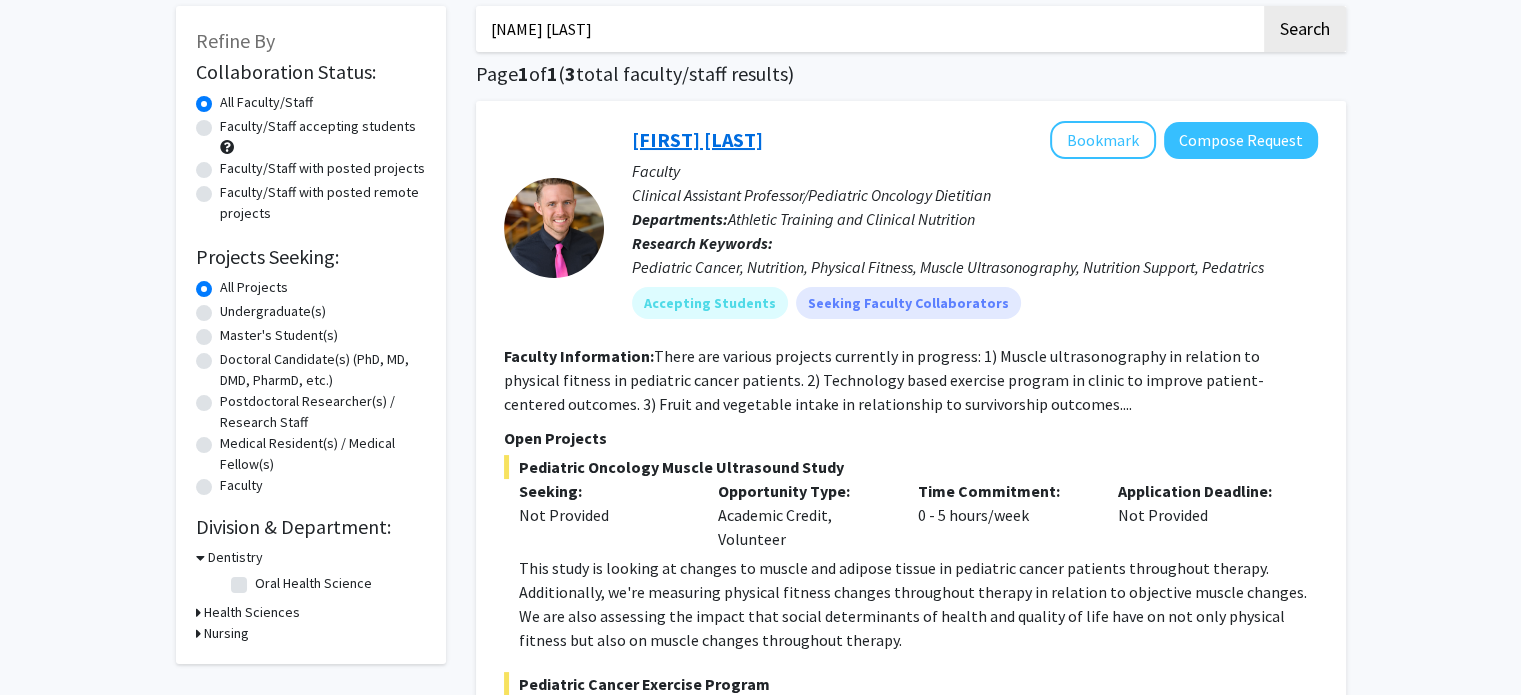 click on "[FIRST] [LAST]" 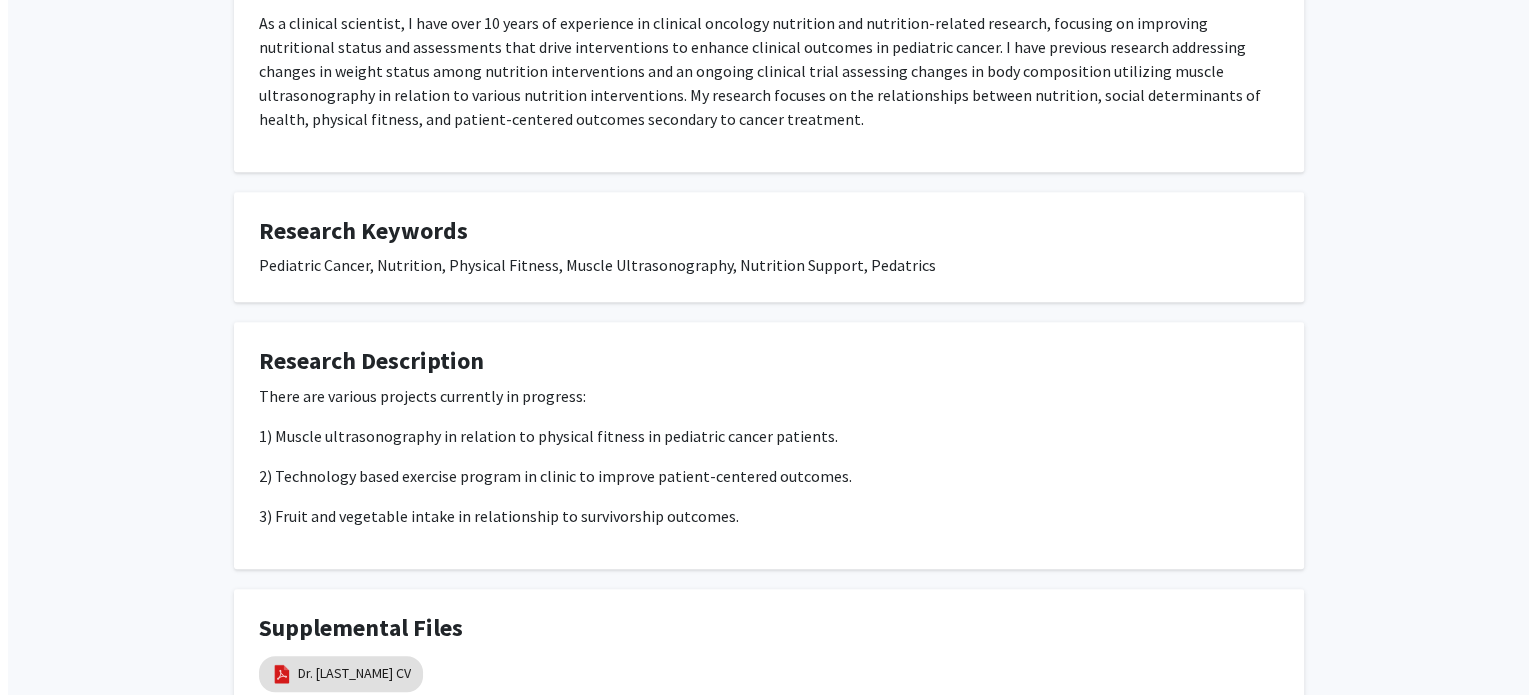 scroll, scrollTop: 1175, scrollLeft: 0, axis: vertical 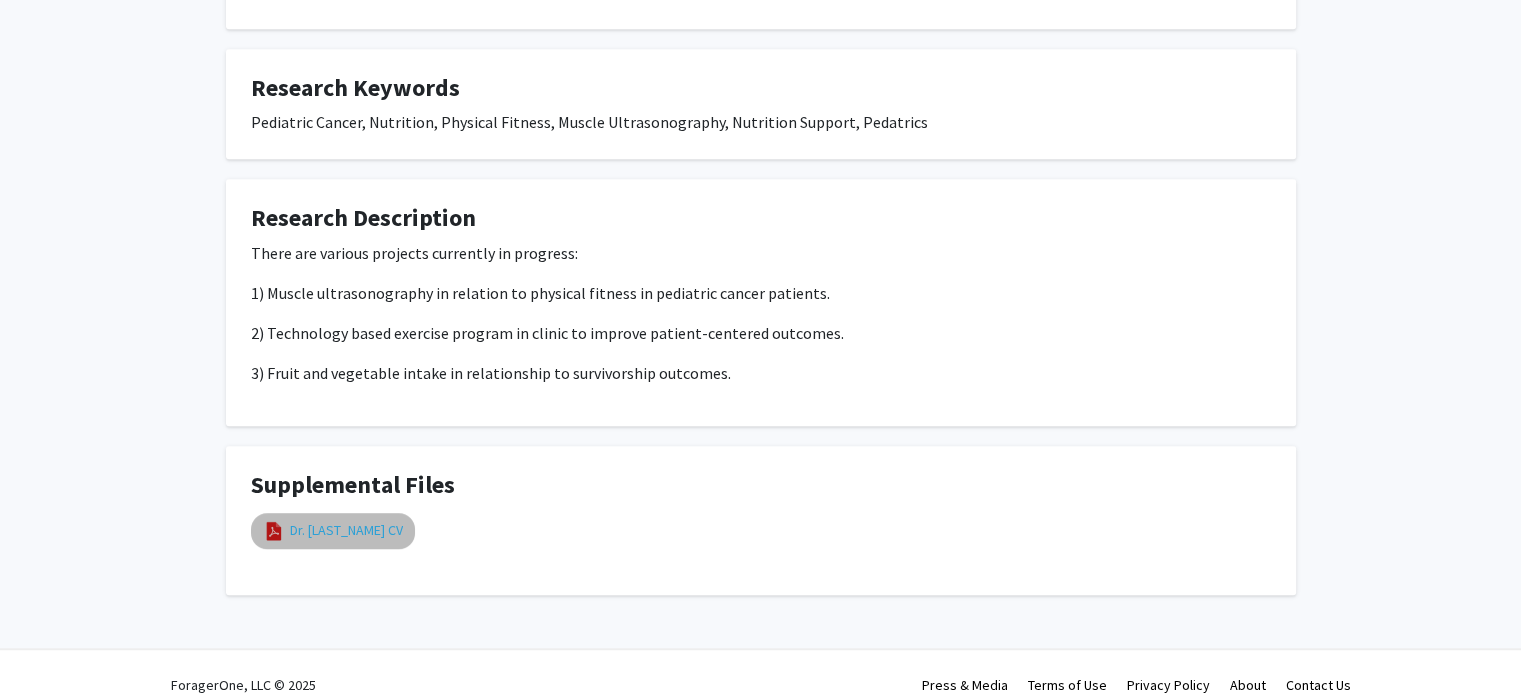 click on "Dr. [LAST_NAME] CV" at bounding box center [346, 530] 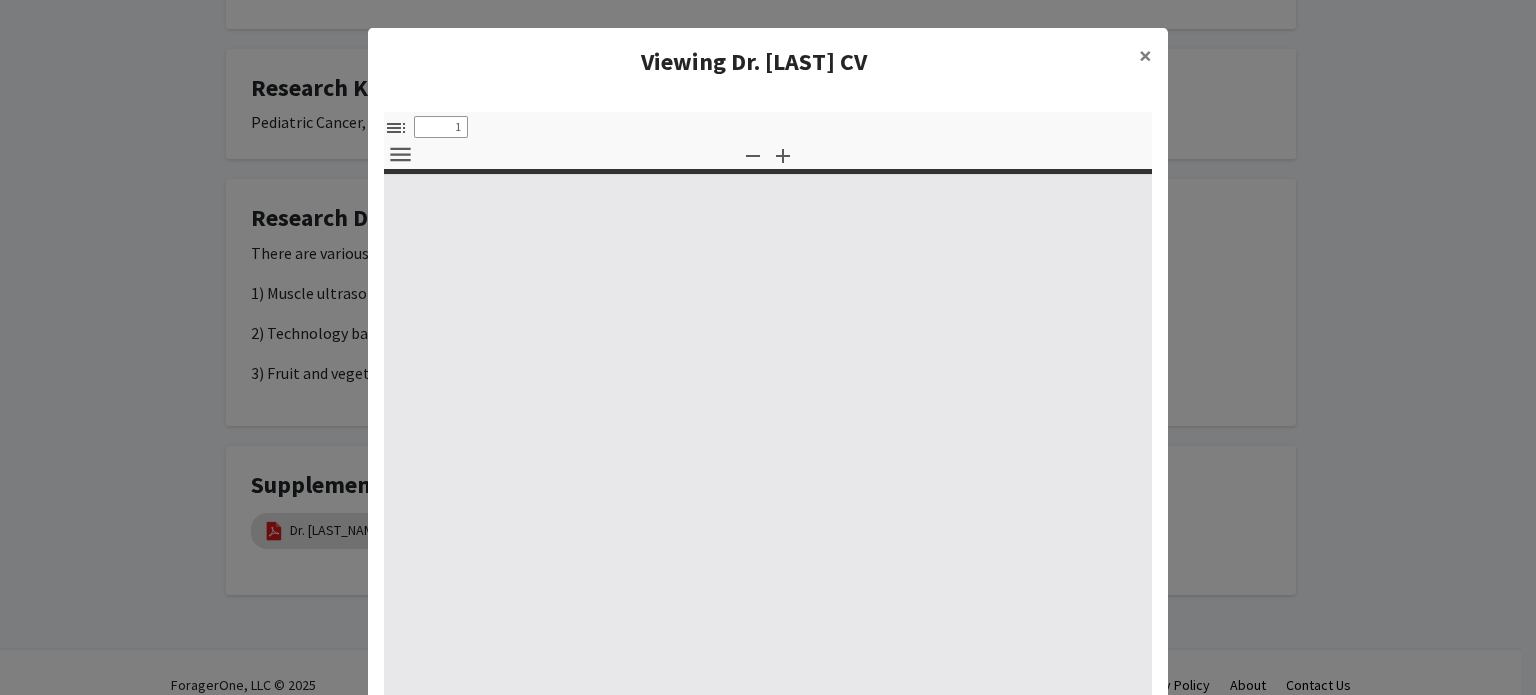 select on "custom" 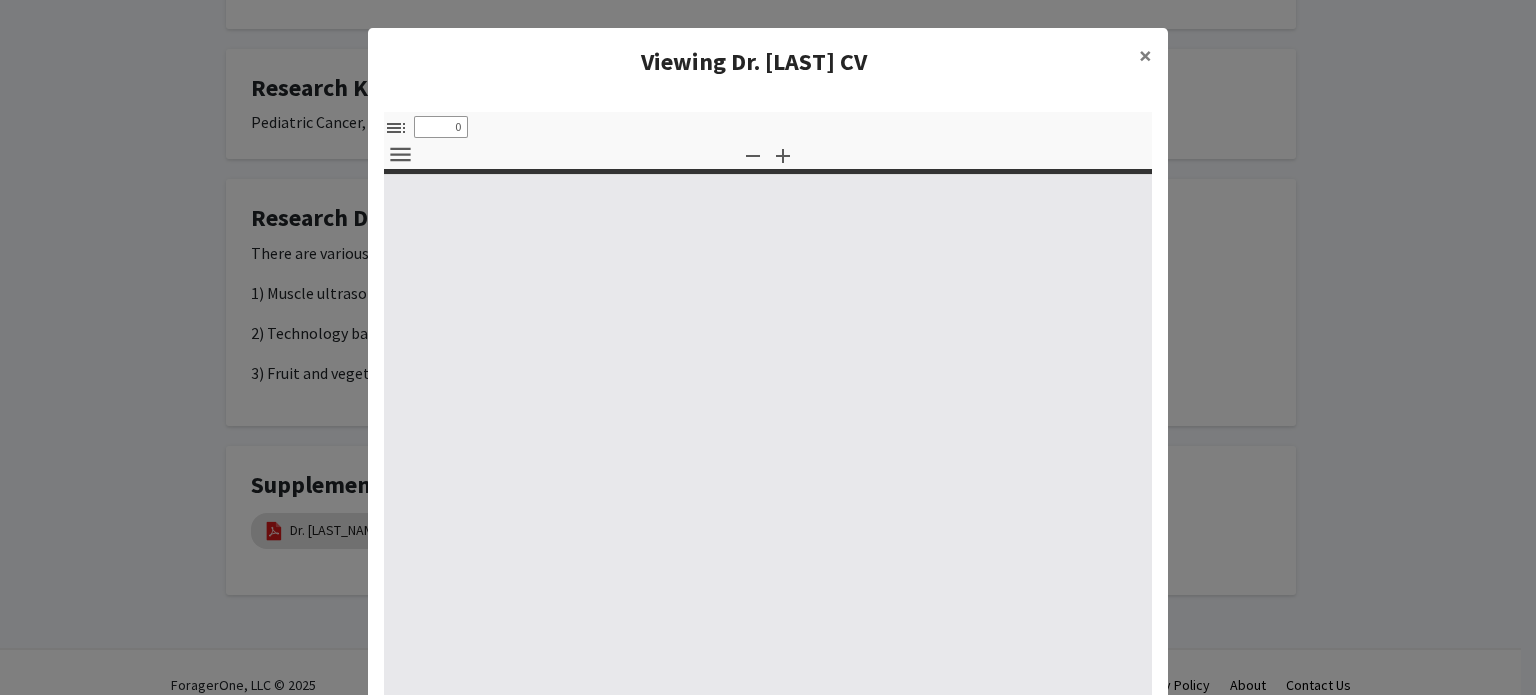 select on "custom" 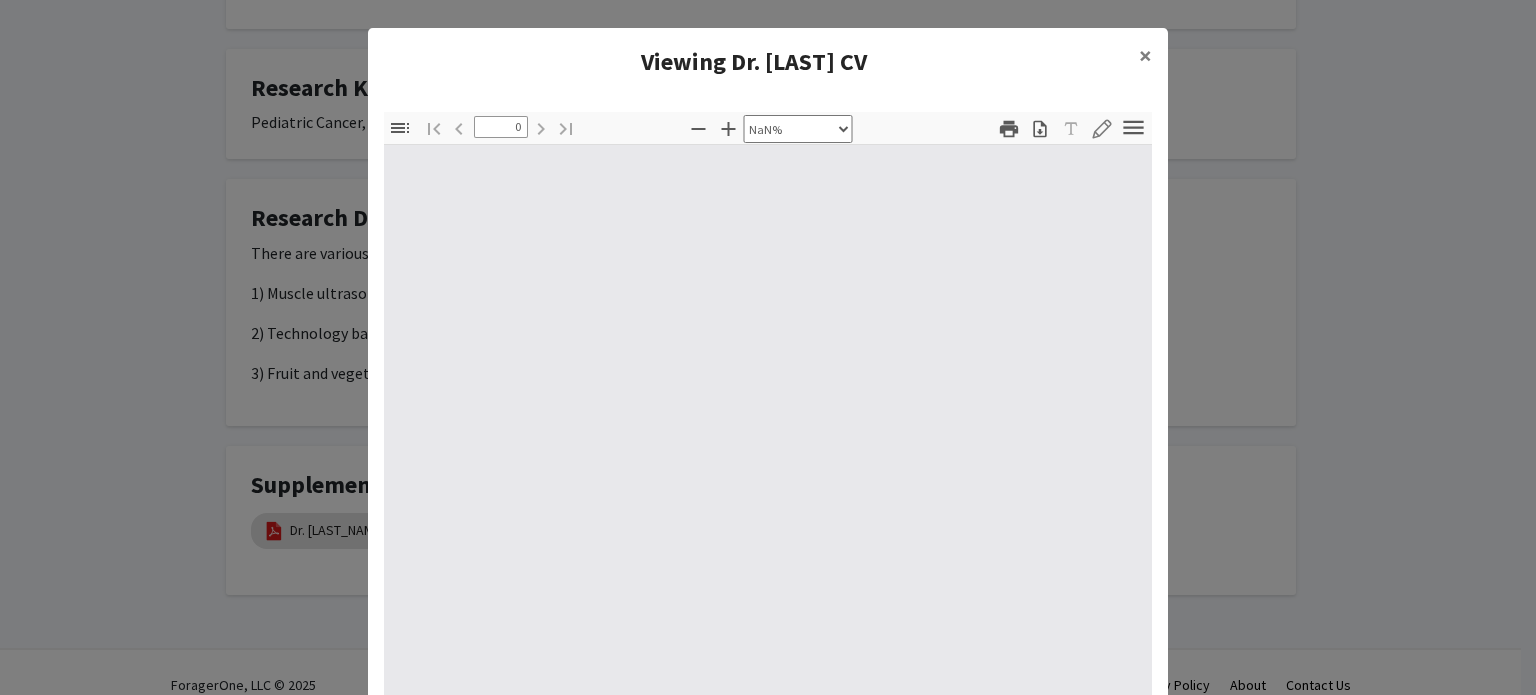 type on "1" 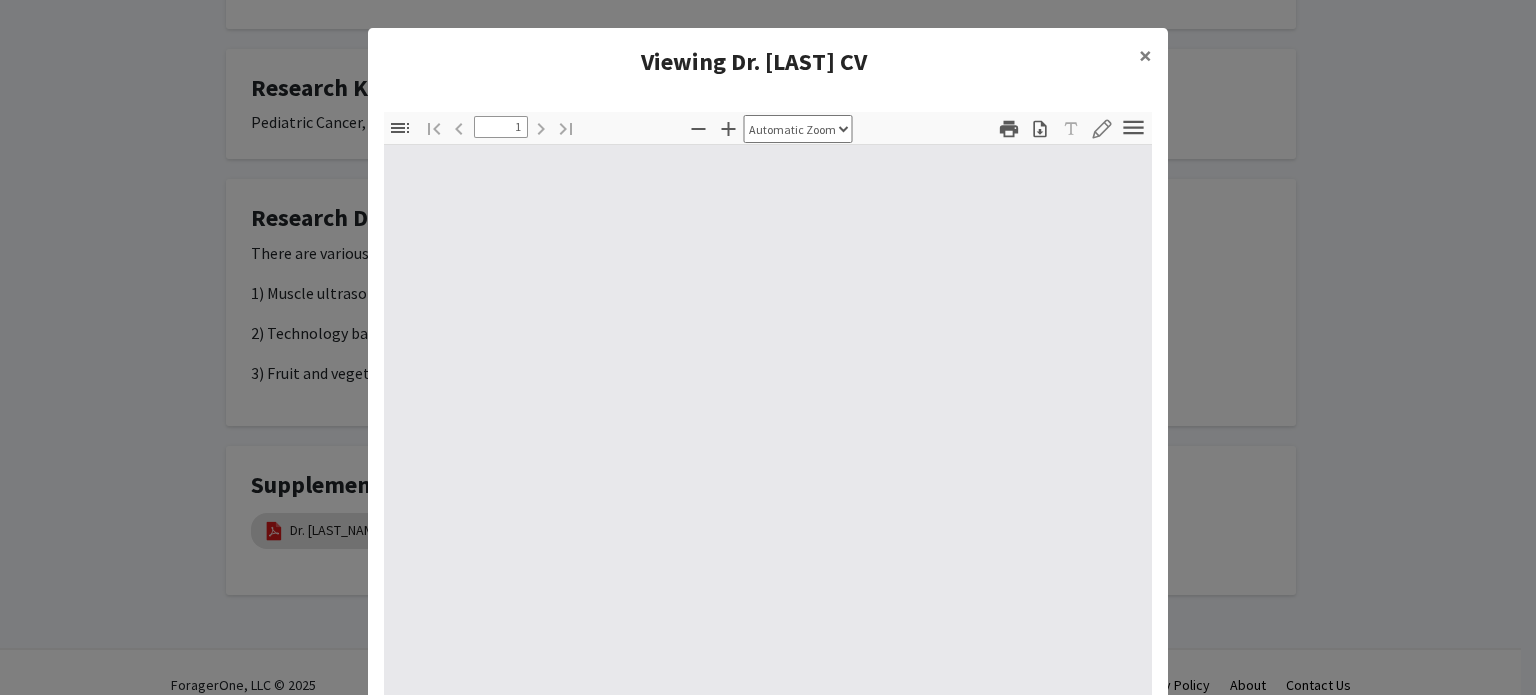 select on "auto" 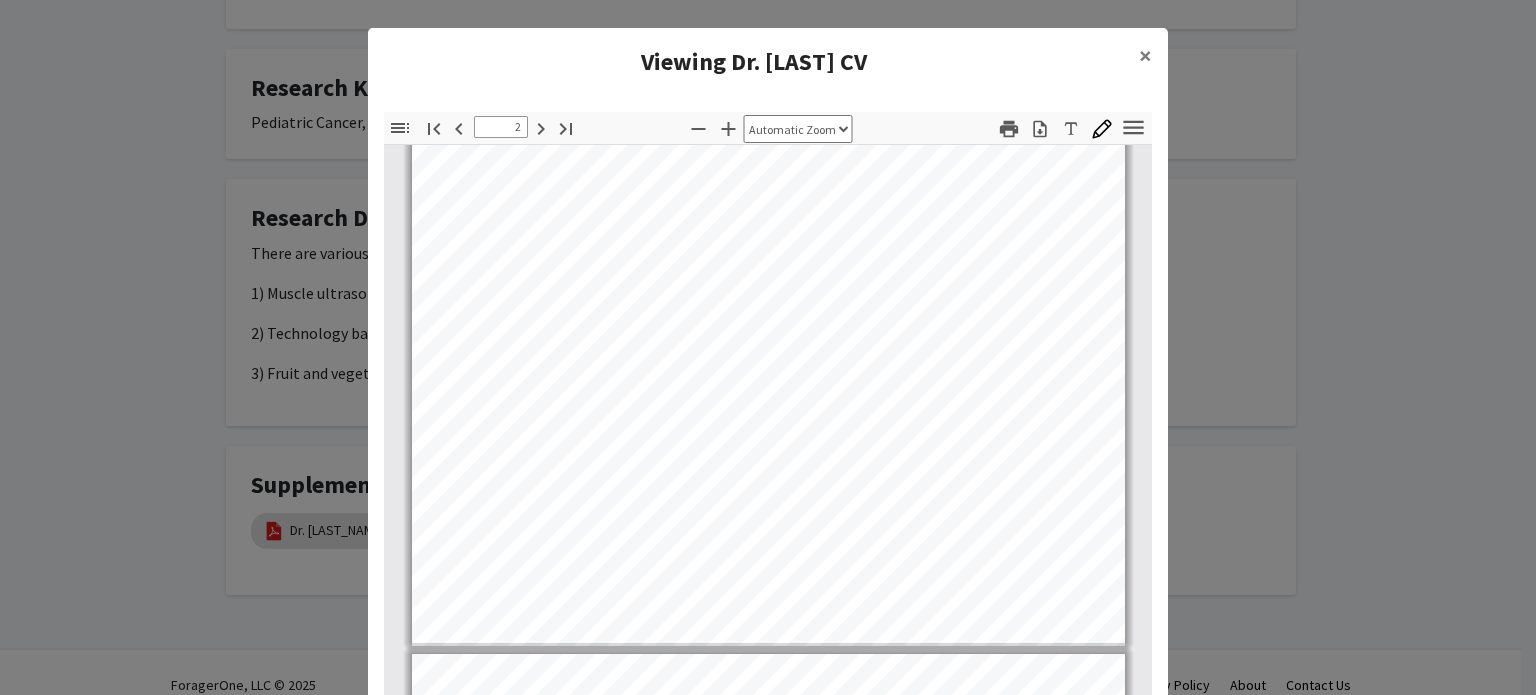 scroll, scrollTop: 1542, scrollLeft: 0, axis: vertical 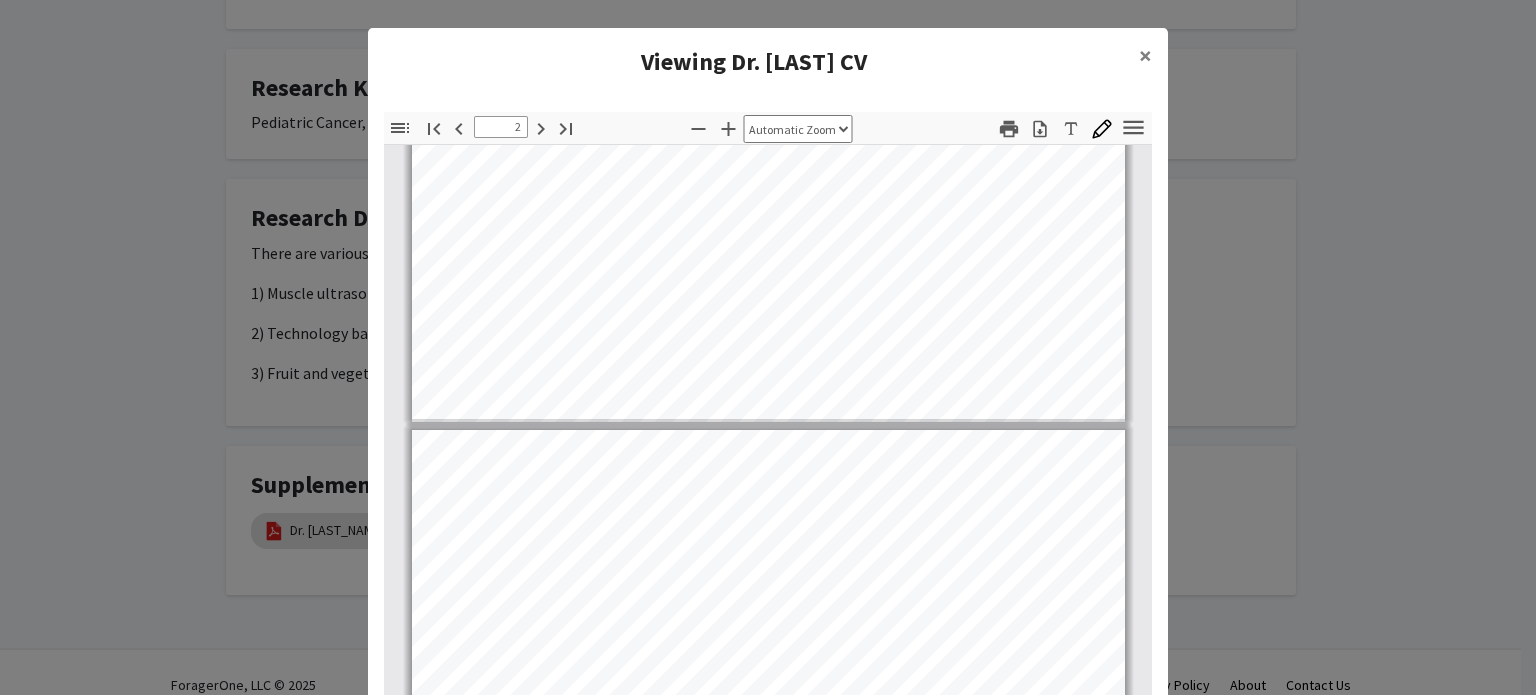type on "3" 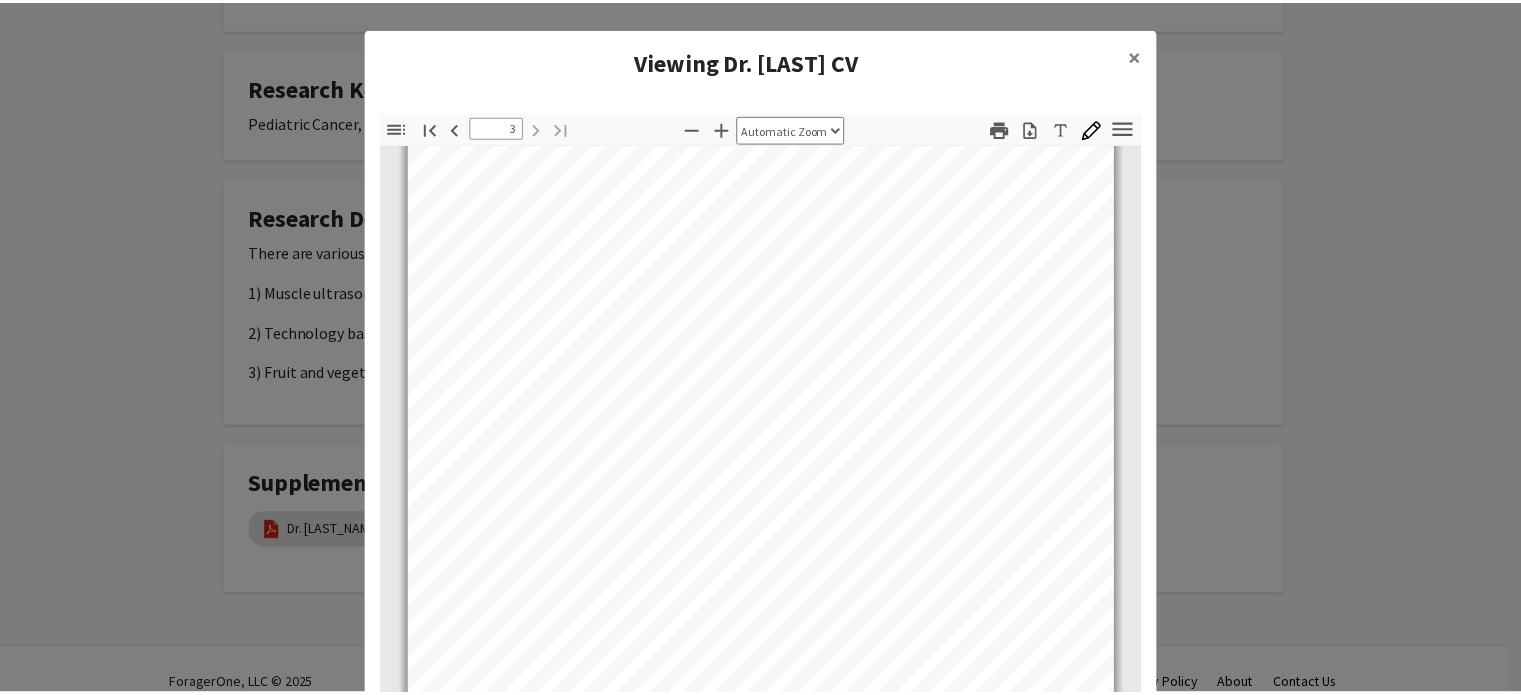 scroll, scrollTop: 2497, scrollLeft: 0, axis: vertical 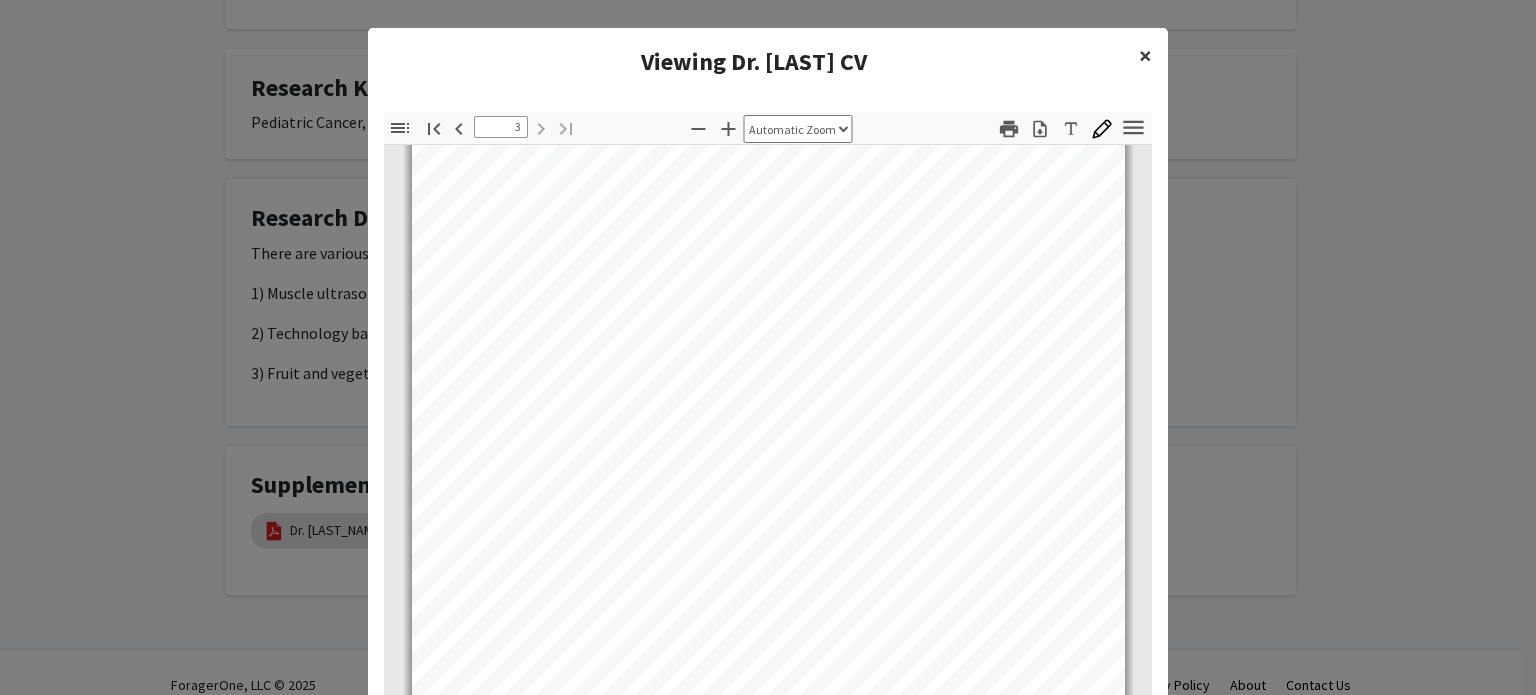 click on "×" 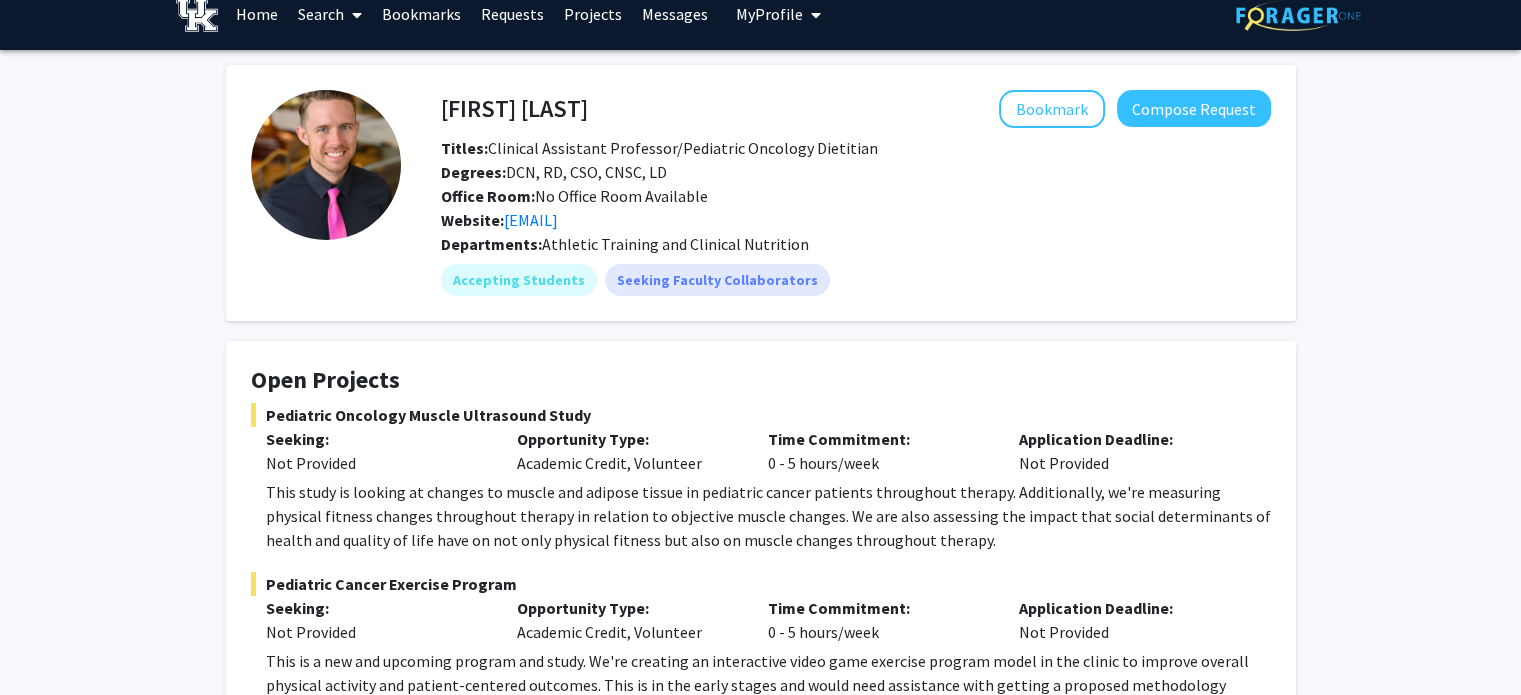 scroll, scrollTop: 0, scrollLeft: 0, axis: both 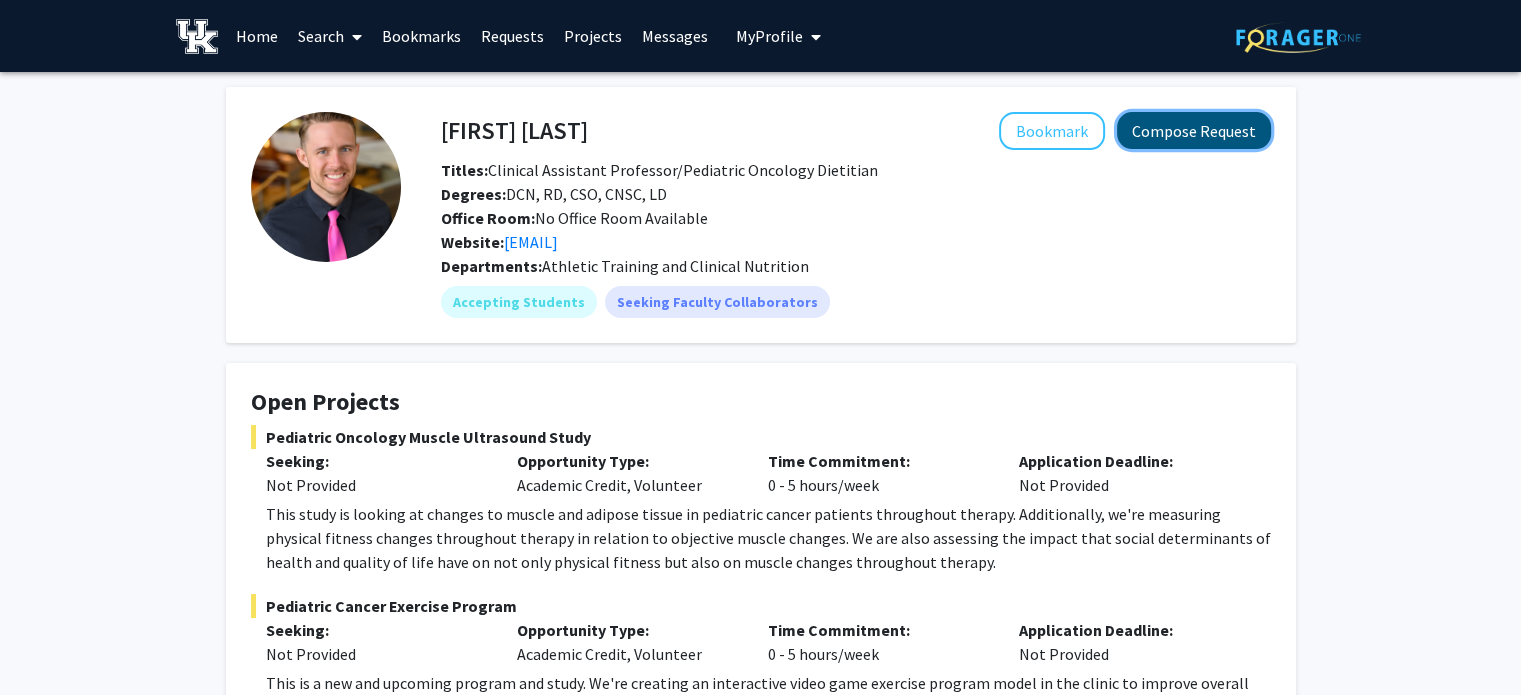 click on "Compose Request" 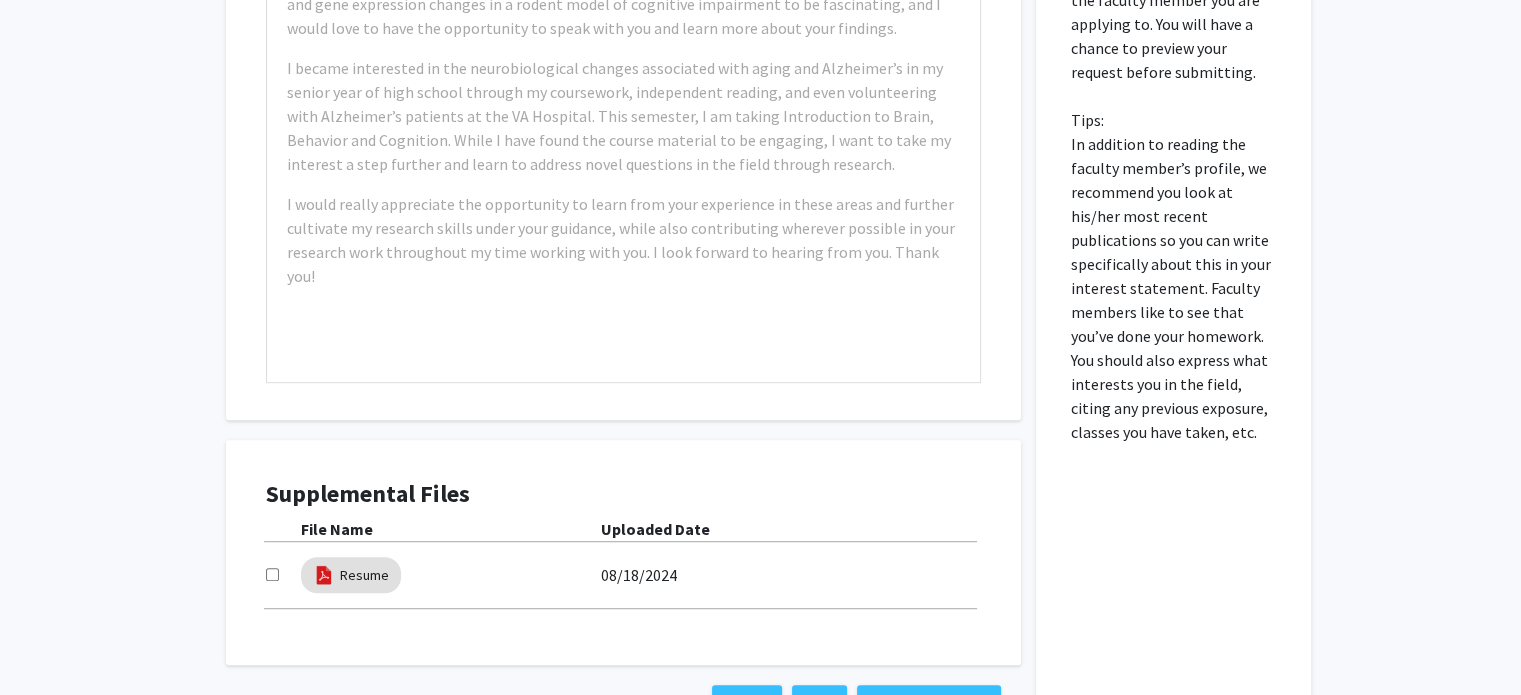 scroll, scrollTop: 1192, scrollLeft: 0, axis: vertical 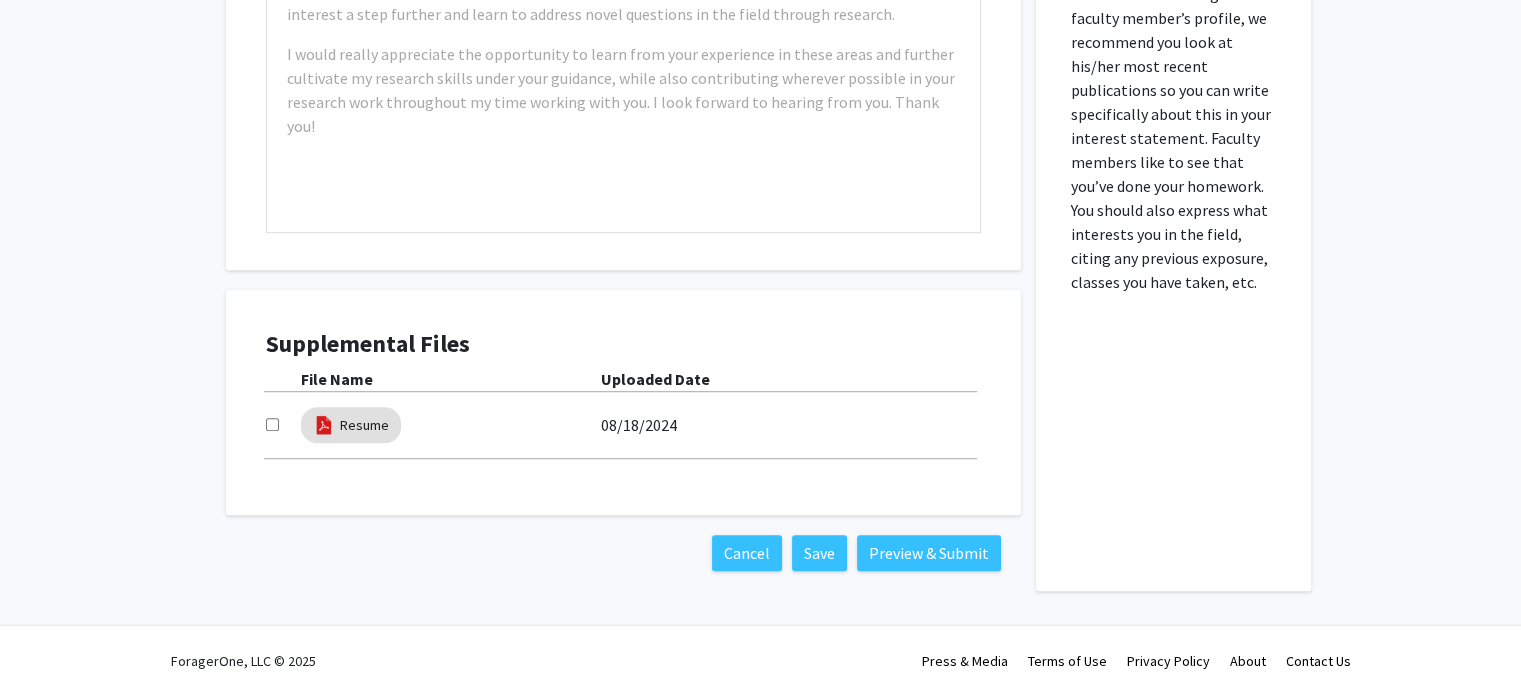 click at bounding box center [272, 424] 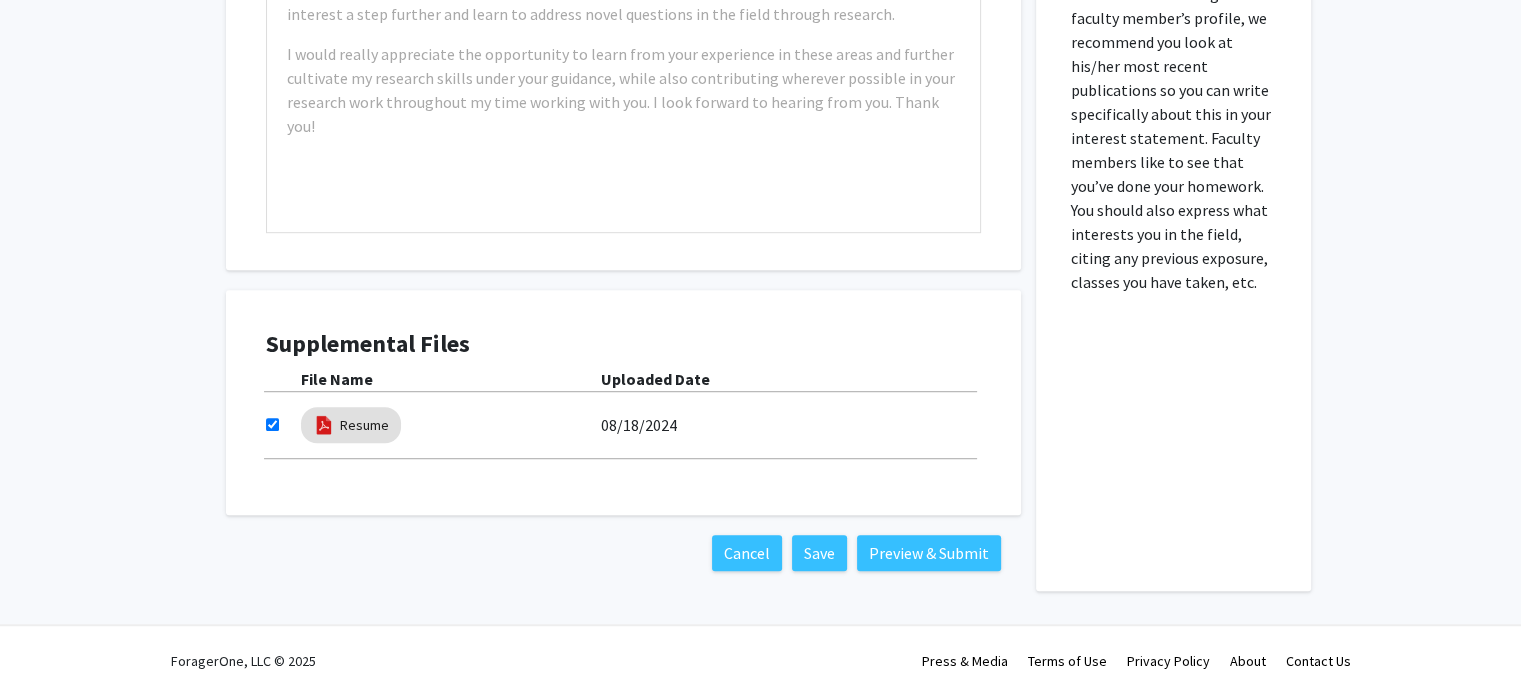 click on "Supplemental Files File Name Uploaded Date  Resume   [DATE]" at bounding box center [623, 402] 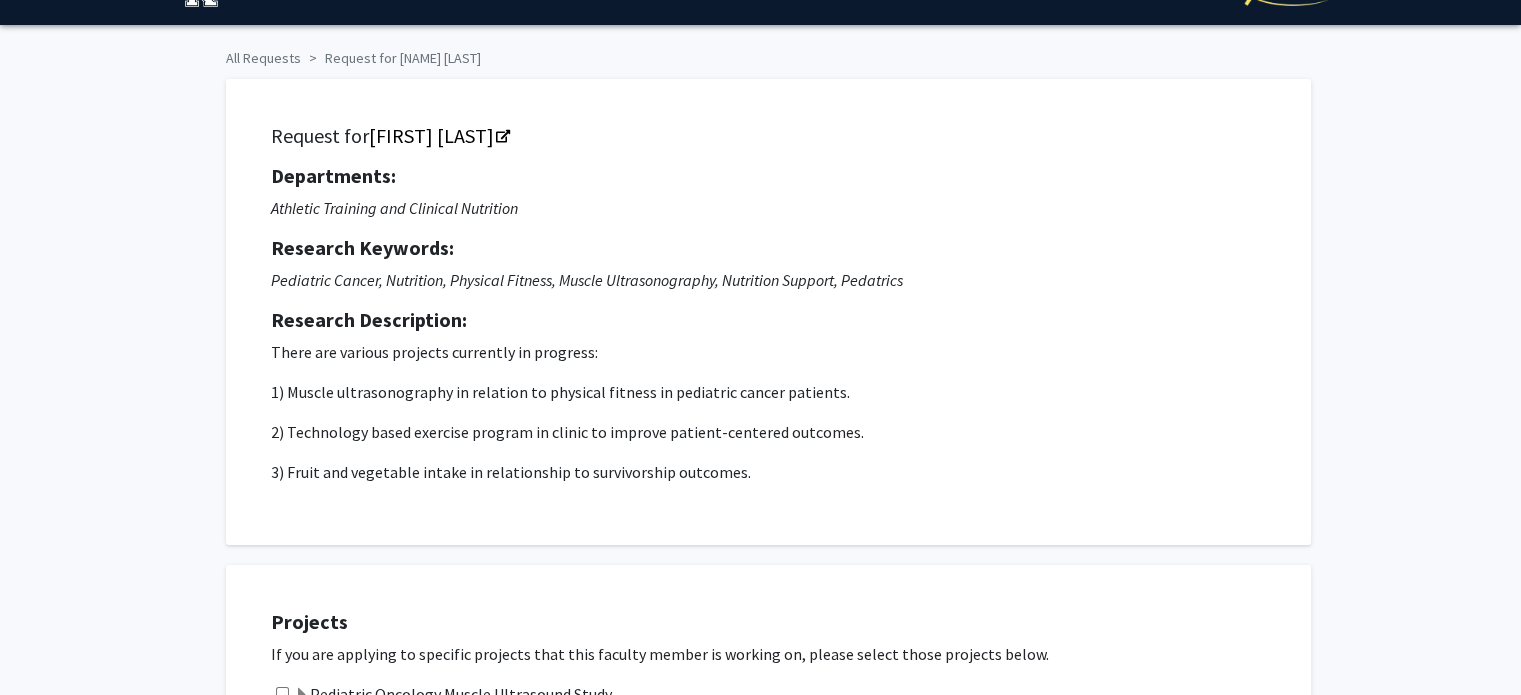 scroll, scrollTop: 0, scrollLeft: 0, axis: both 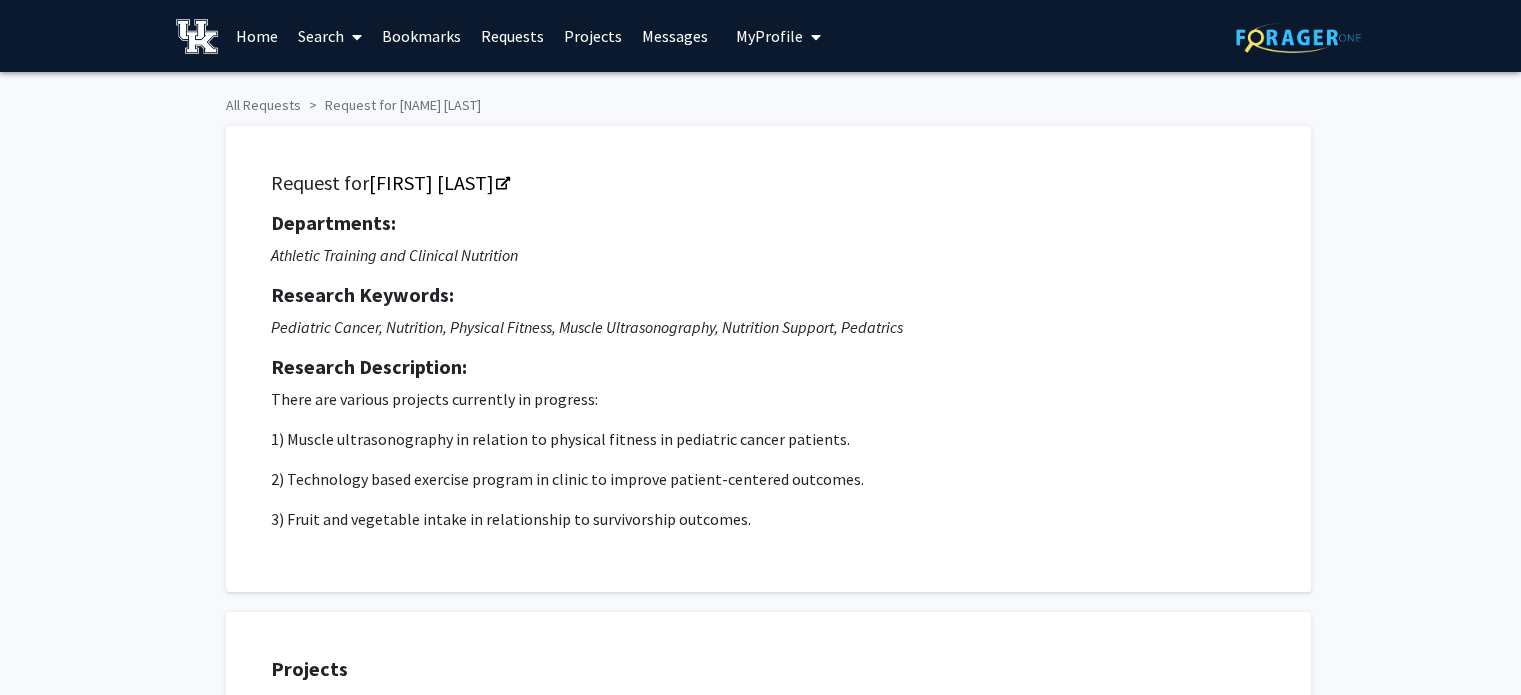 click on "My   Profile" at bounding box center [769, 36] 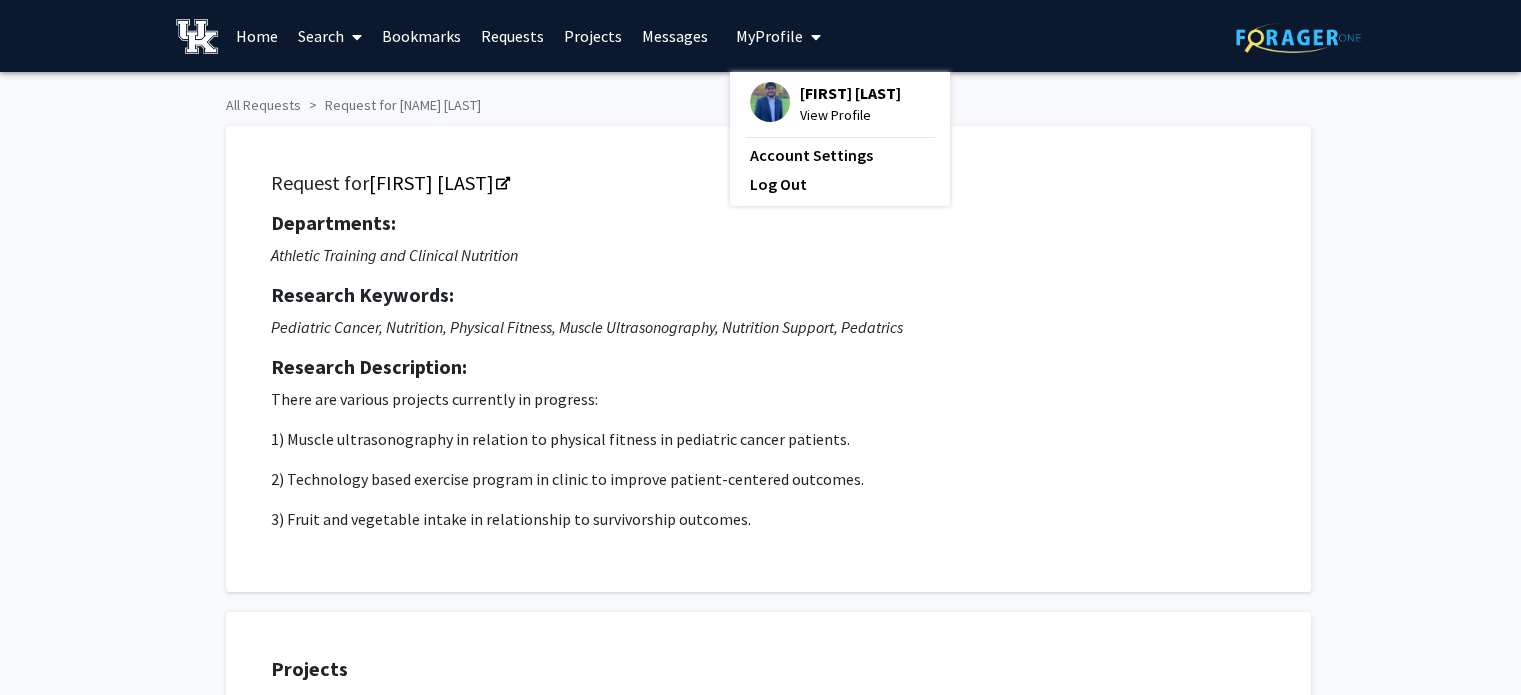 click on "View Profile" at bounding box center (850, 115) 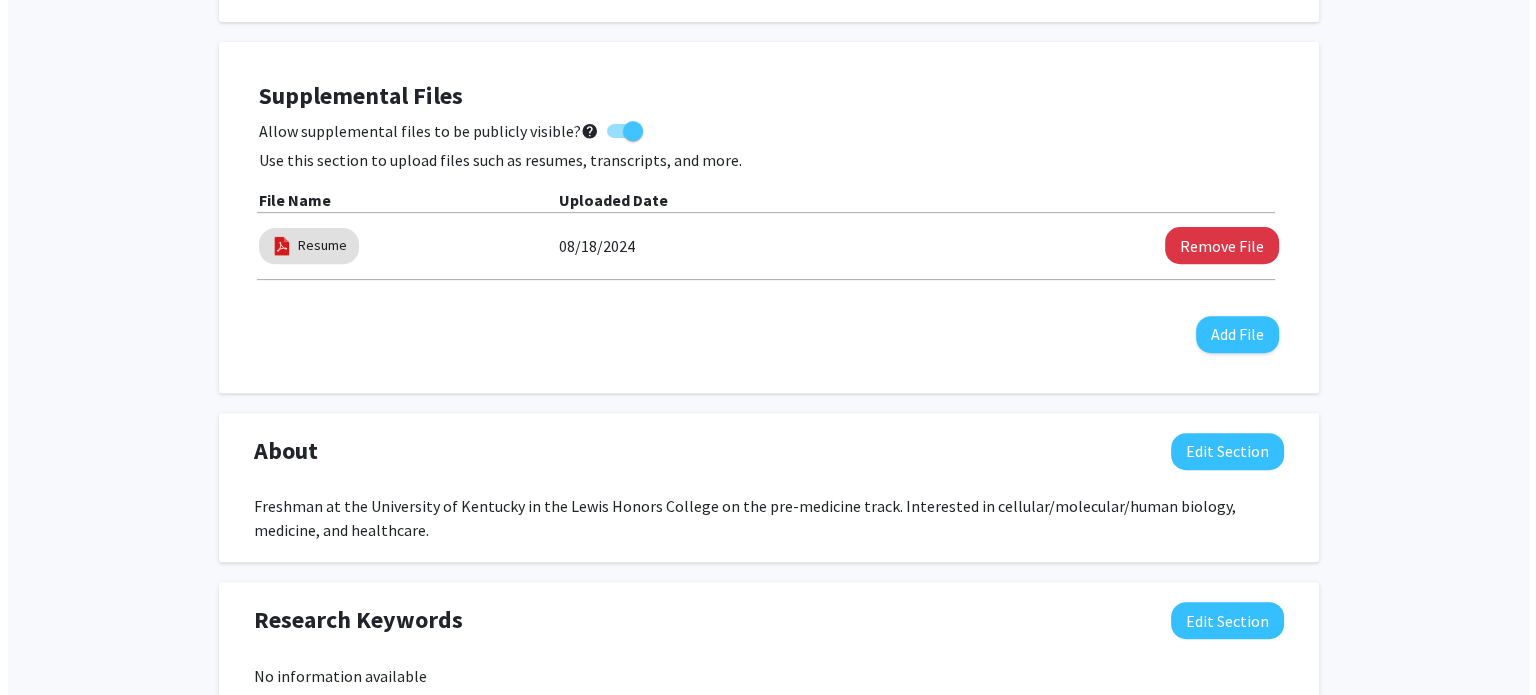 scroll, scrollTop: 726, scrollLeft: 0, axis: vertical 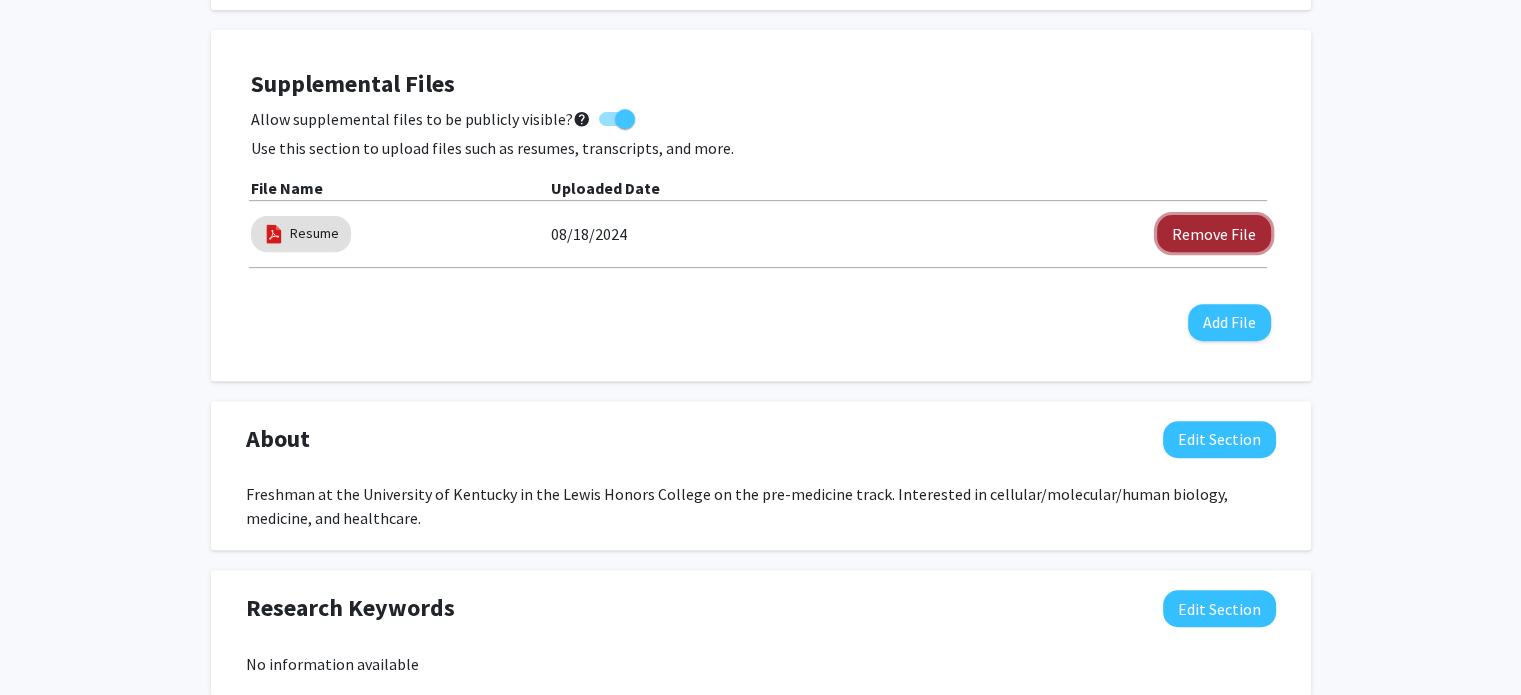 click on "Remove File" 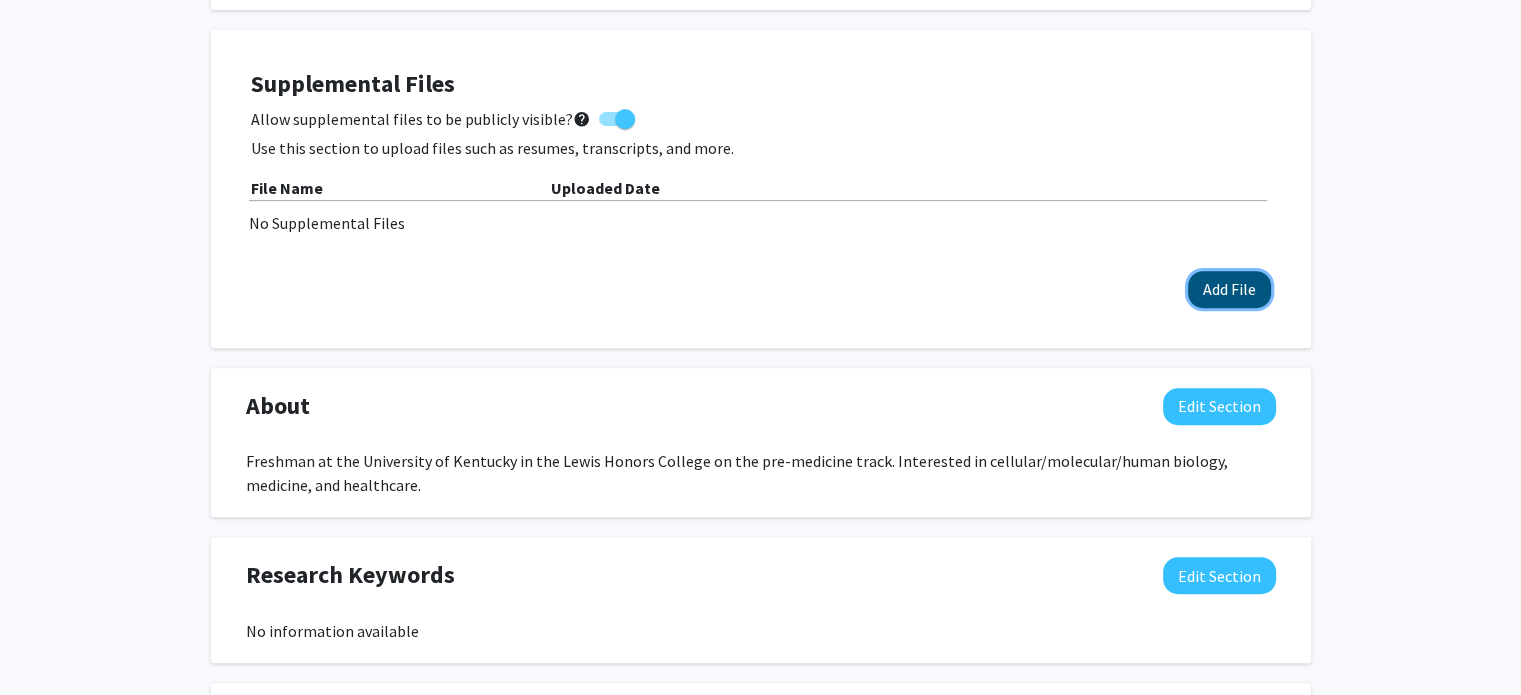 click on "Add File" 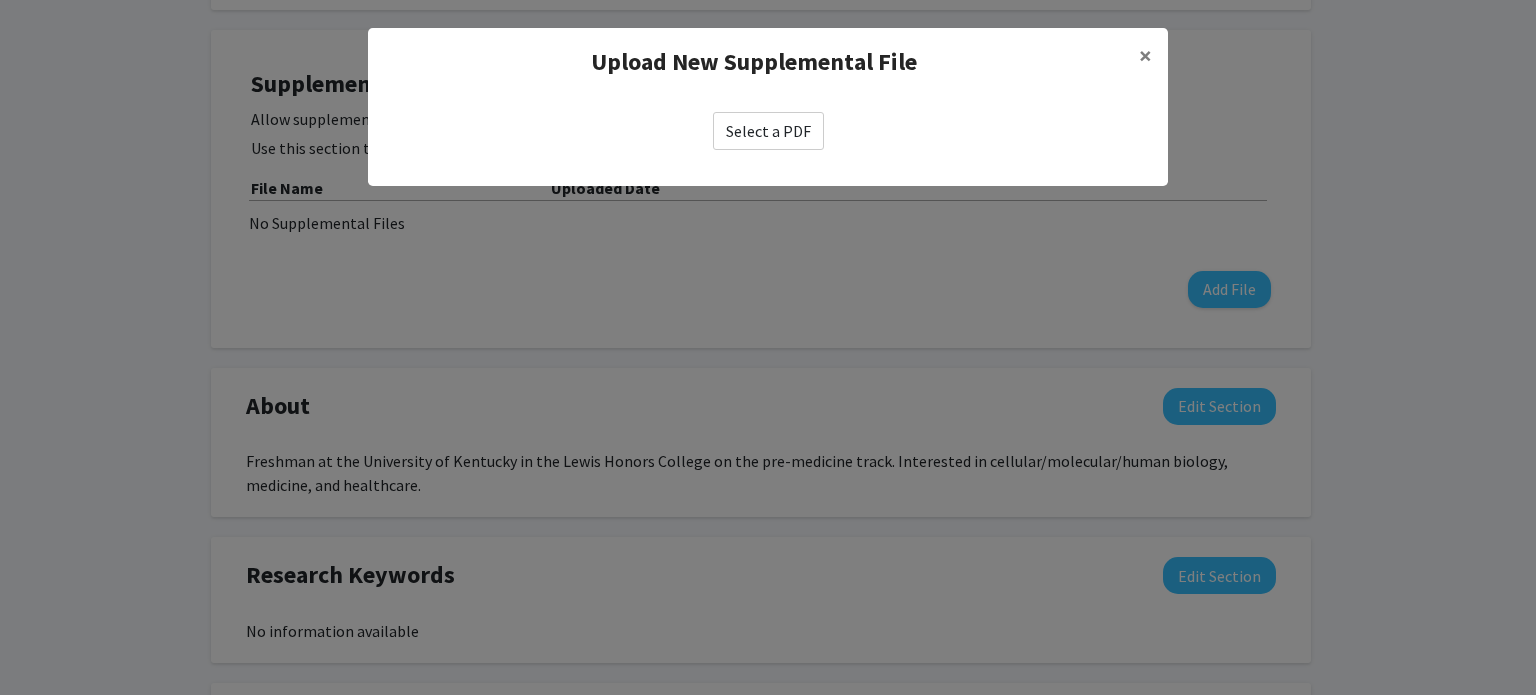 click on "Select a PDF" 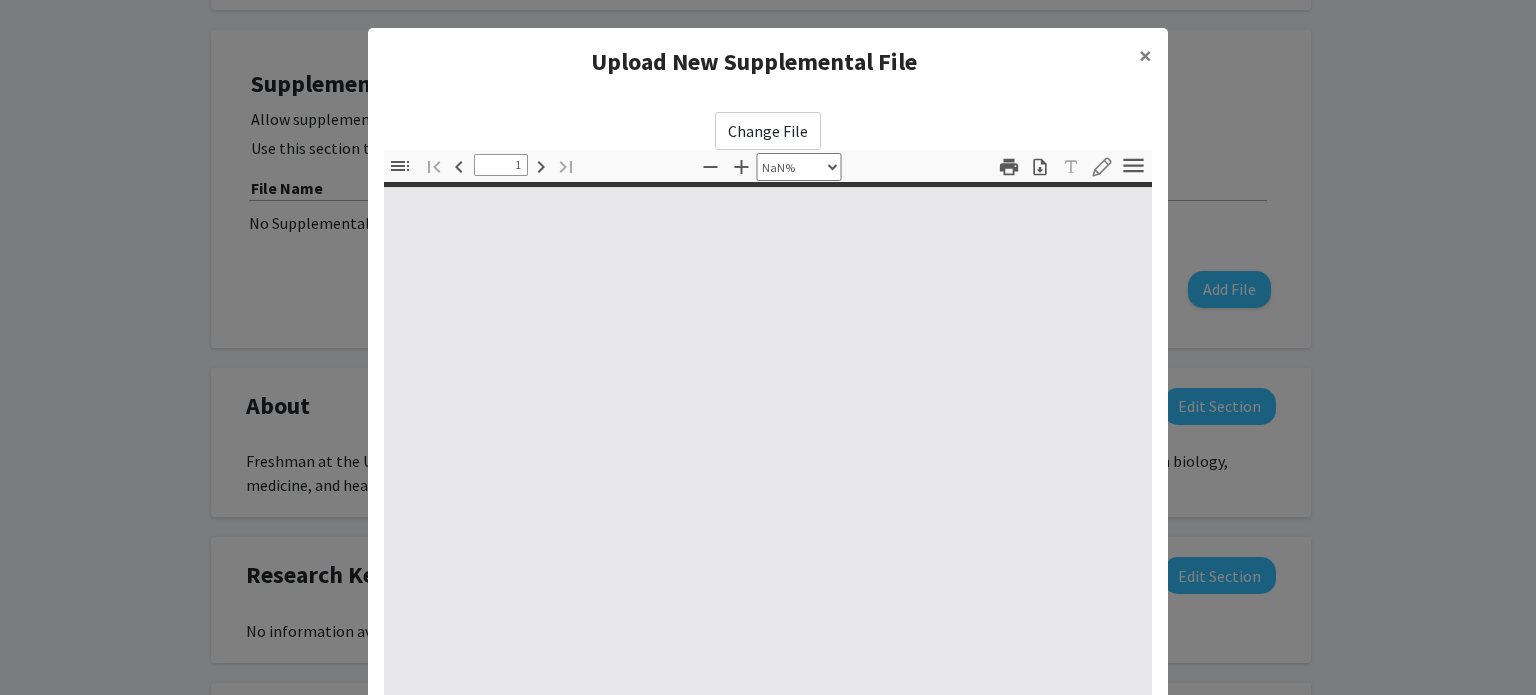 type on "0" 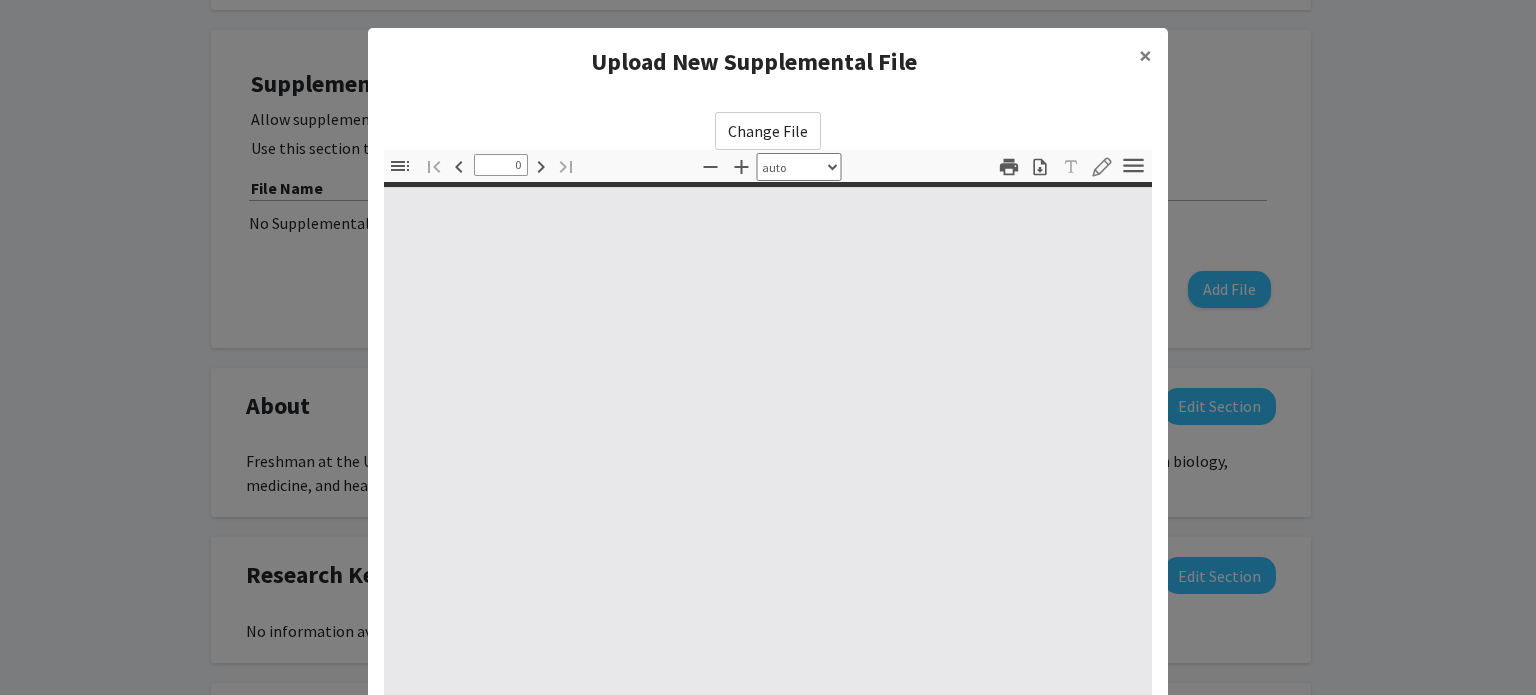 select on "custom" 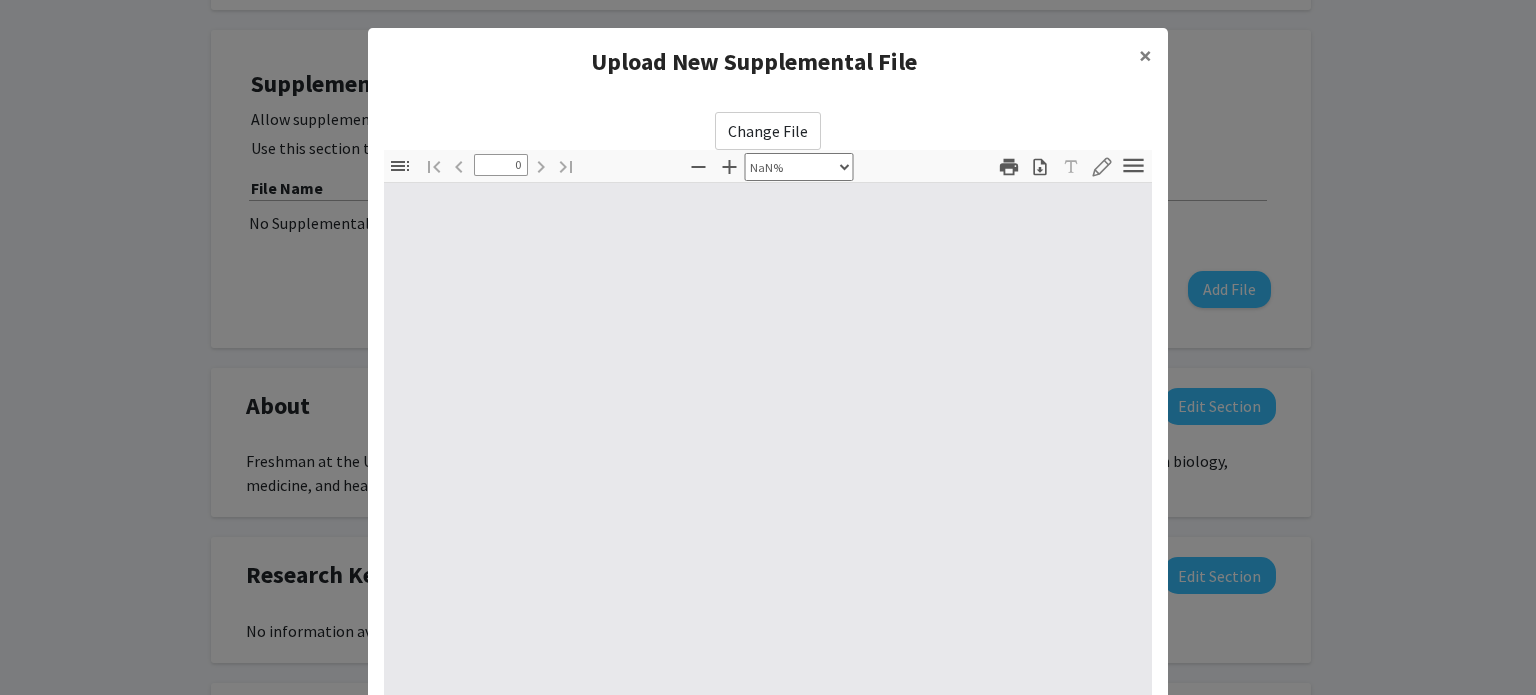 type on "1" 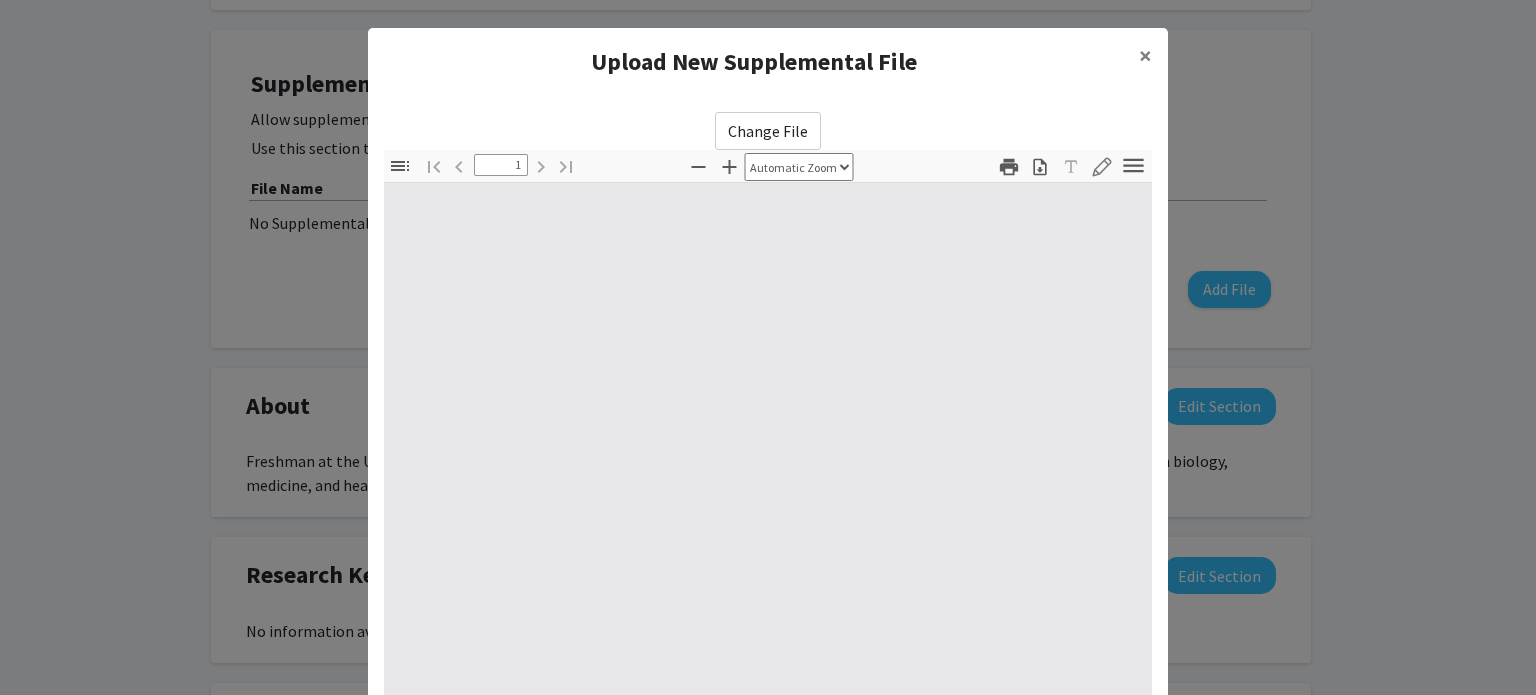 select on "auto" 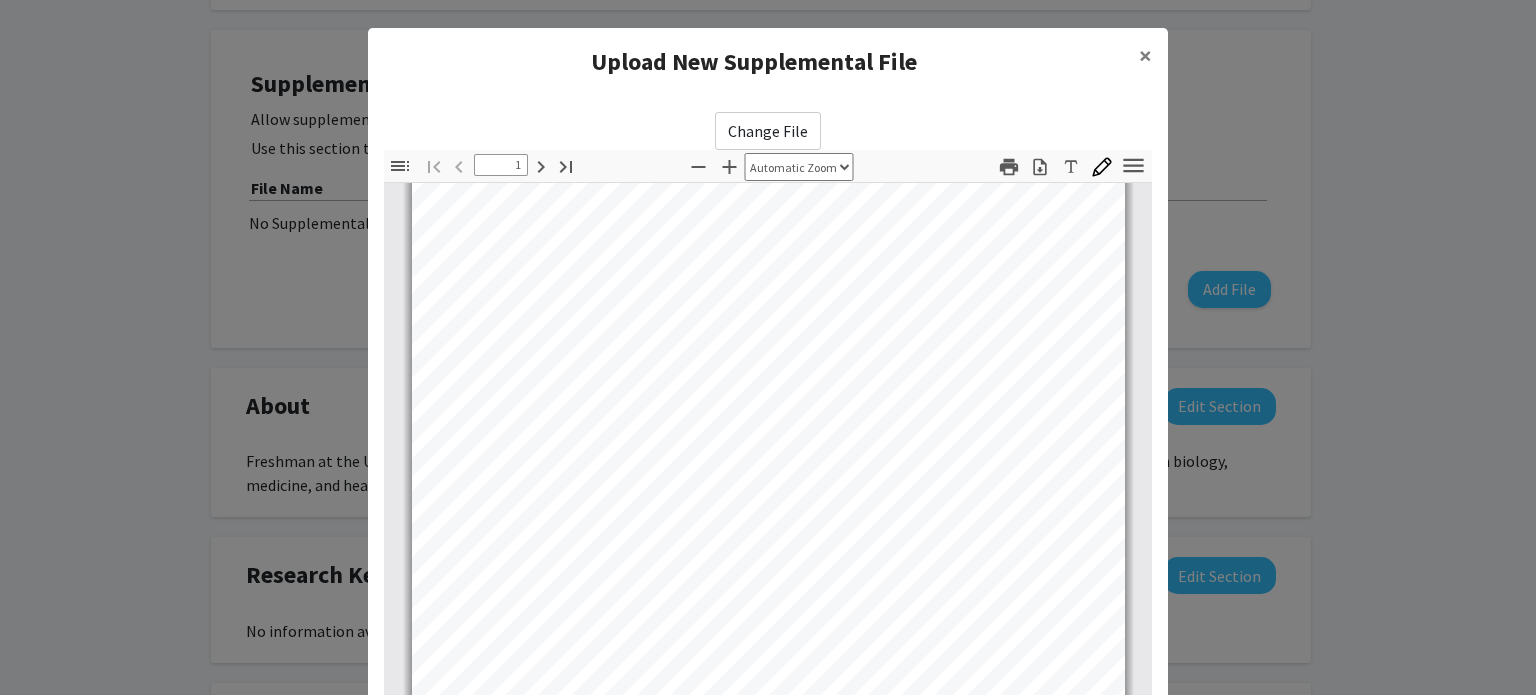 scroll, scrollTop: 293, scrollLeft: 0, axis: vertical 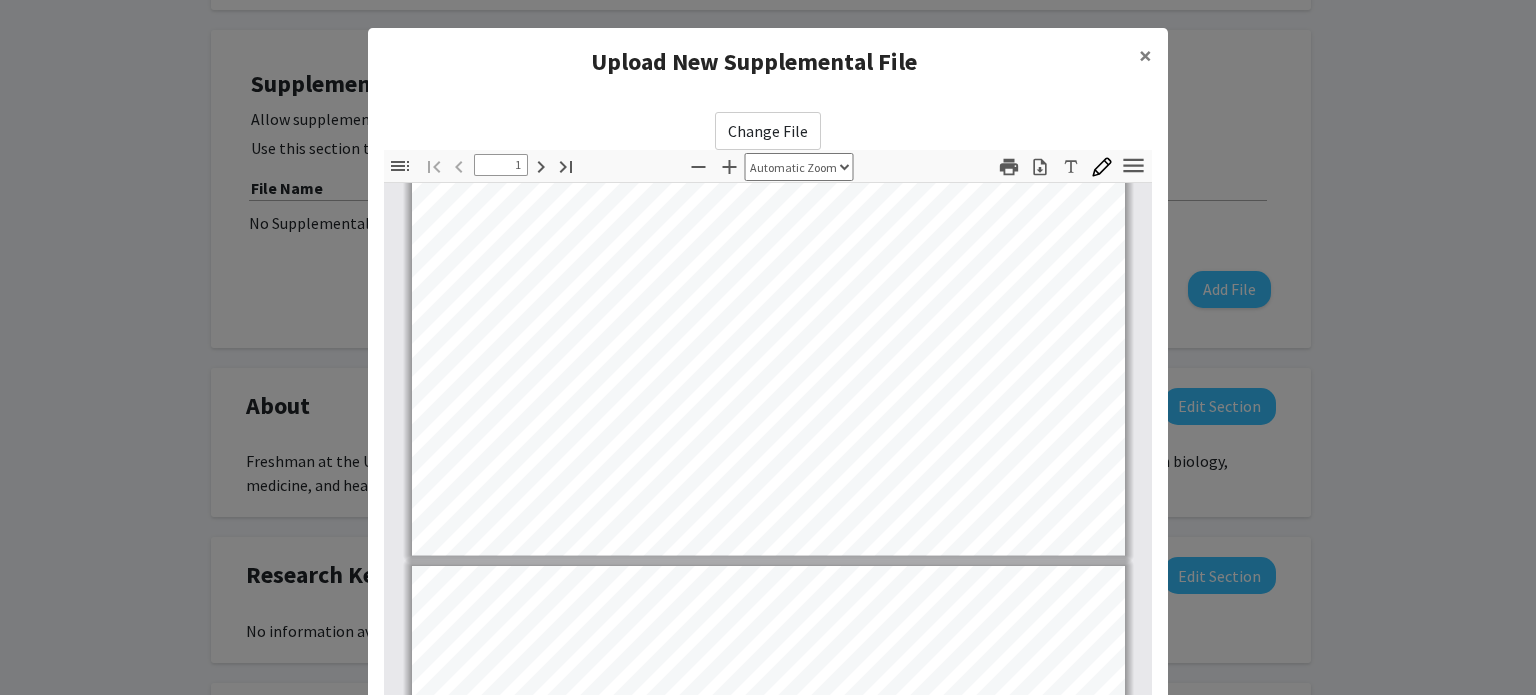 type on "2" 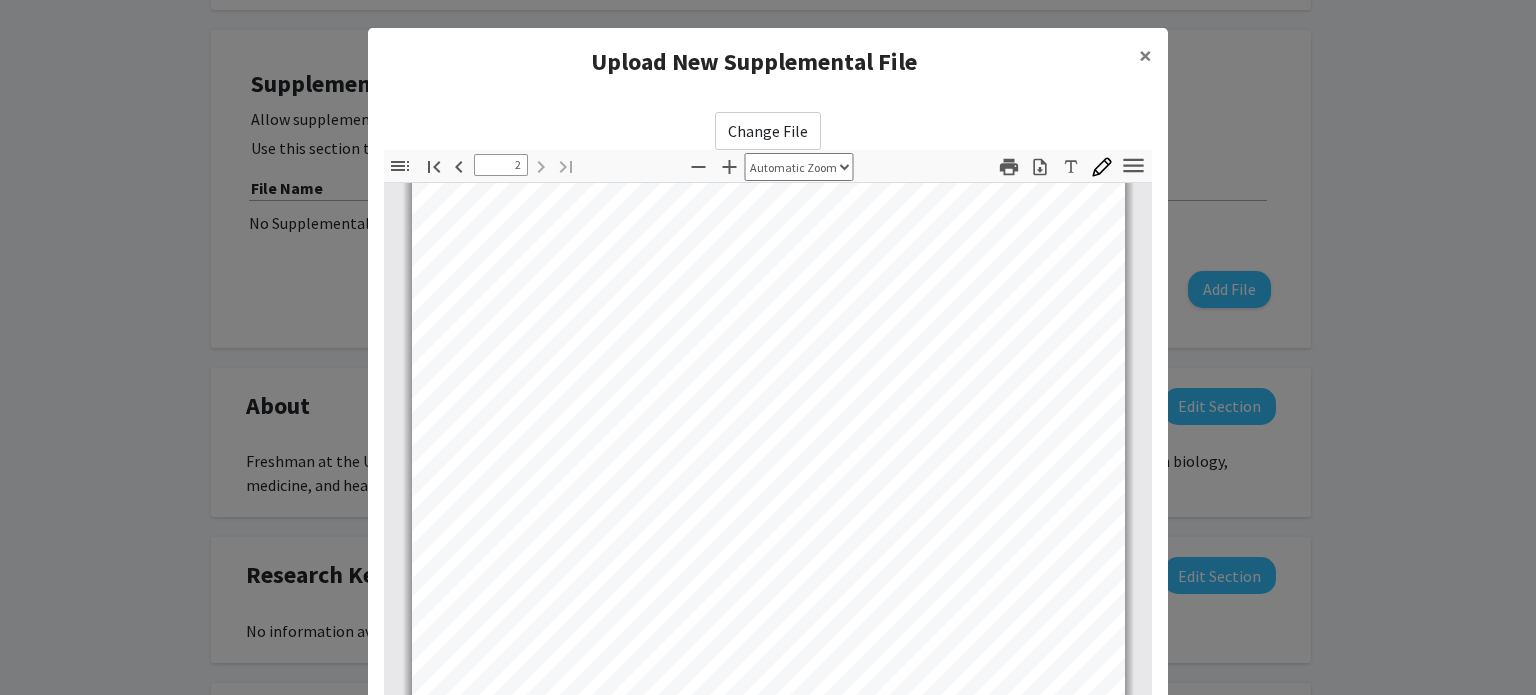 scroll, scrollTop: 1307, scrollLeft: 0, axis: vertical 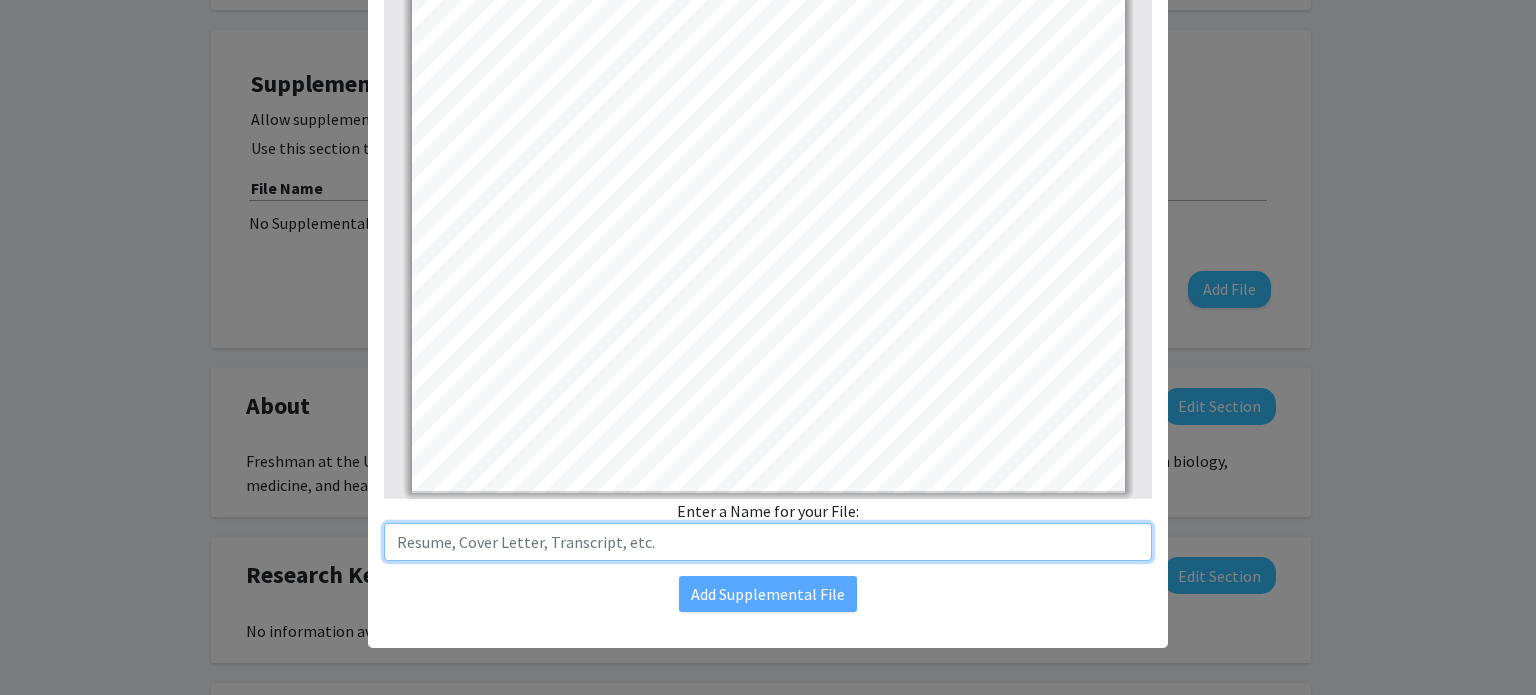 click at bounding box center [768, 542] 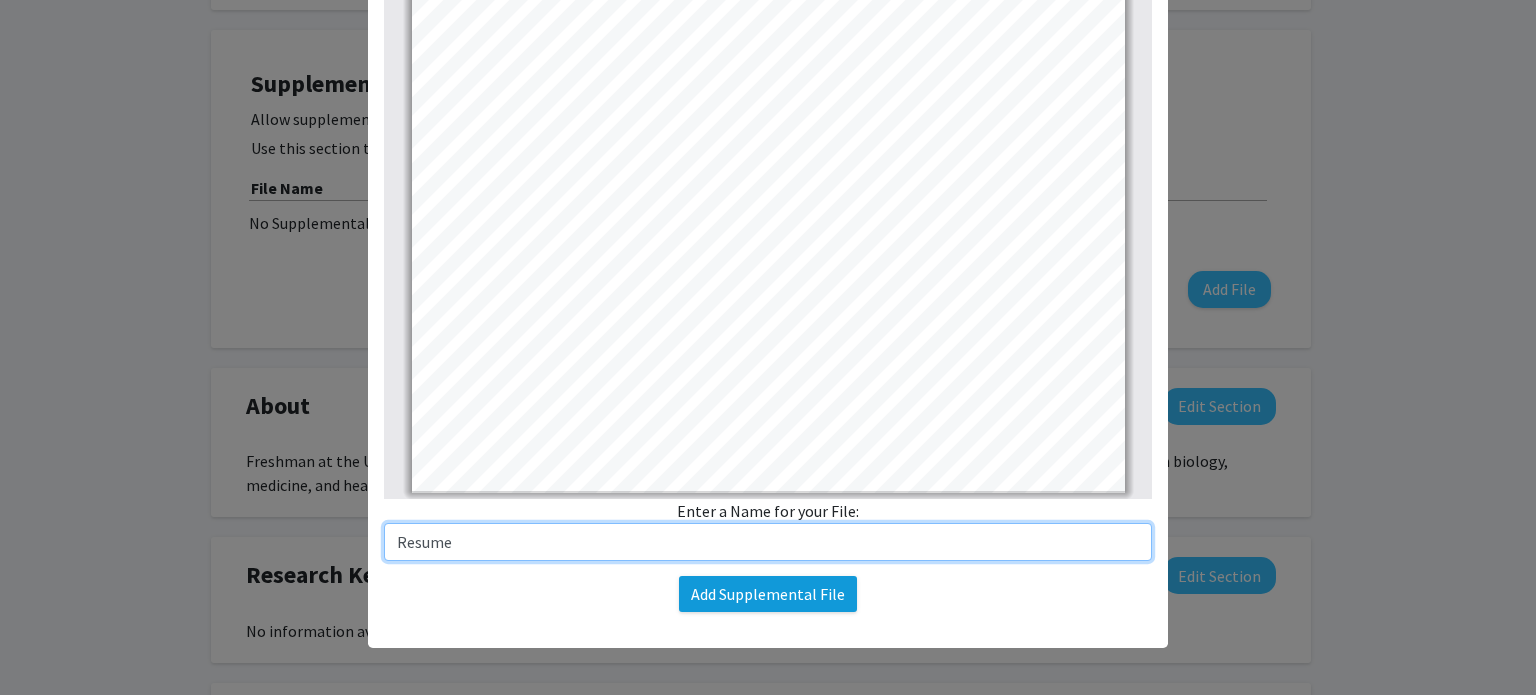 type on "Resume" 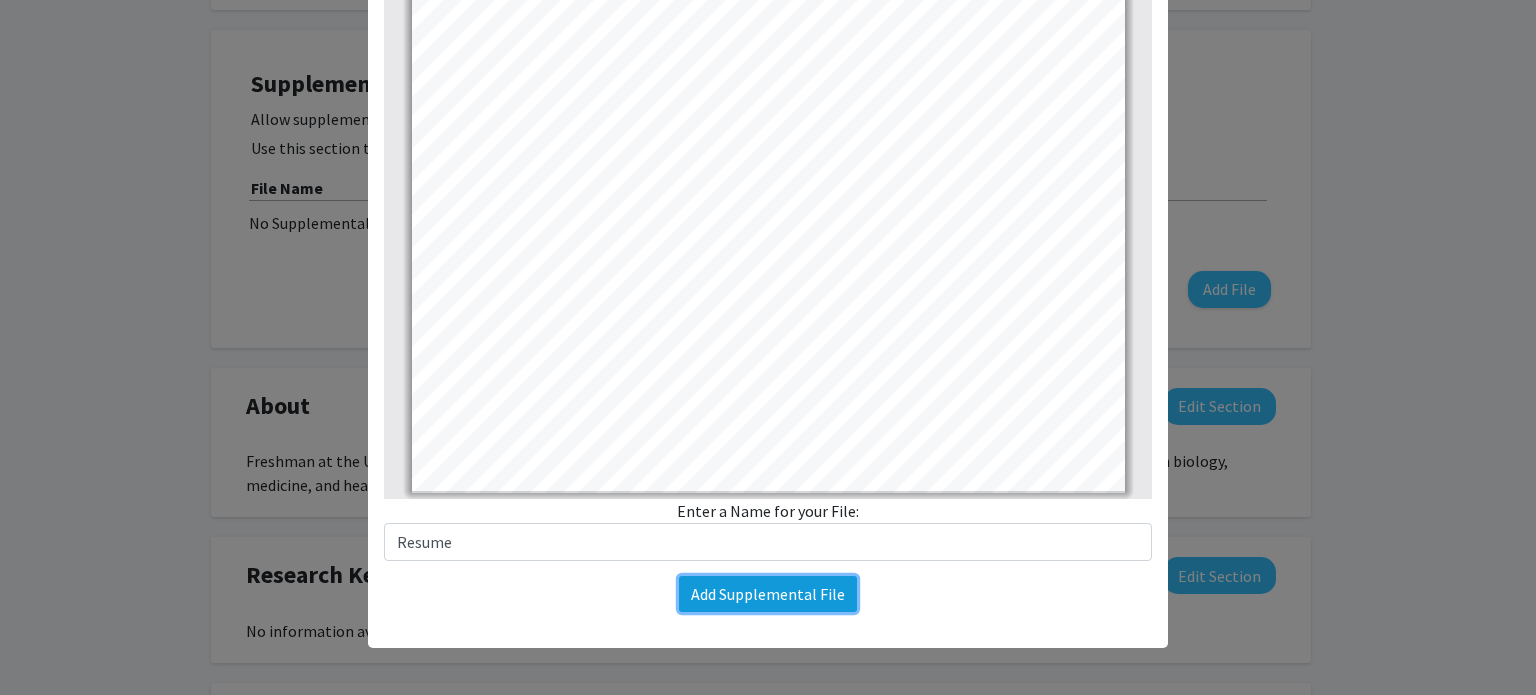click on "Add Supplemental File" 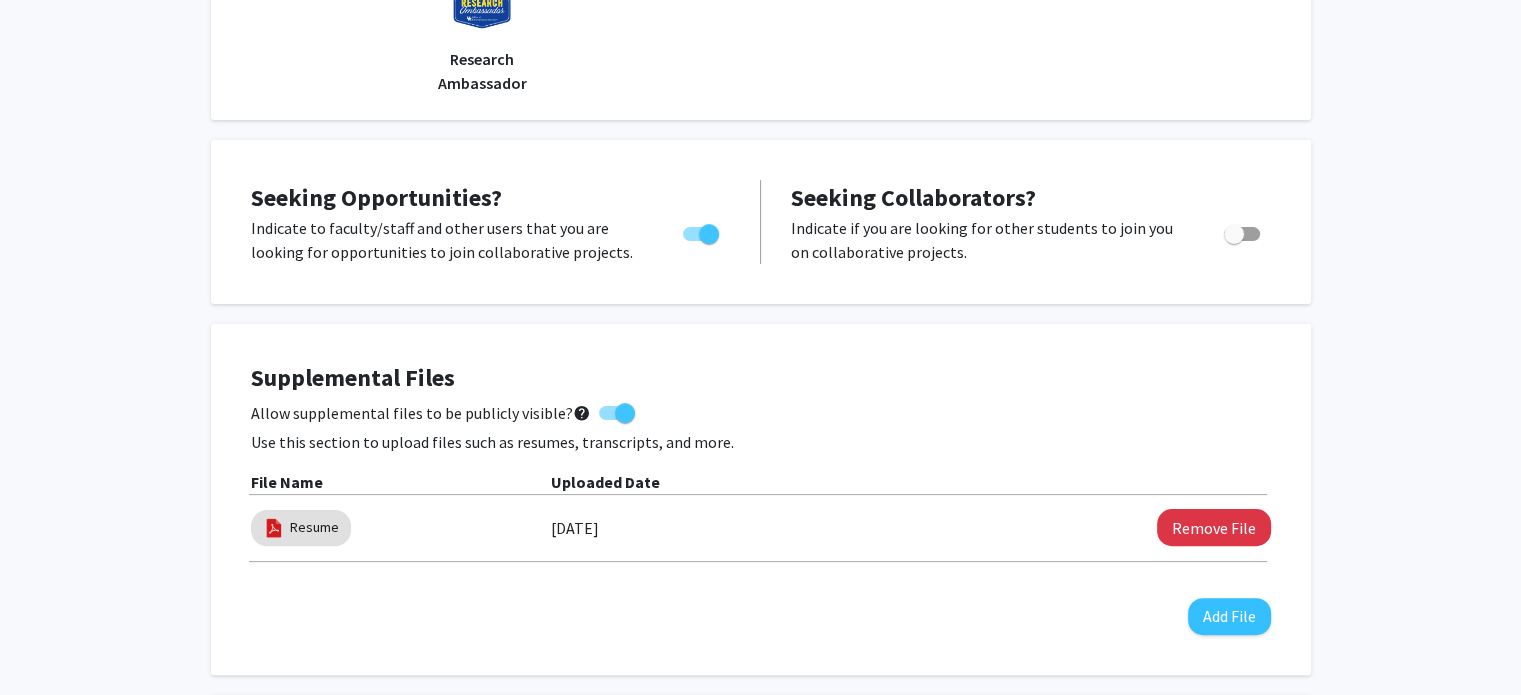 scroll, scrollTop: 0, scrollLeft: 0, axis: both 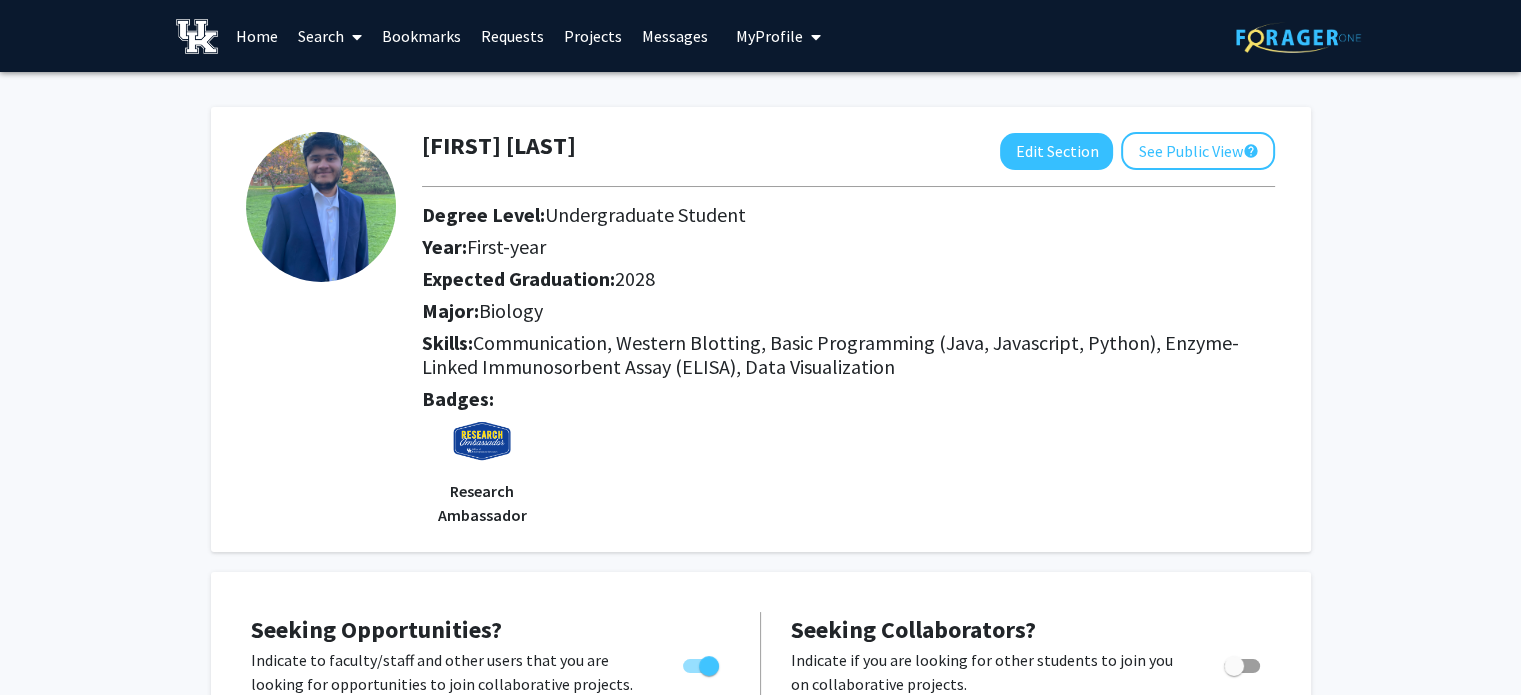click at bounding box center [812, 37] 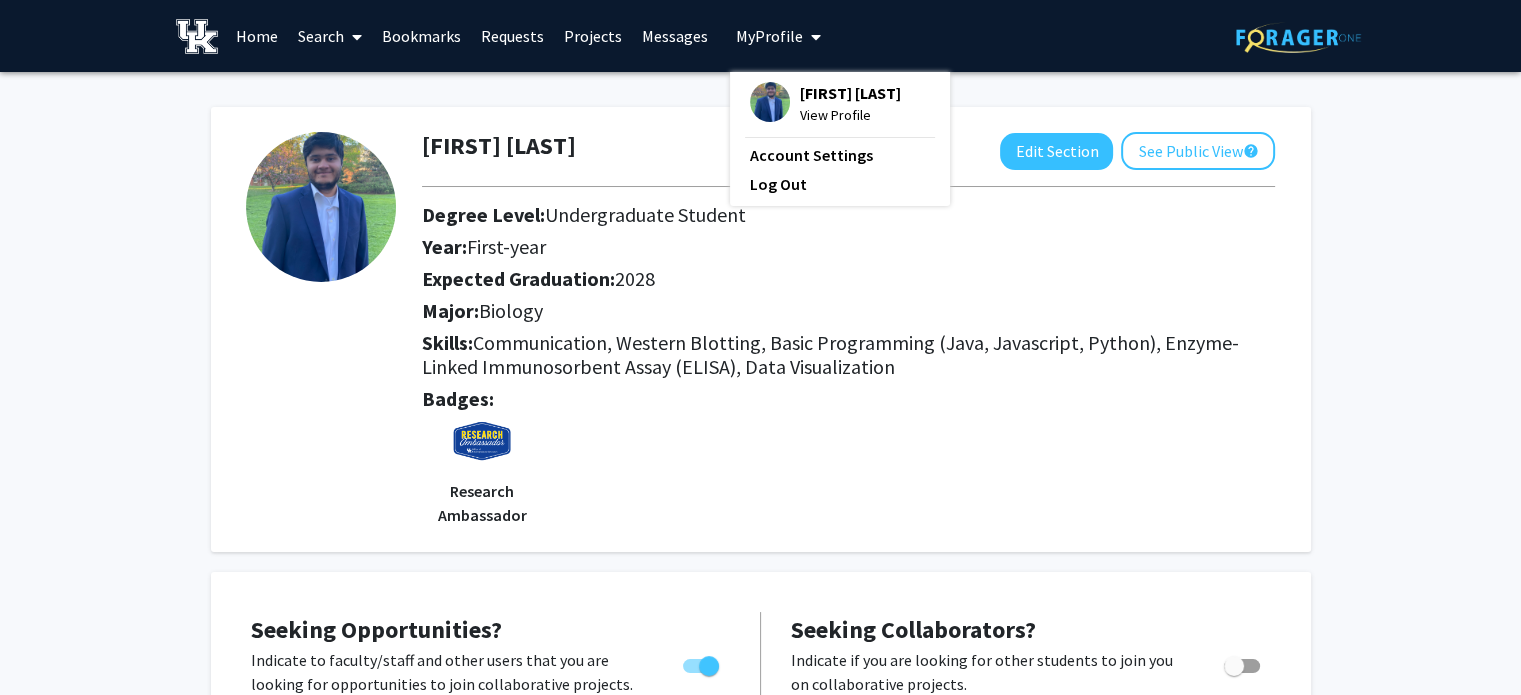 click on "Search" at bounding box center [330, 36] 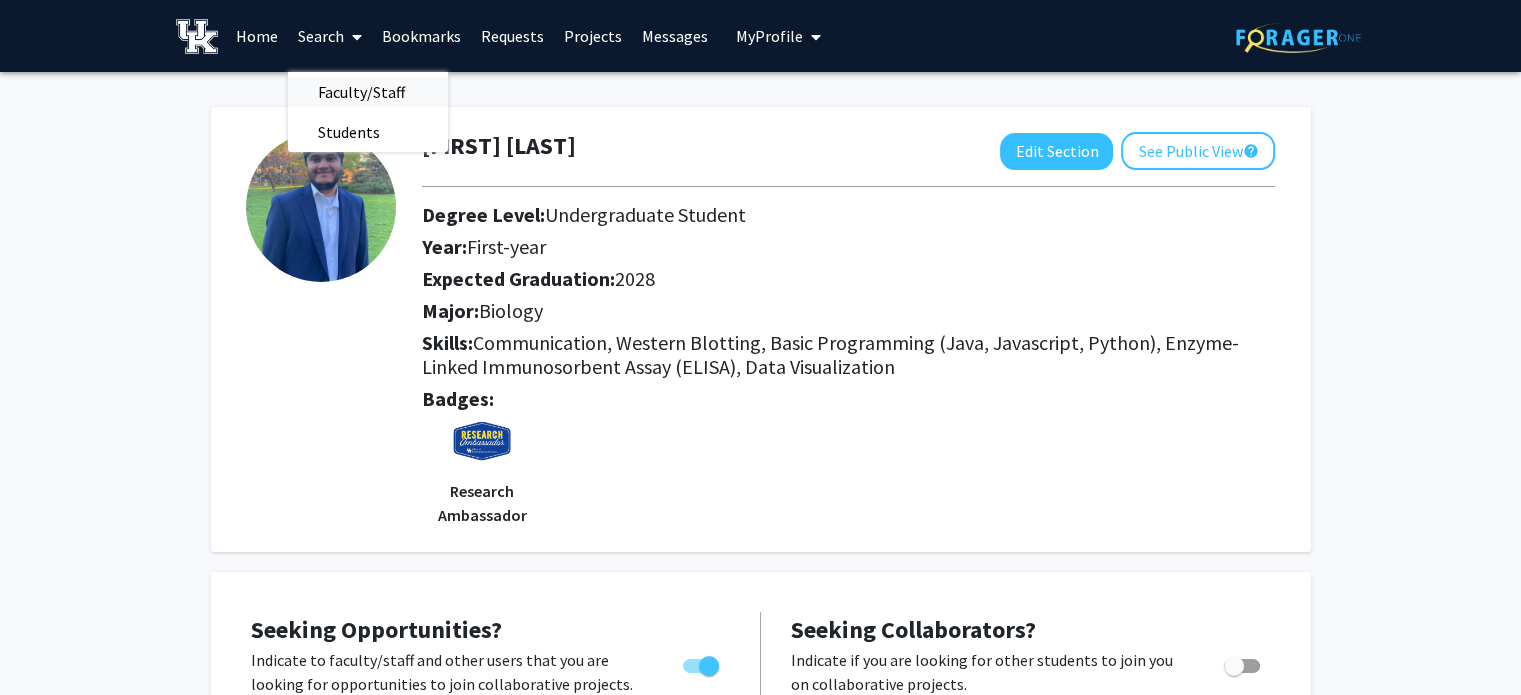 click on "Faculty/Staff" at bounding box center [361, 92] 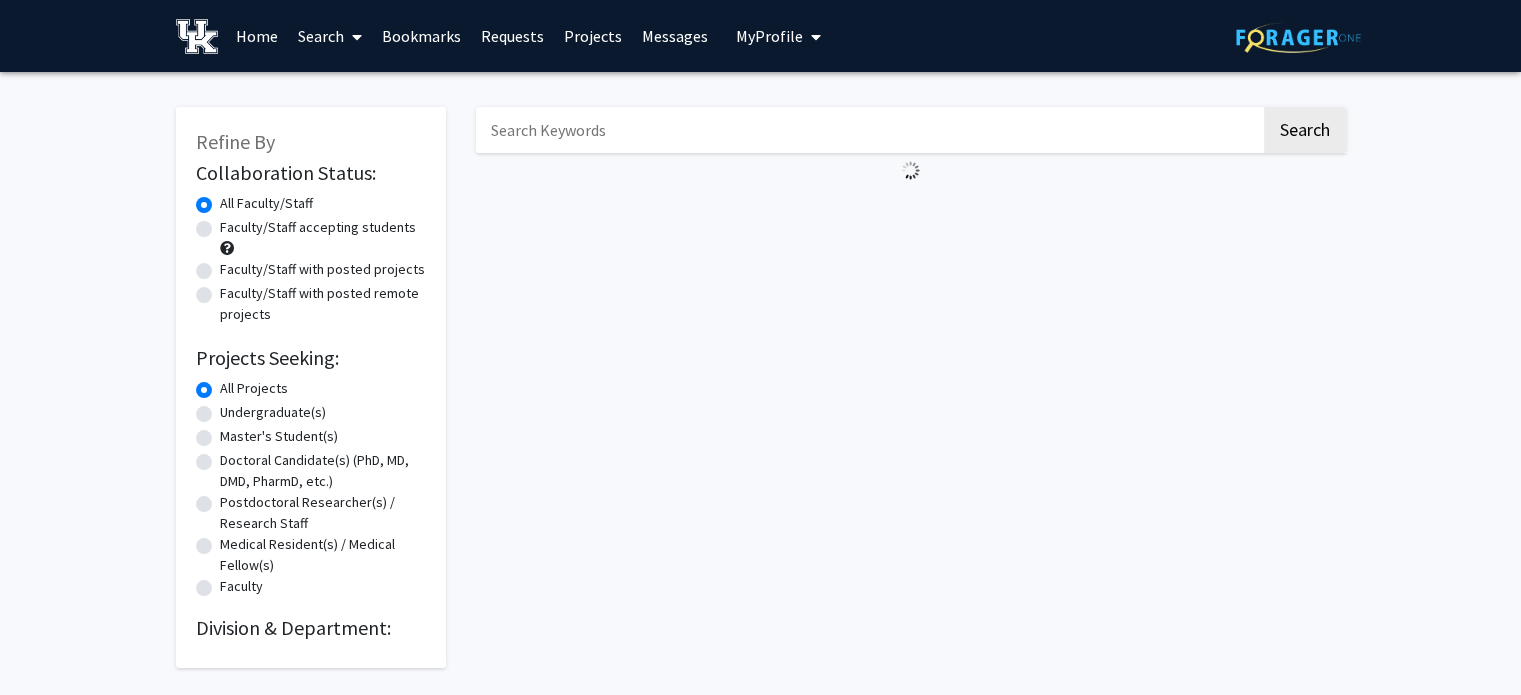 click at bounding box center (868, 130) 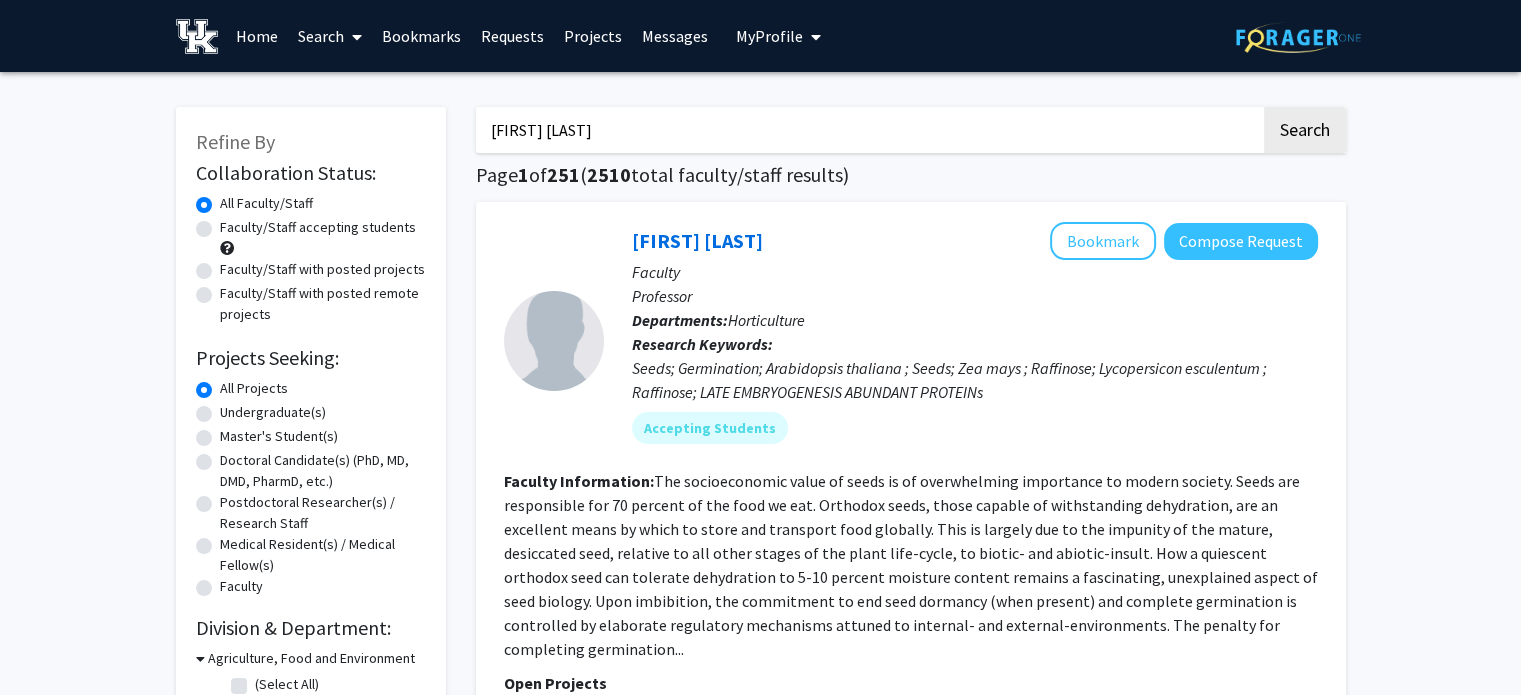 click on "[FIRST] [LAST]" at bounding box center (868, 130) 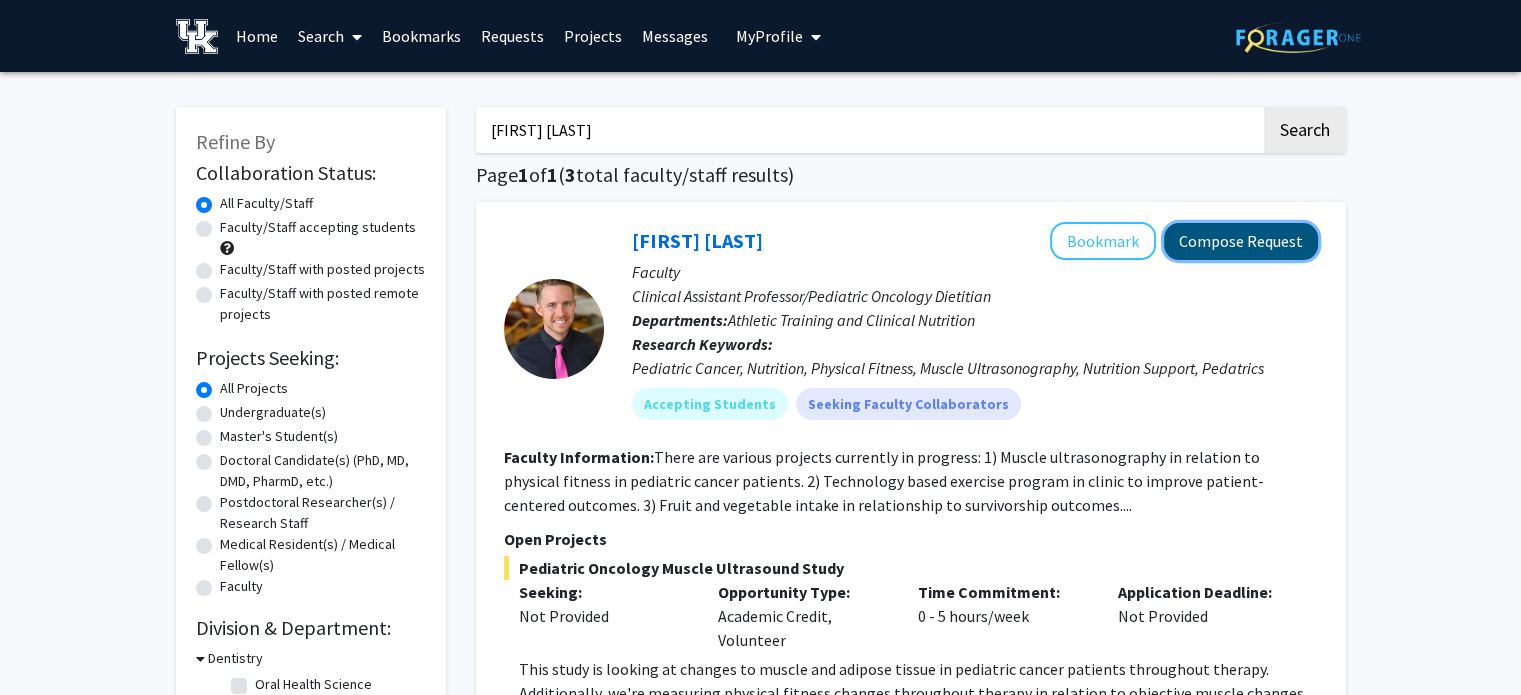 click on "Compose Request" 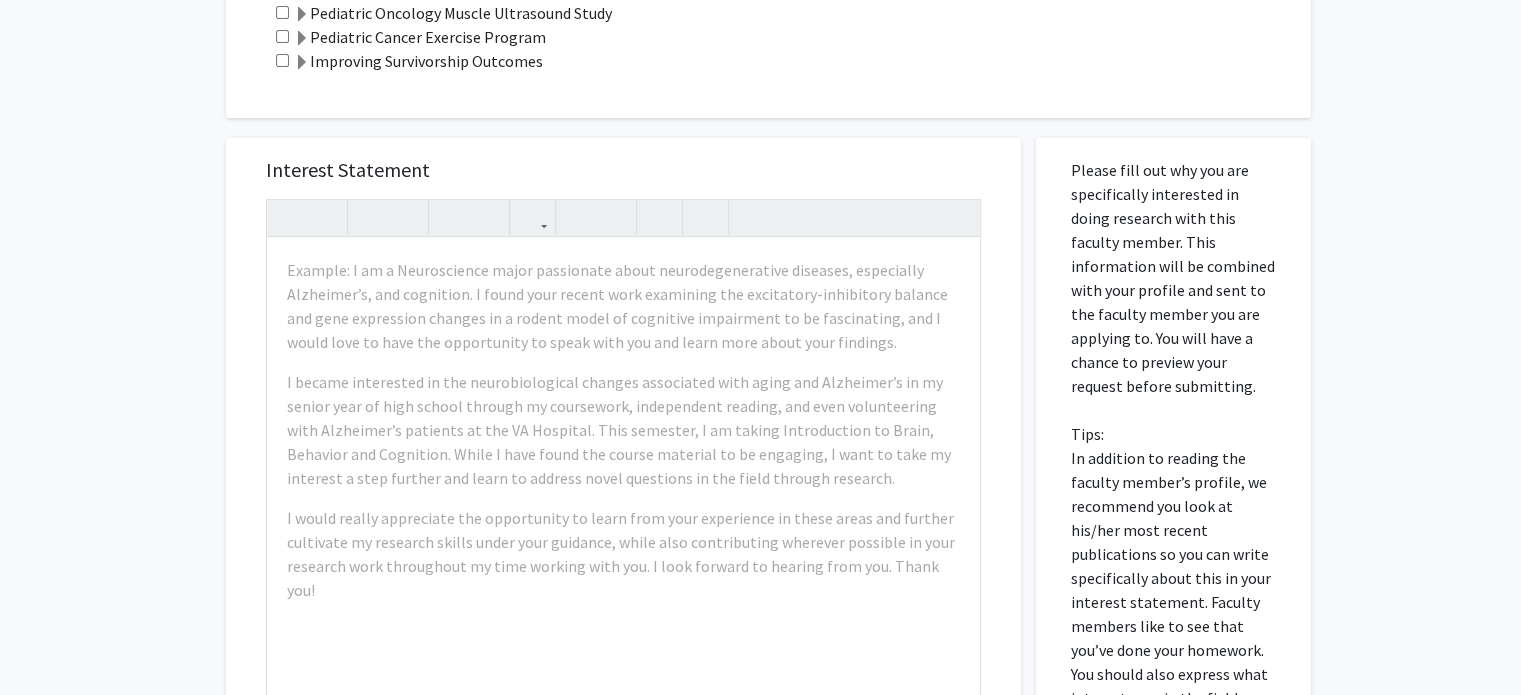 scroll, scrollTop: 756, scrollLeft: 0, axis: vertical 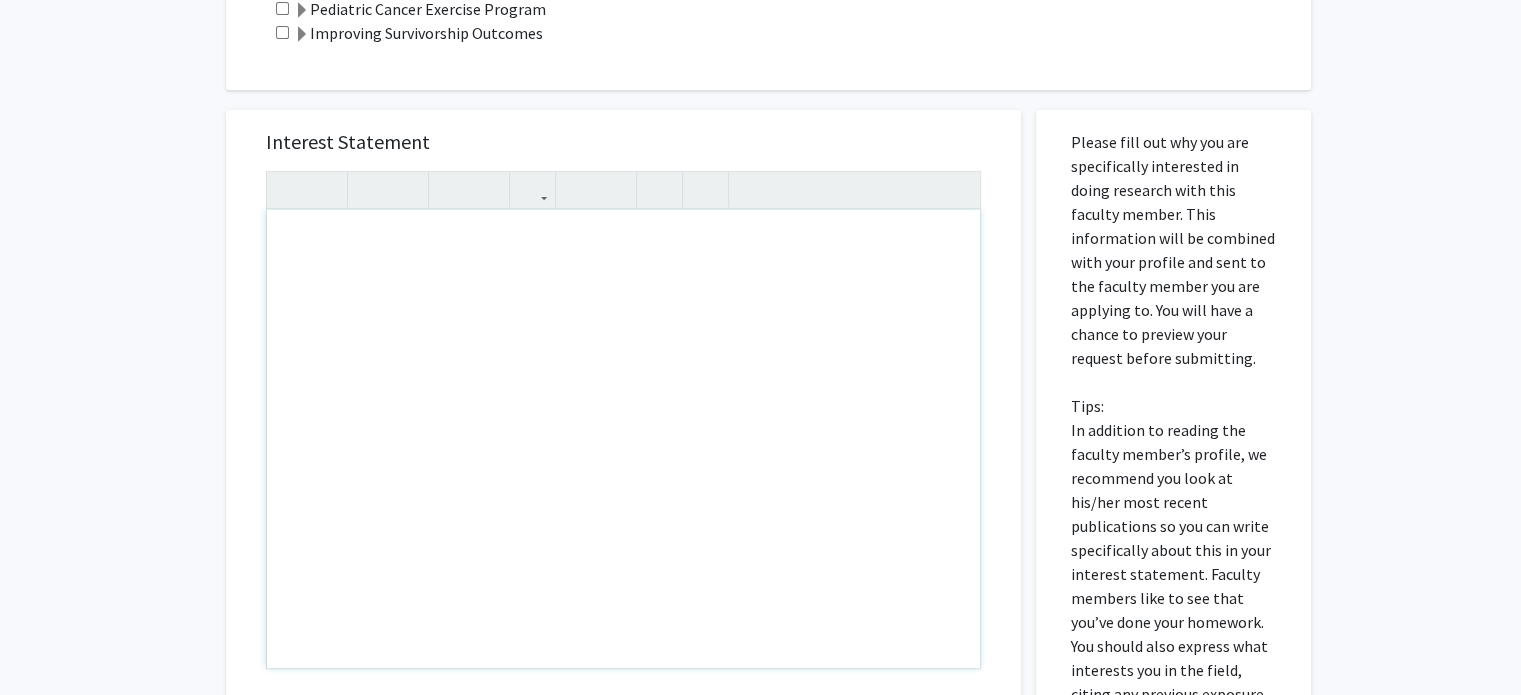 click at bounding box center (623, 439) 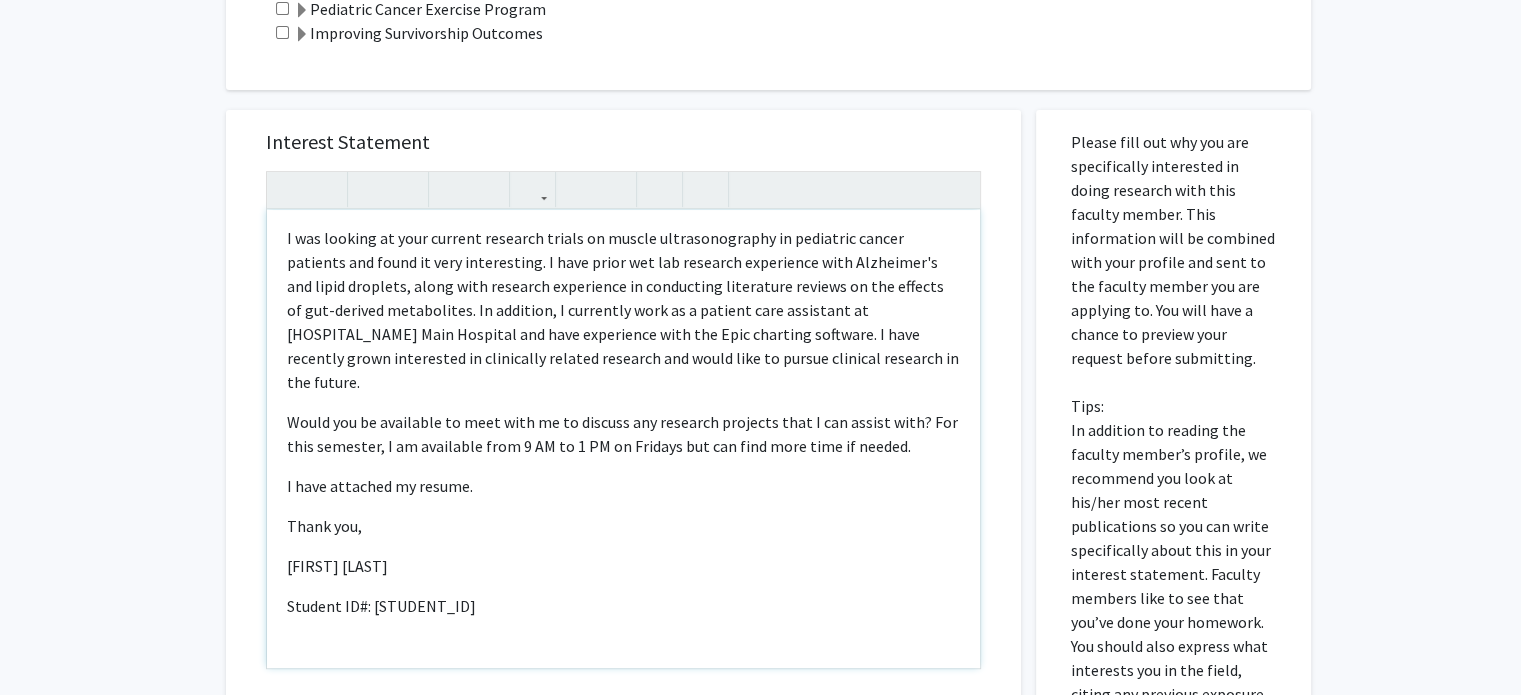 scroll, scrollTop: 109, scrollLeft: 0, axis: vertical 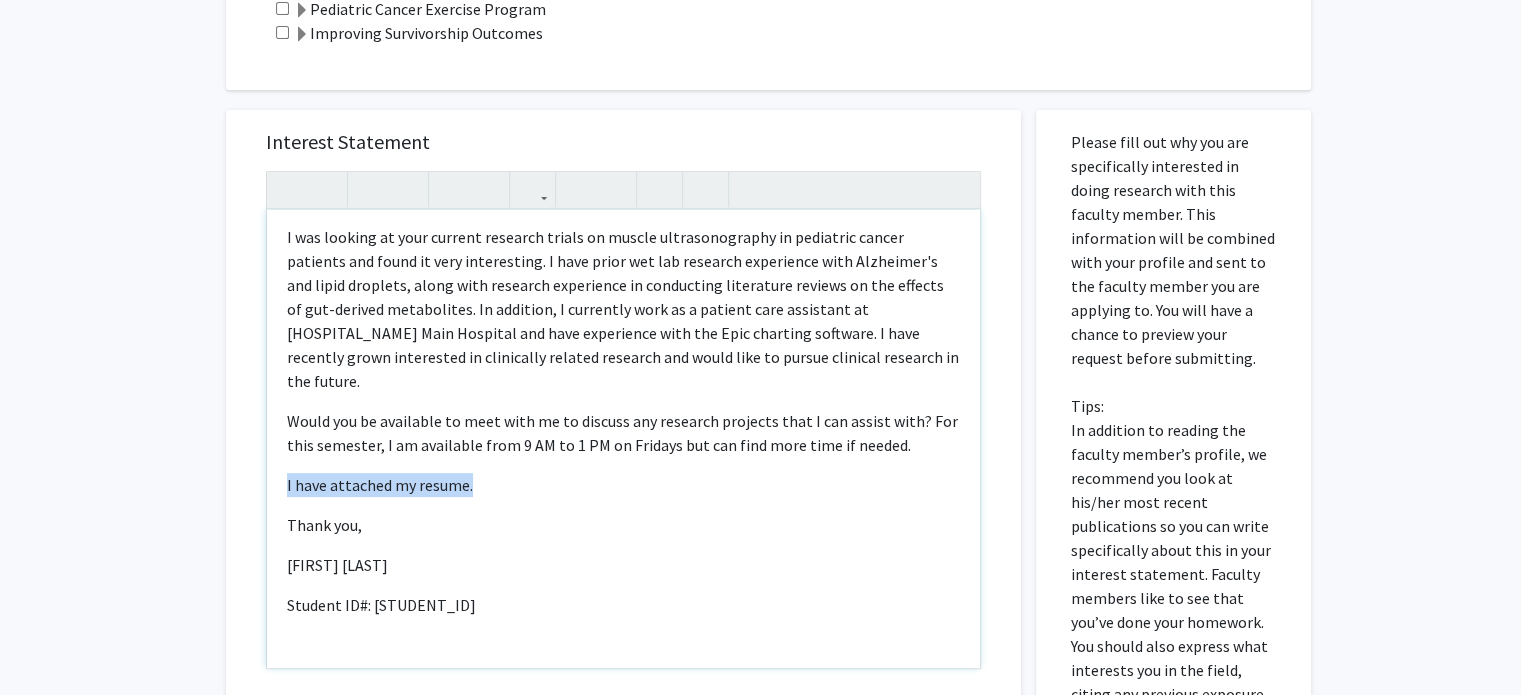 drag, startPoint x: 478, startPoint y: 468, endPoint x: 260, endPoint y: 460, distance: 218.14674 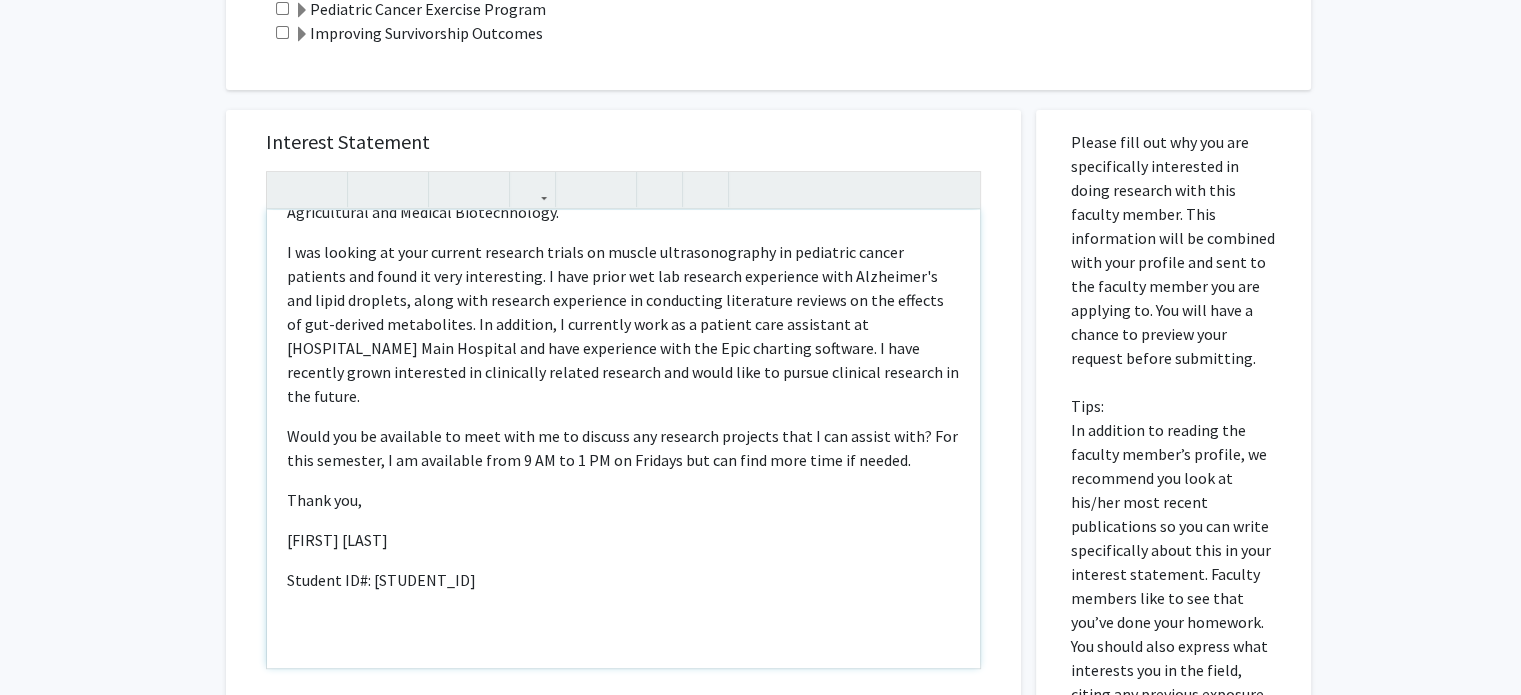 type on "Dear Dr. [LAST_NAME],
My name is [FIRST] [LAST], and I am a rising sophomore at the University of Kentucky majoring in Agricultural and Medical Biotechnology.
I was looking at your current research trials on muscle ultrasonography in pediatric cancer patients and found it very interesting. I have prior wet lab research experience with Alzheimer's and lipid droplets, along with research experience in conducting literature reviews on the effects of gut-derived metabolites. In addition, I currently work as a patient care assistant at [HOSPITAL_NAME] and have experience with the Epic charting software. I have recently grown interested in clinically related research and would like to pursue clinical research in the future.
Would you be available to meet with me to discuss any research projects that I can assist with? For this semester, I am available from 9 AM to 1 PM on Fridays but can find more time if needed.
Thank you,
[FIRST] [LAST]
Student ID#: [STUDENT_ID]
..." 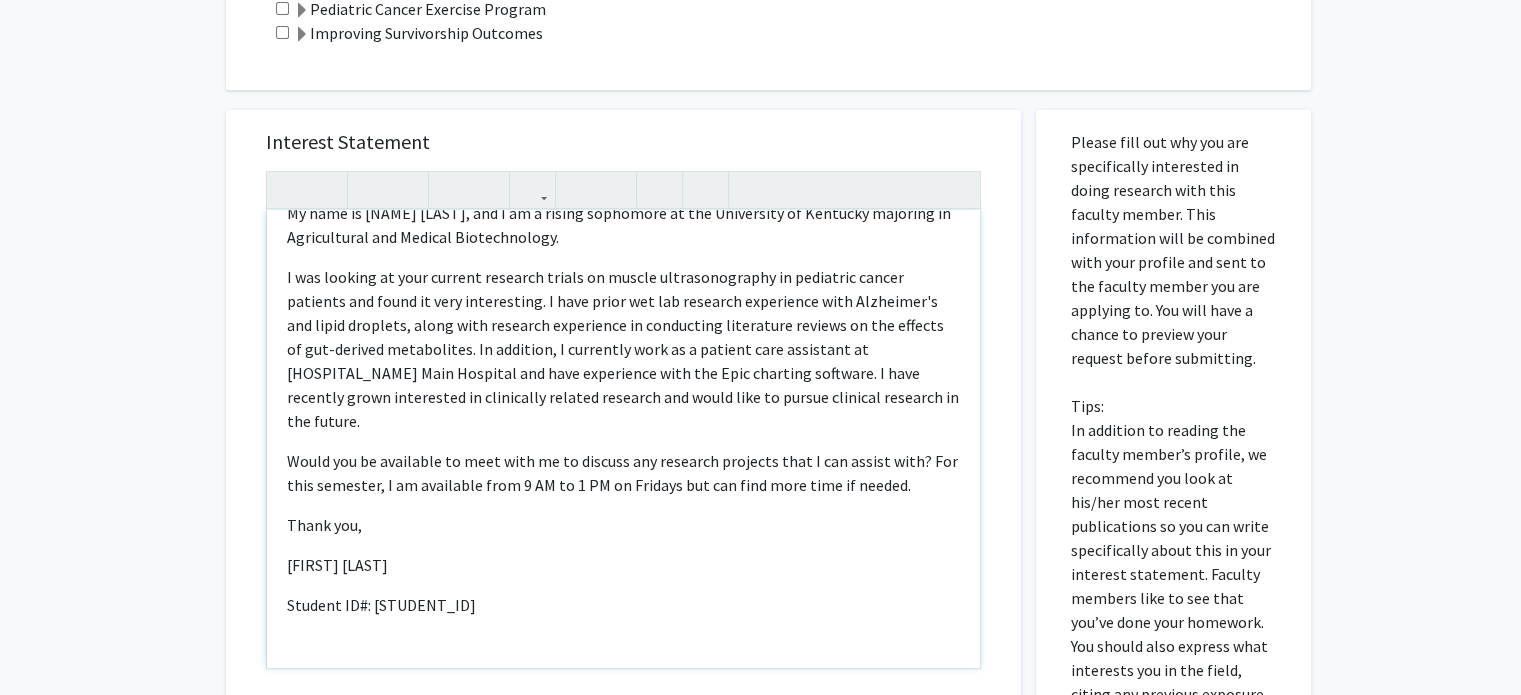 scroll, scrollTop: 0, scrollLeft: 0, axis: both 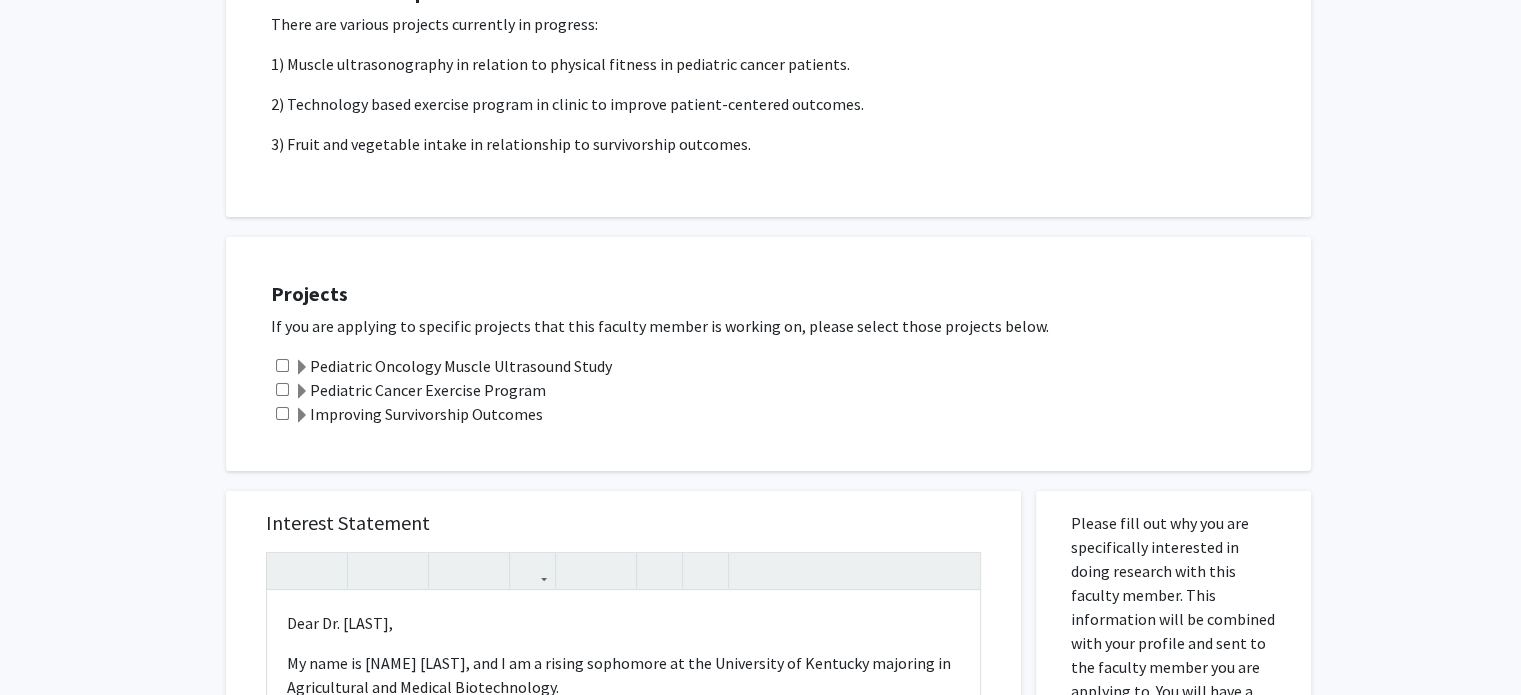 click 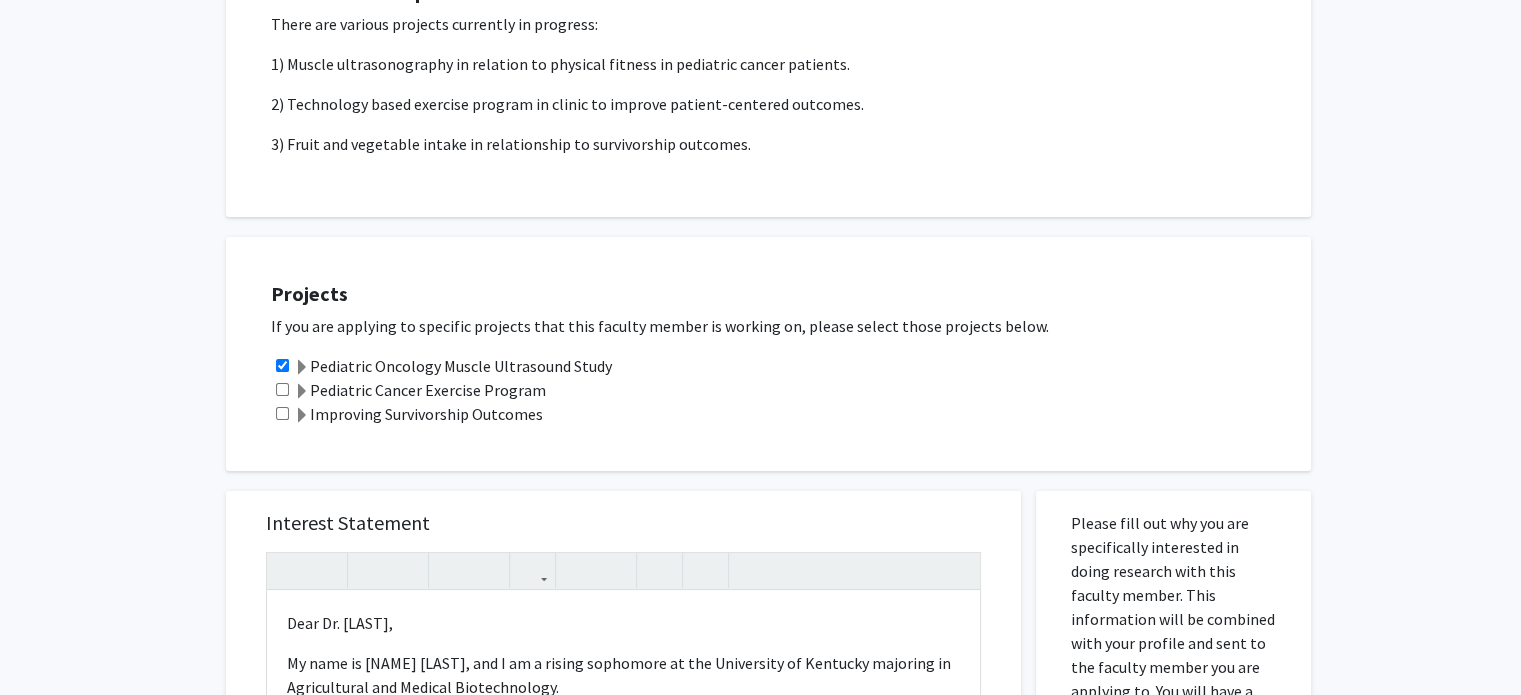 click 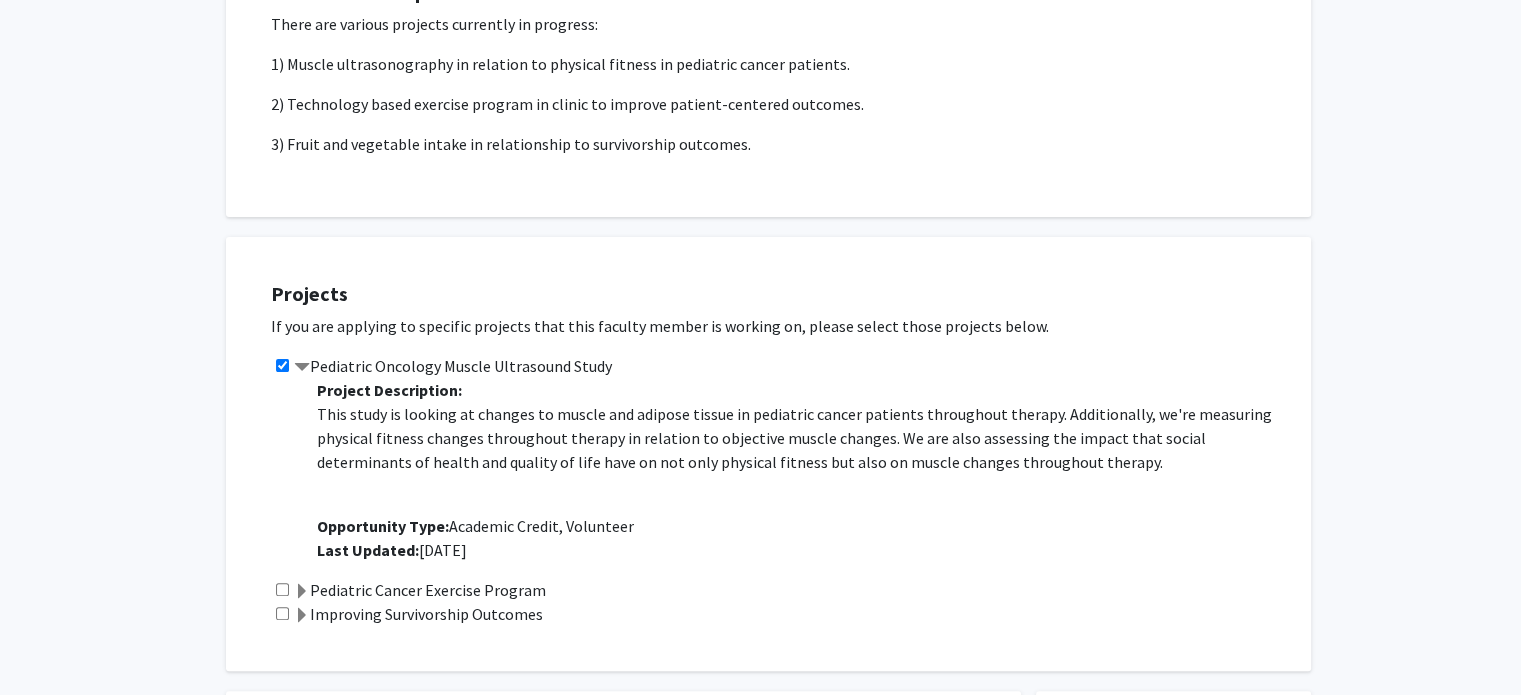 click 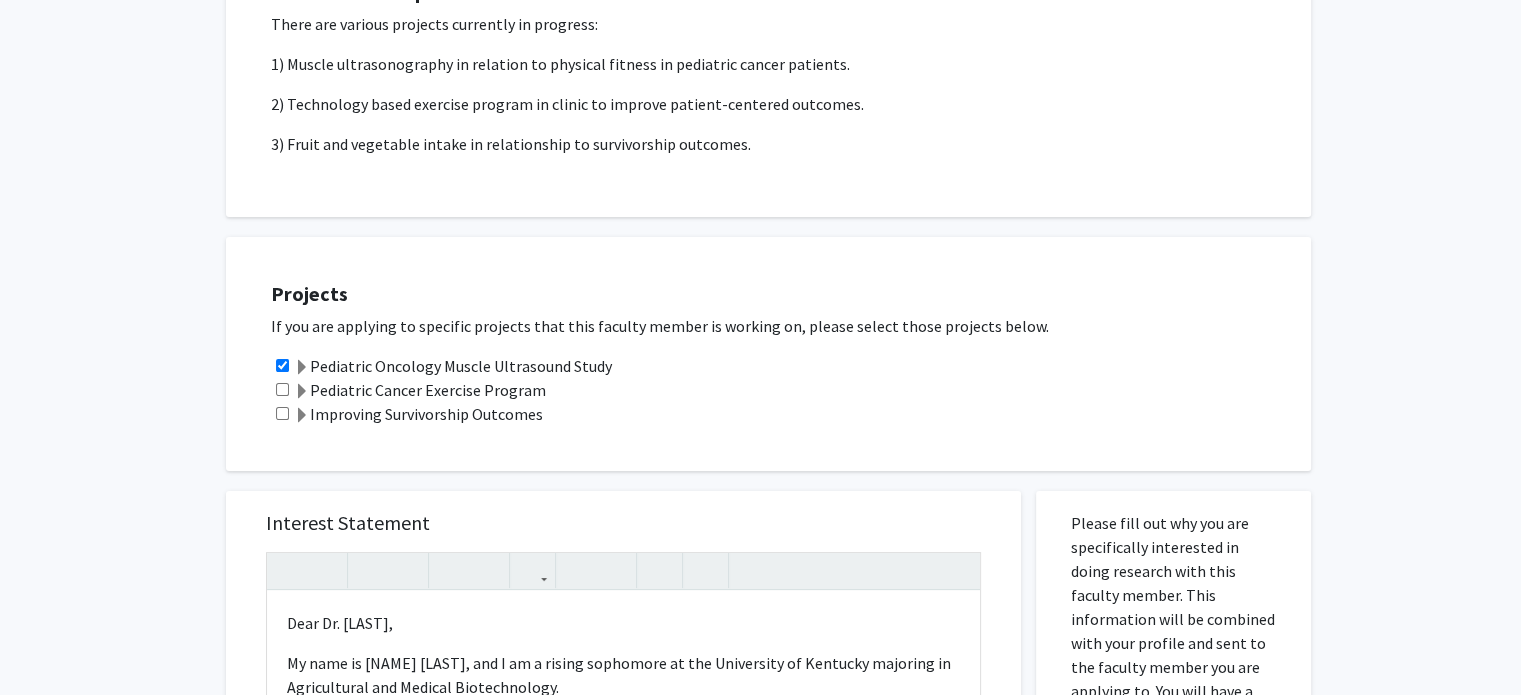click 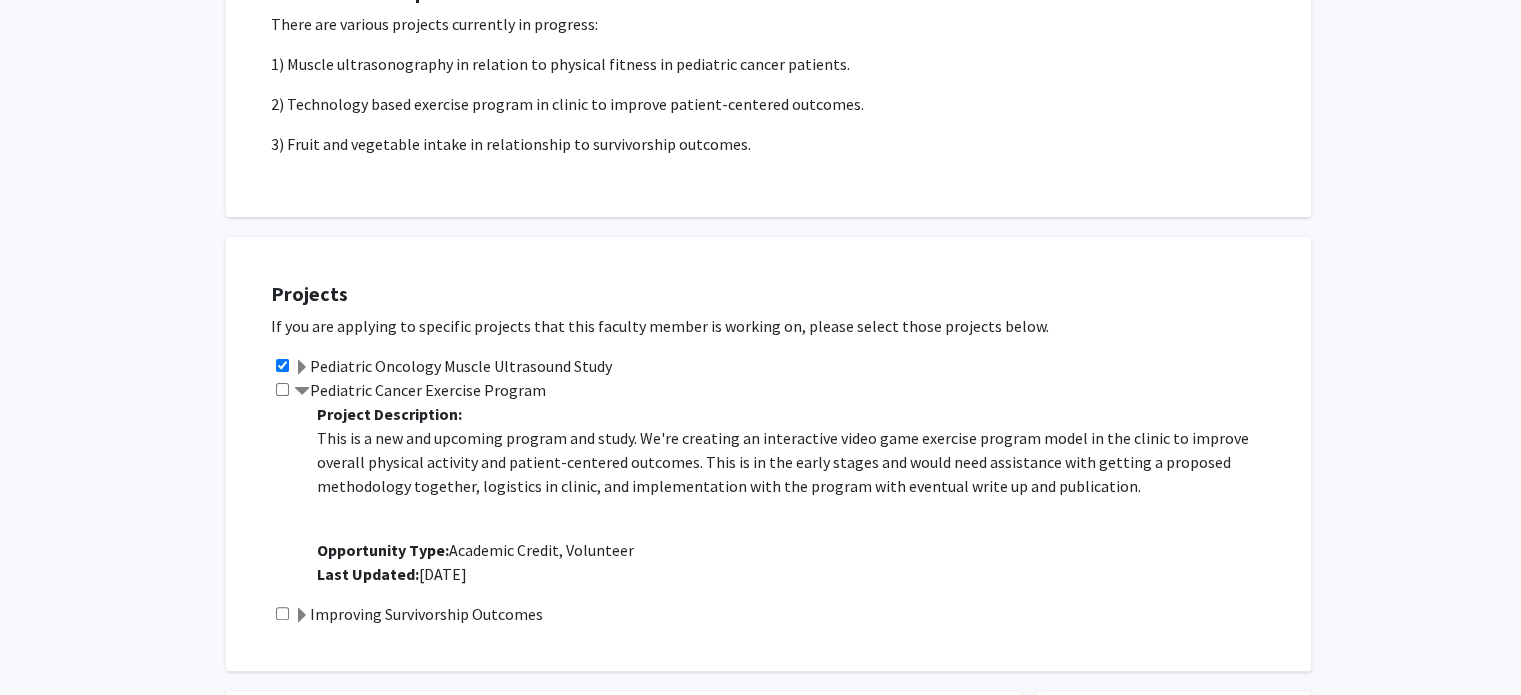 click 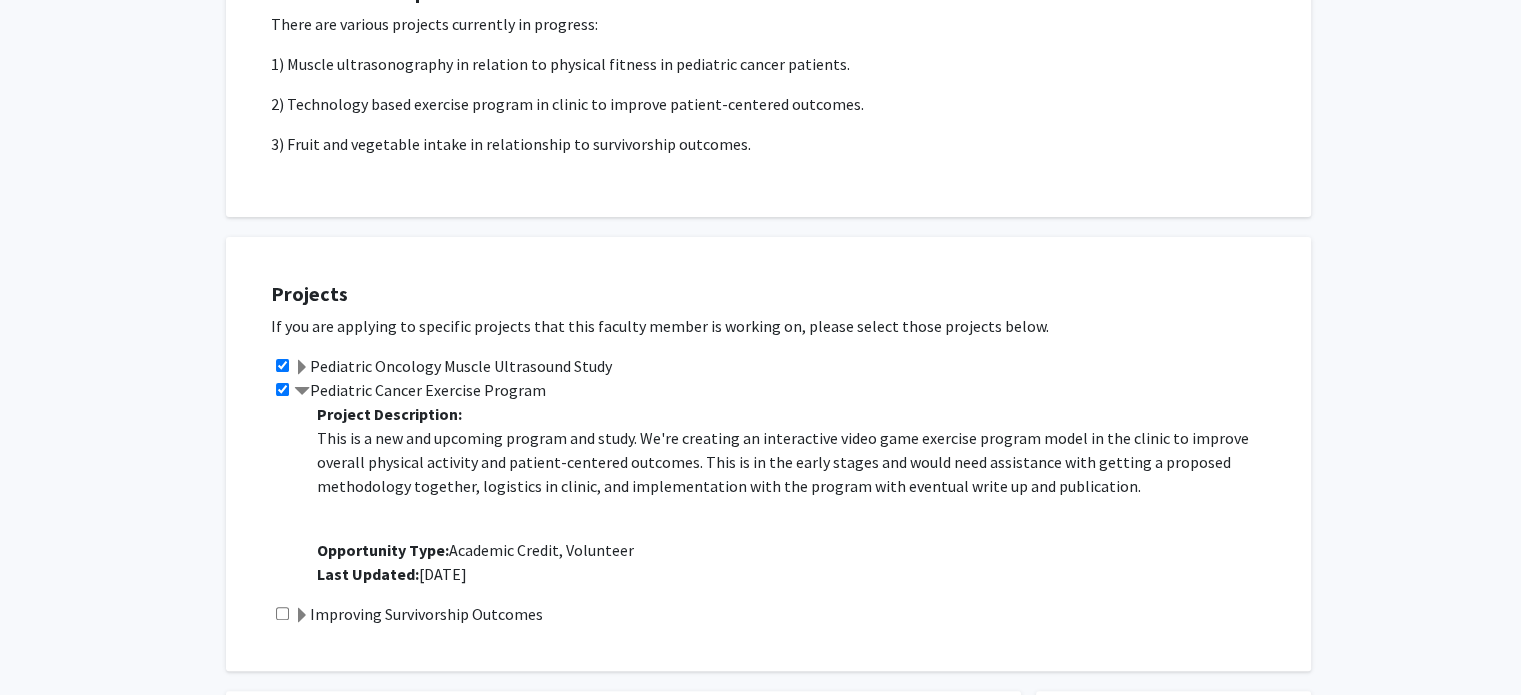 click 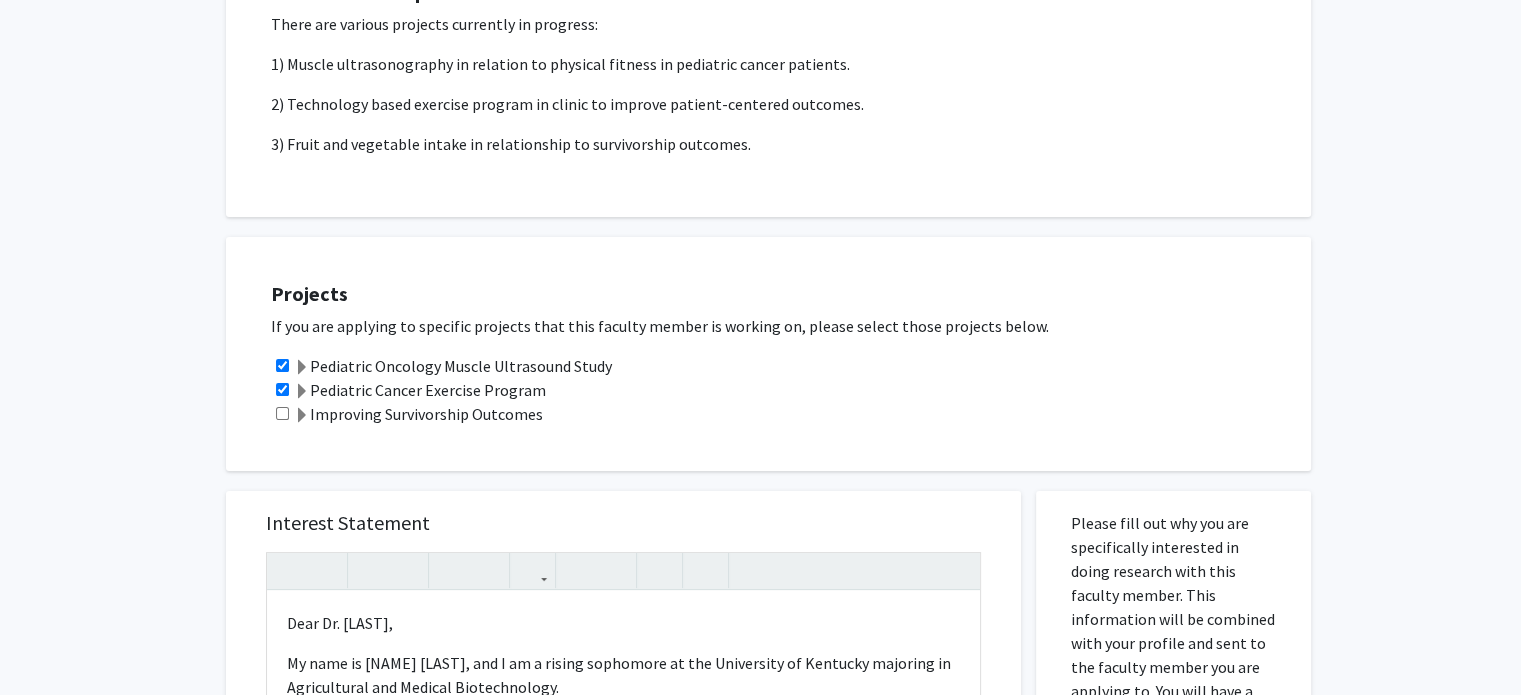 click 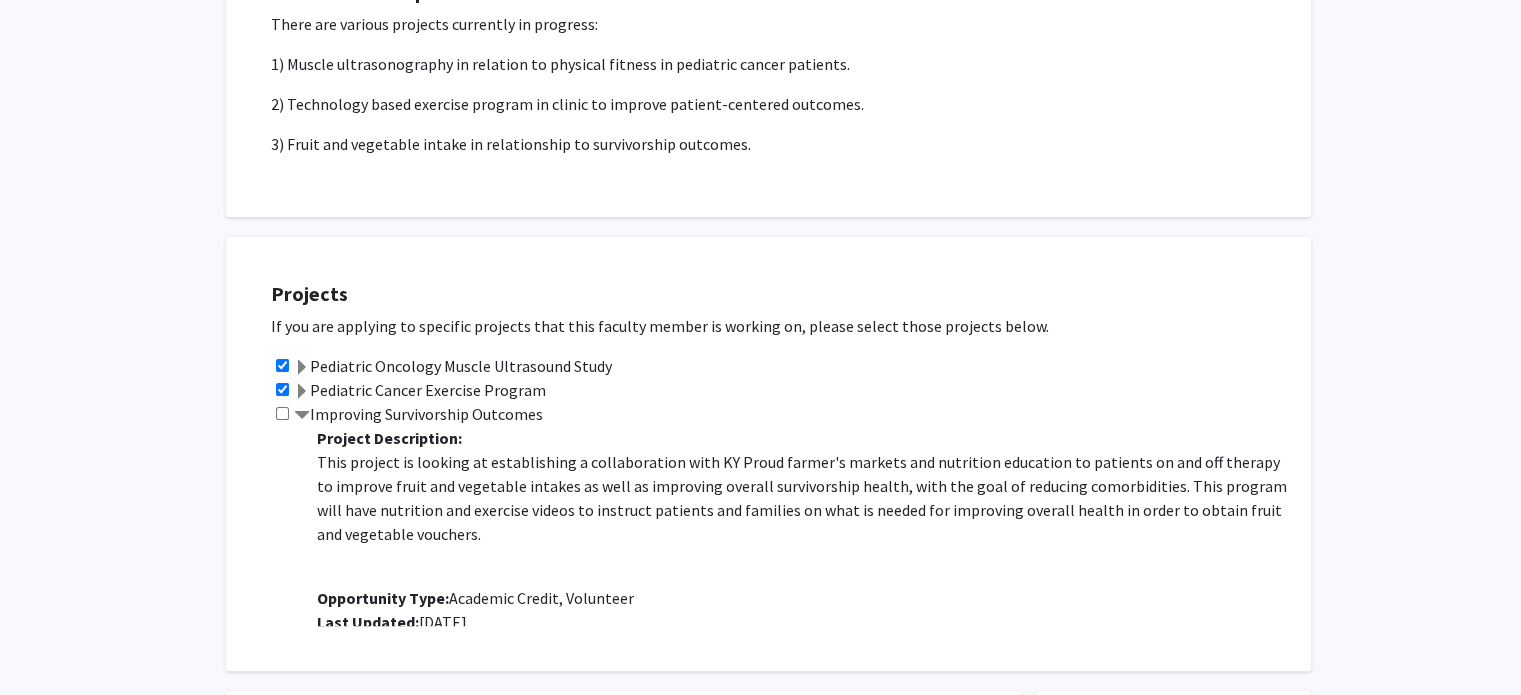 click 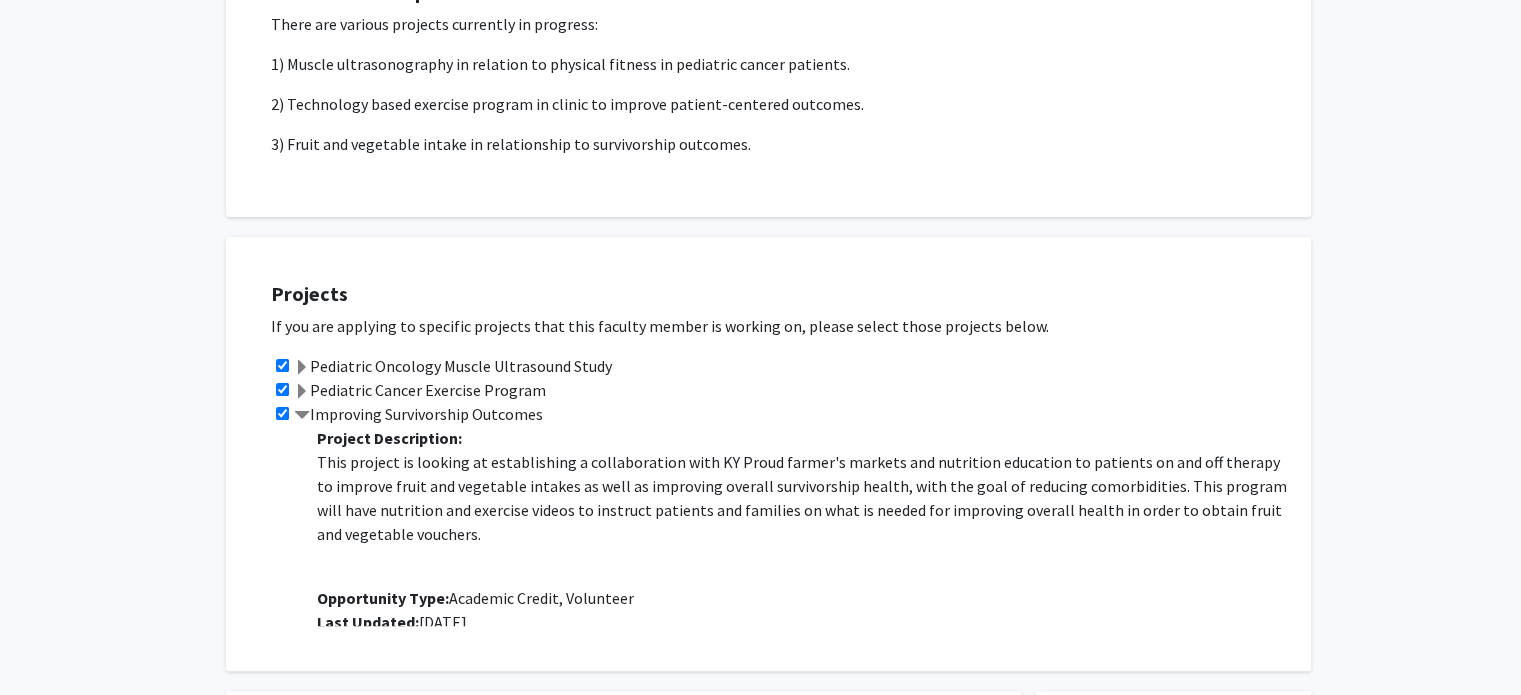click 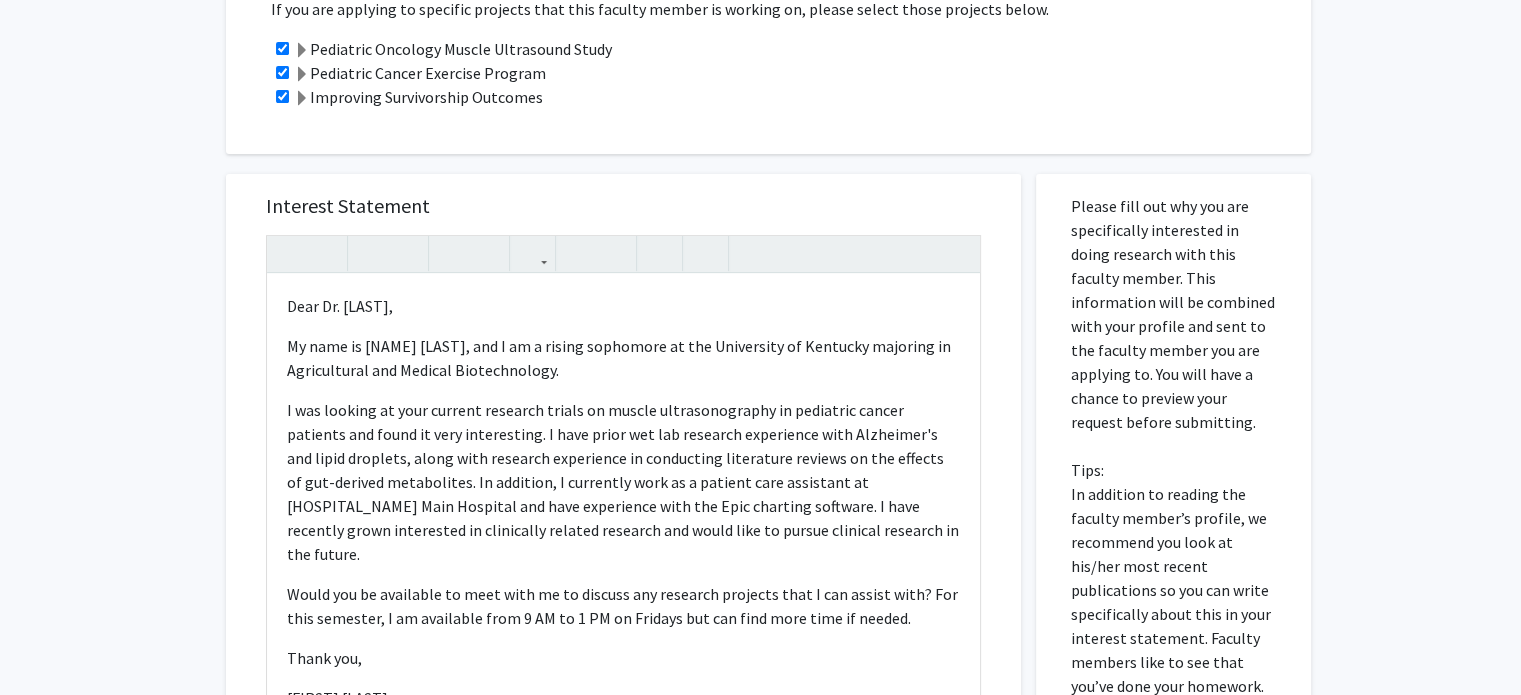 scroll, scrollTop: 695, scrollLeft: 0, axis: vertical 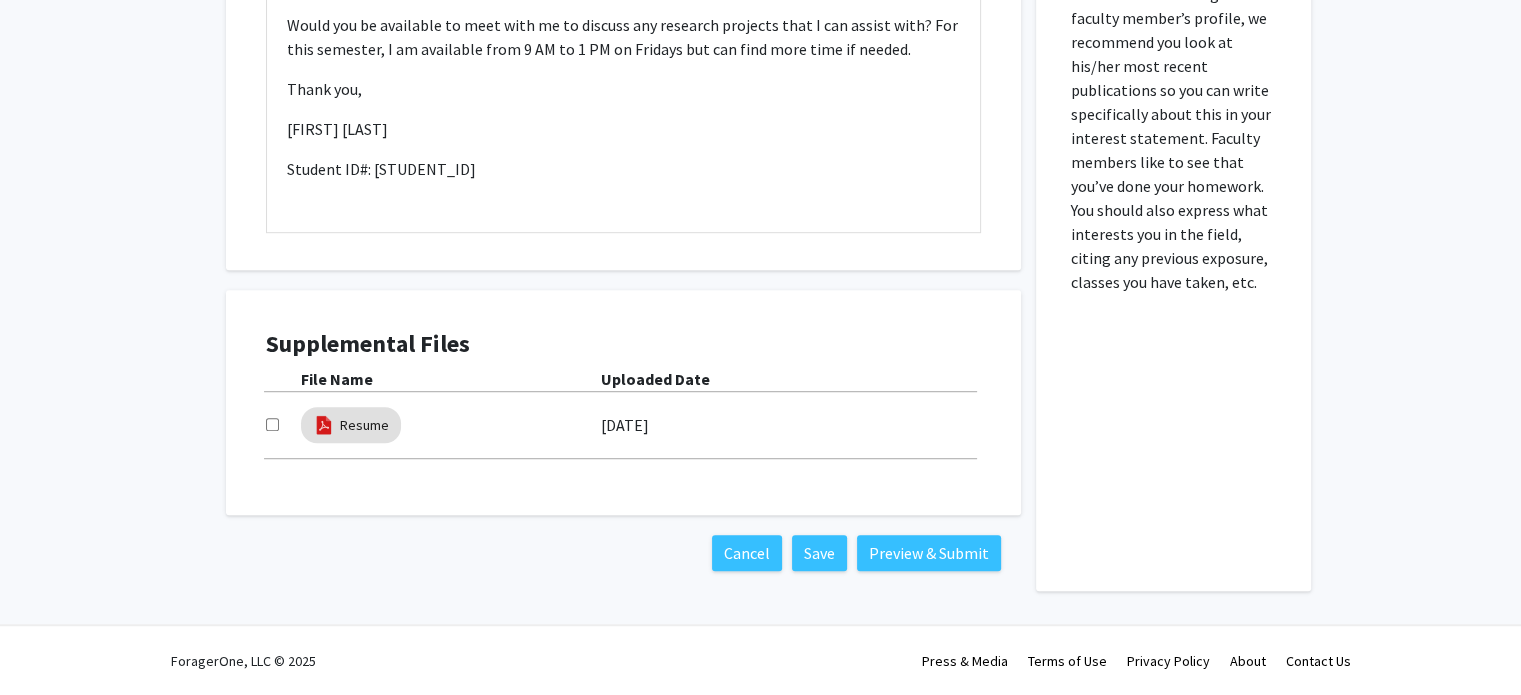 click at bounding box center (272, 424) 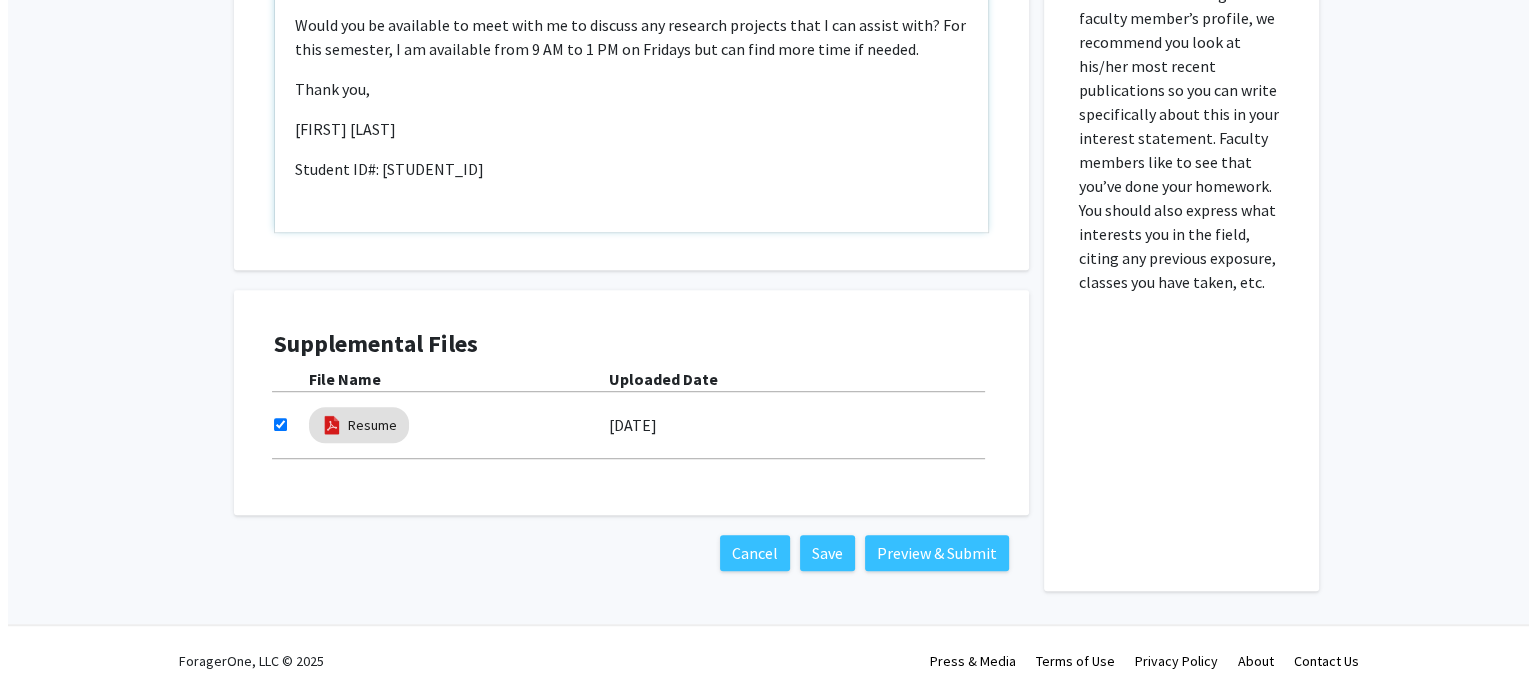 scroll, scrollTop: 0, scrollLeft: 0, axis: both 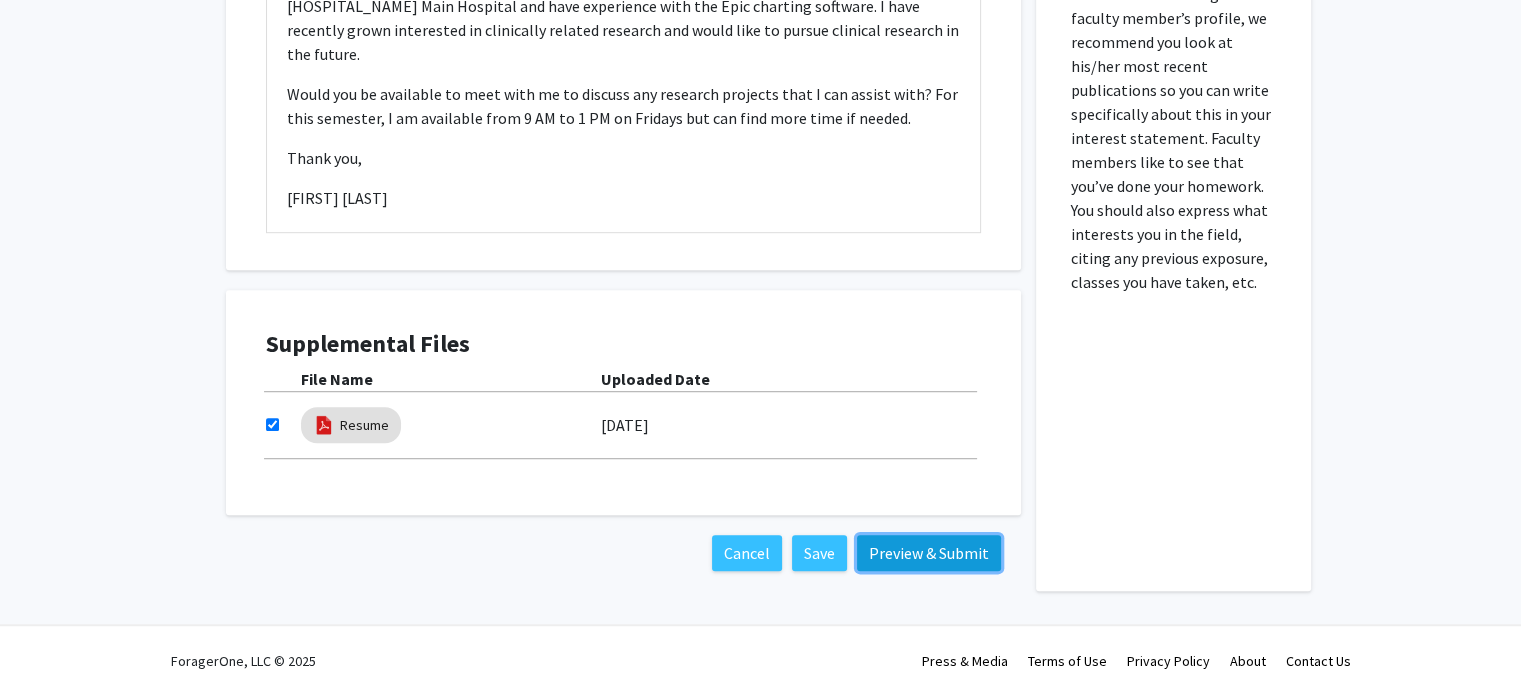 click on "Preview & Submit" at bounding box center [929, 553] 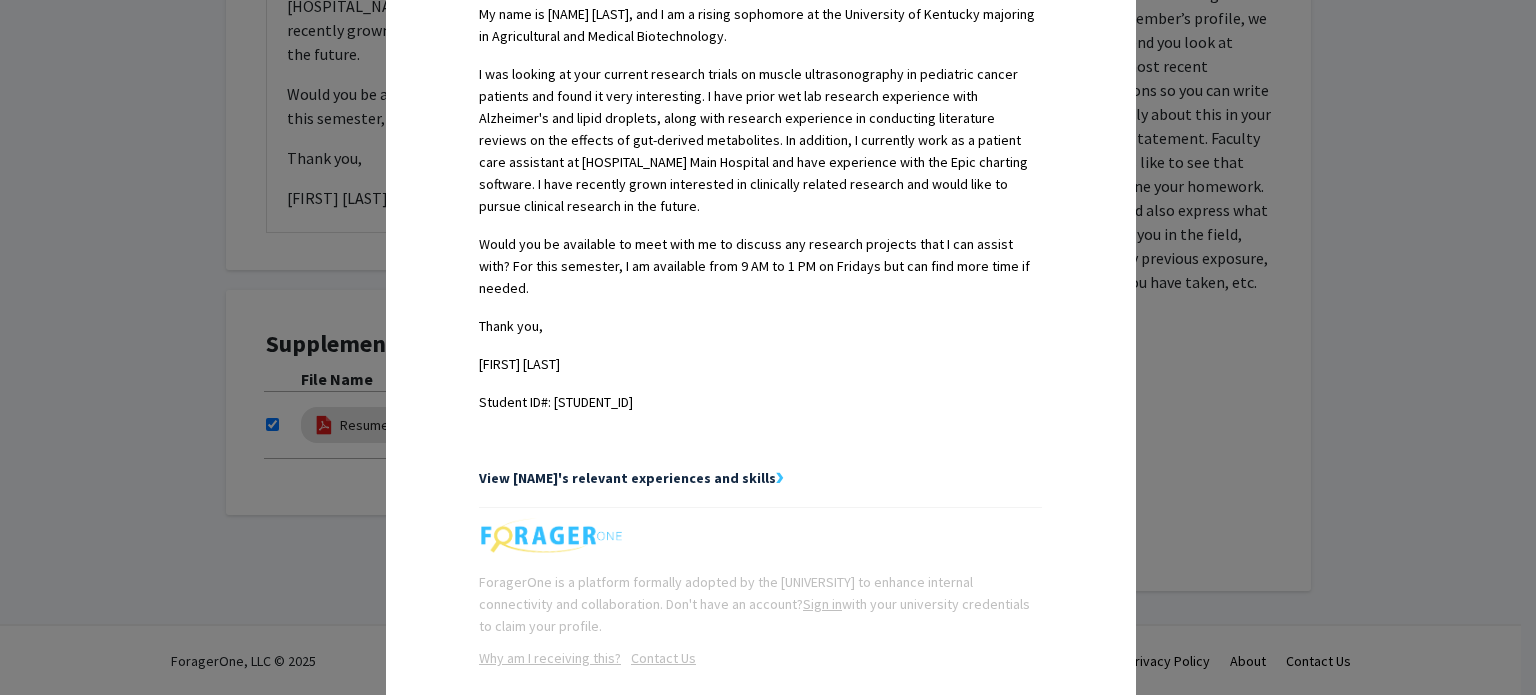 scroll, scrollTop: 653, scrollLeft: 0, axis: vertical 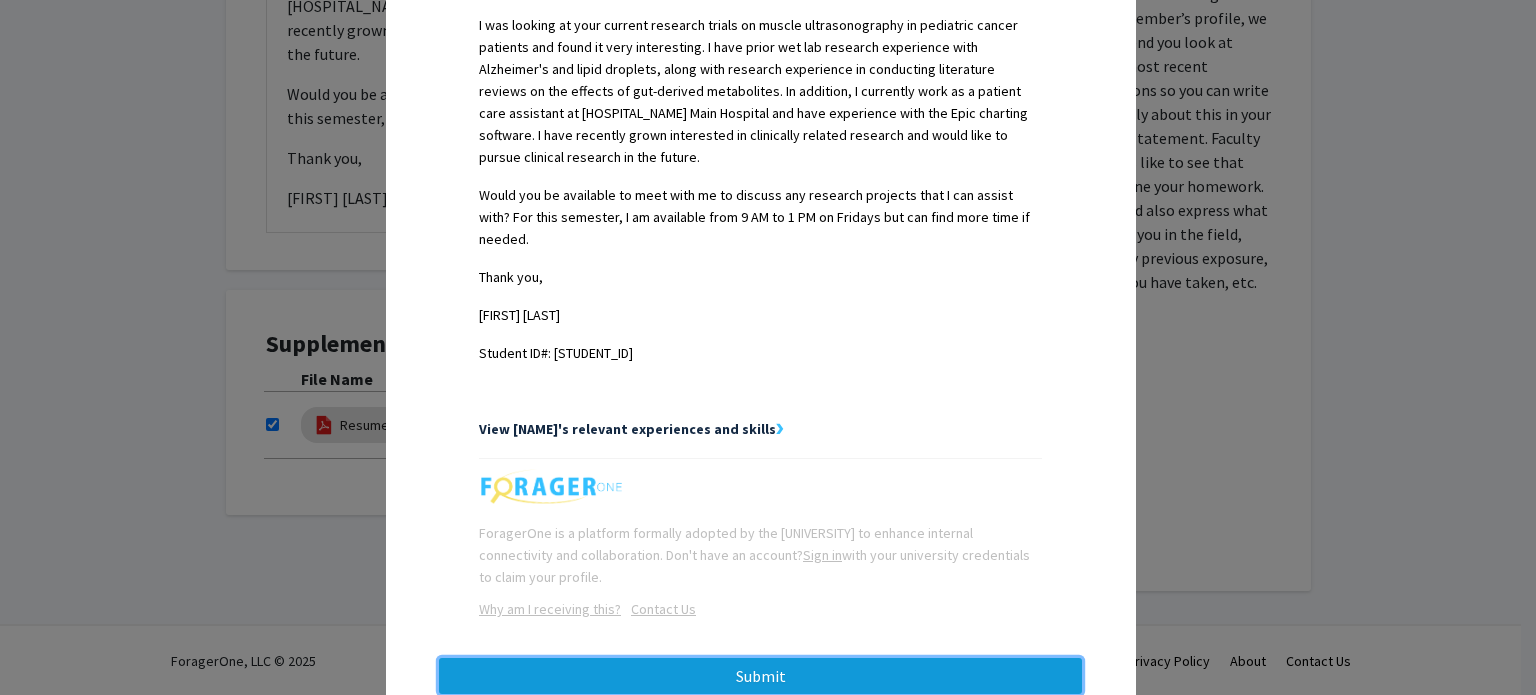 click on "Submit" at bounding box center (760, 676) 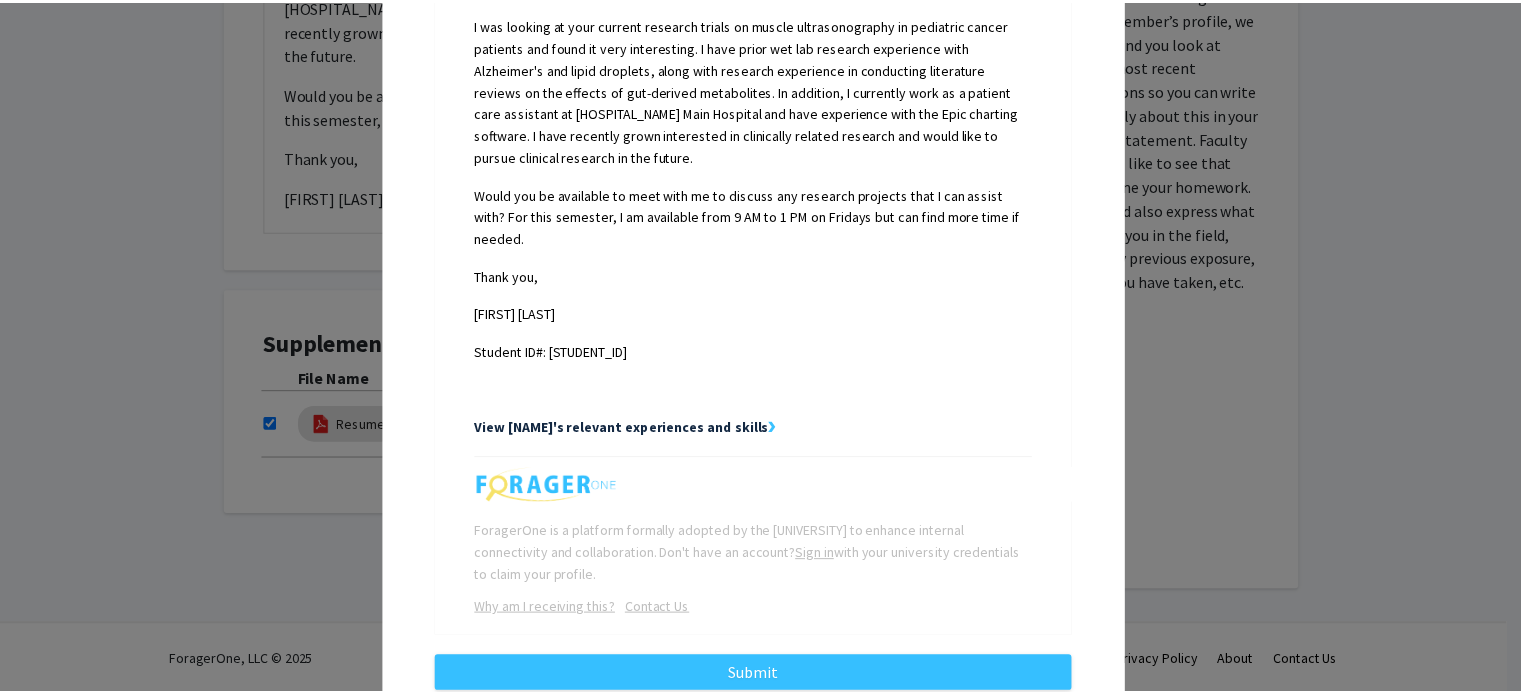 scroll, scrollTop: 0, scrollLeft: 0, axis: both 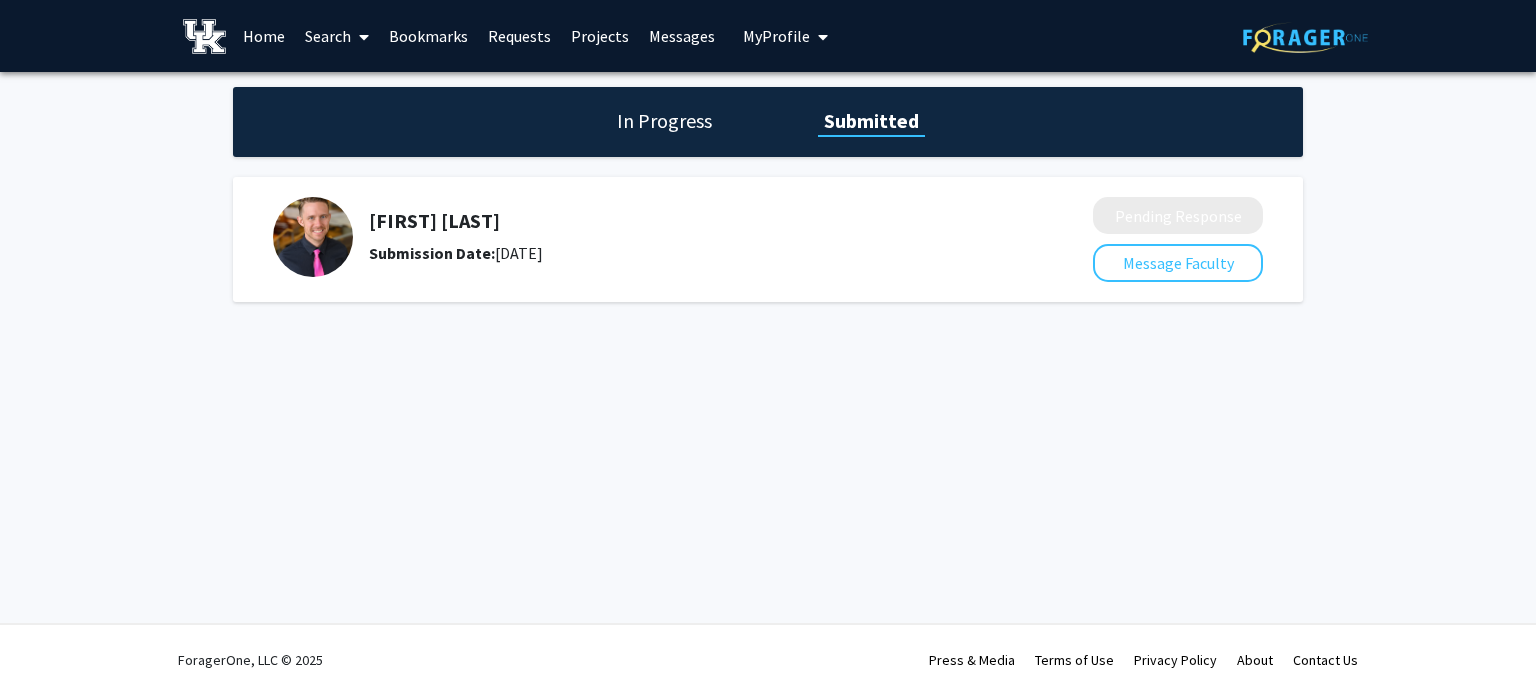 click on "Requests" at bounding box center [519, 36] 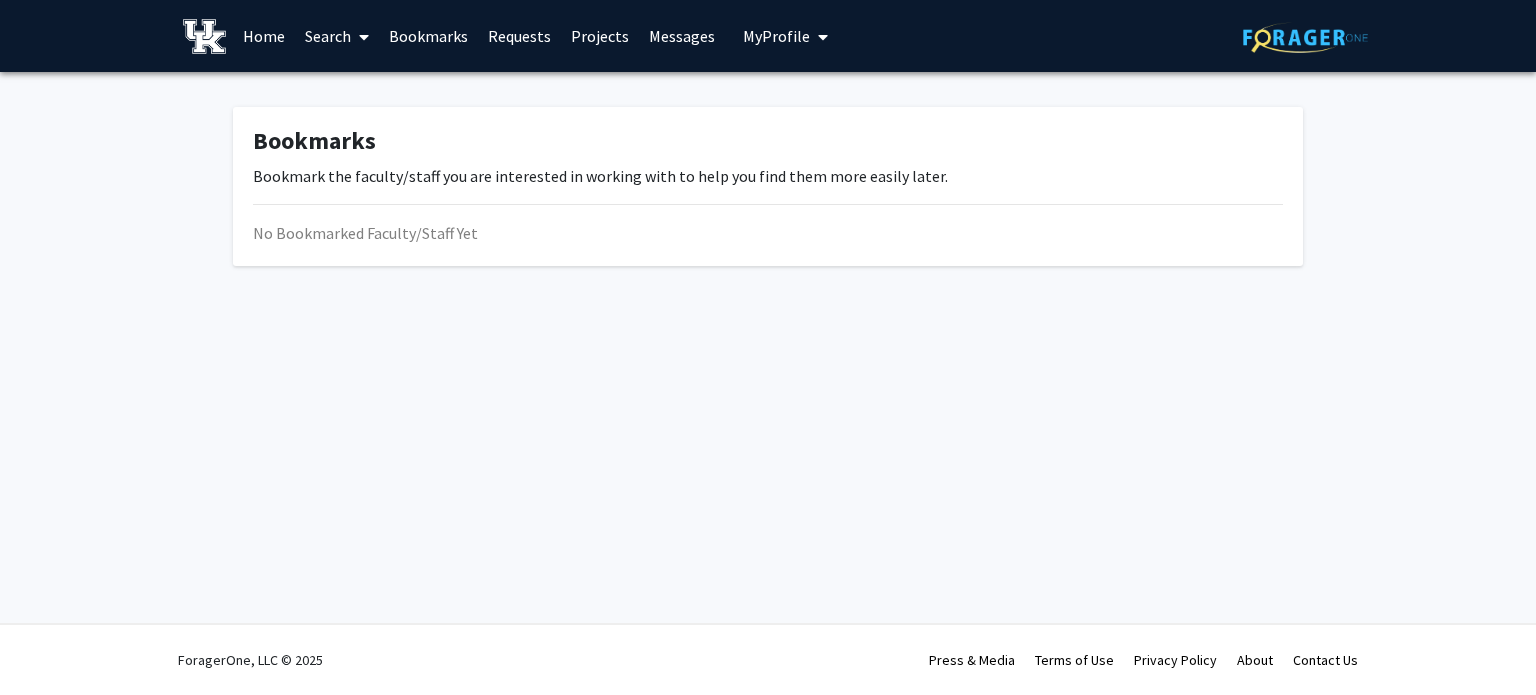 click on "Search" at bounding box center (337, 36) 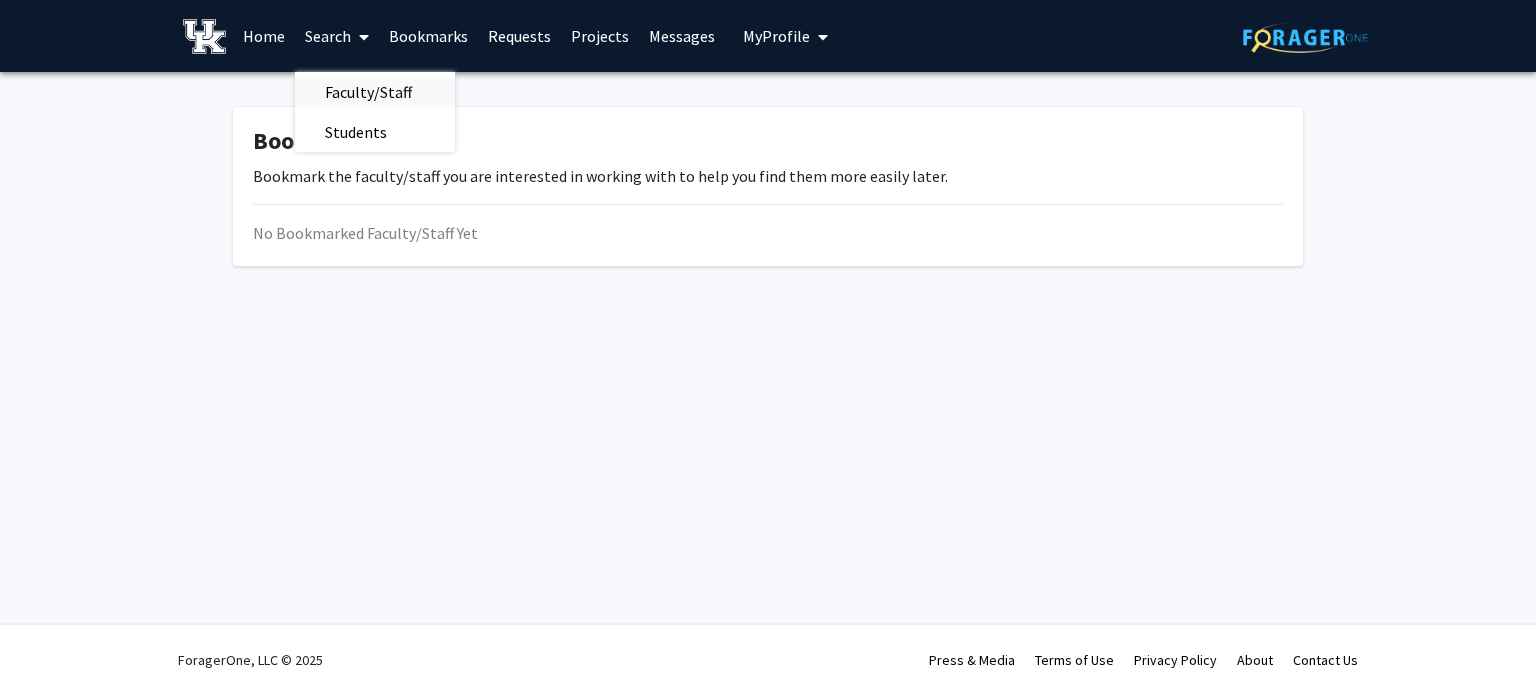 click on "Faculty/Staff" at bounding box center (368, 92) 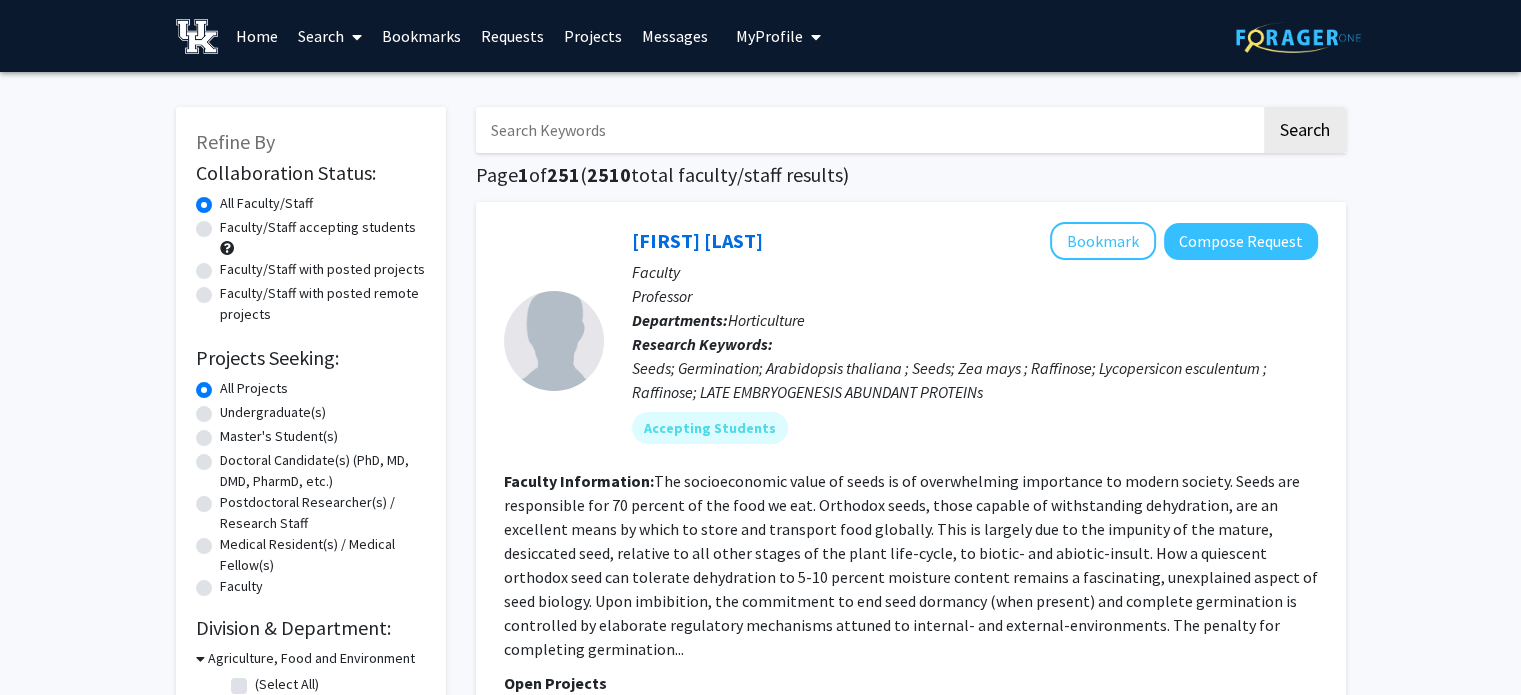 click on "Faculty/Staff accepting students" 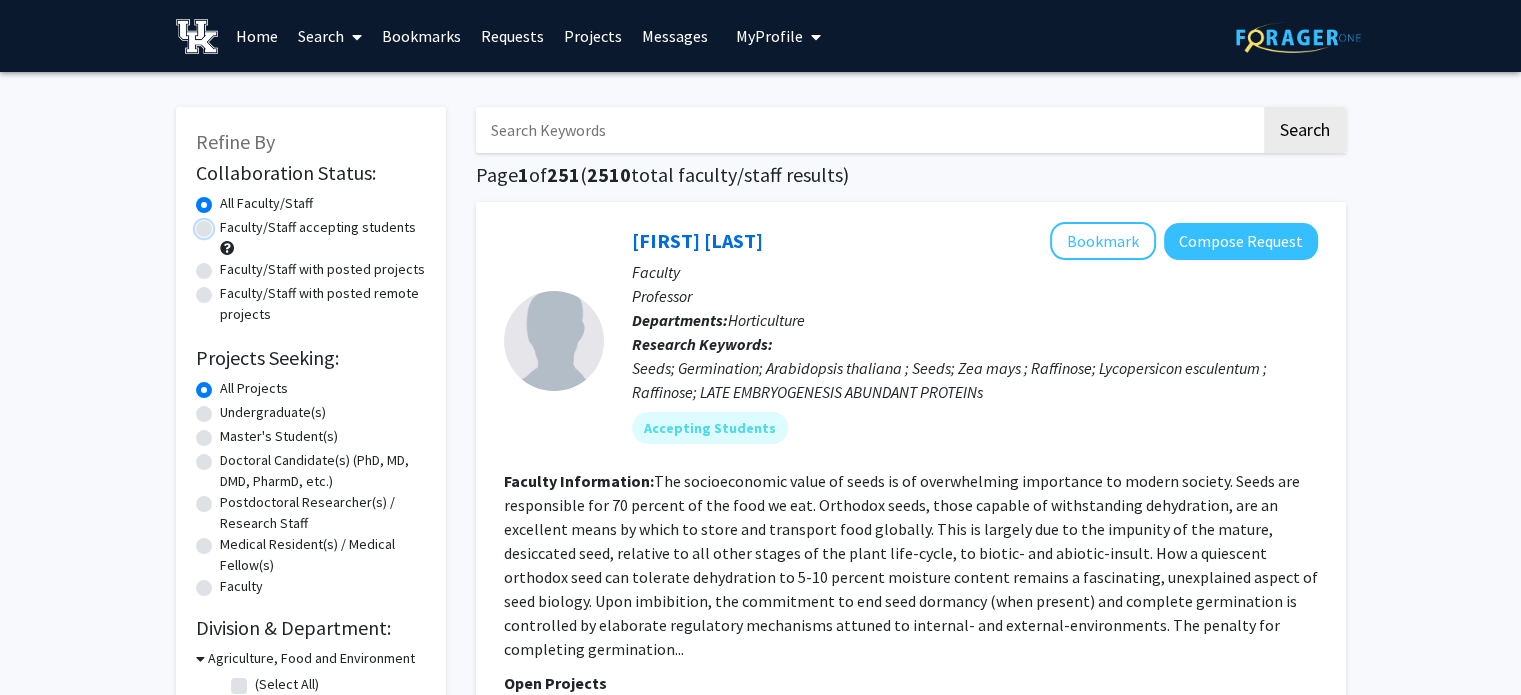click on "Faculty/Staff accepting students" at bounding box center (226, 223) 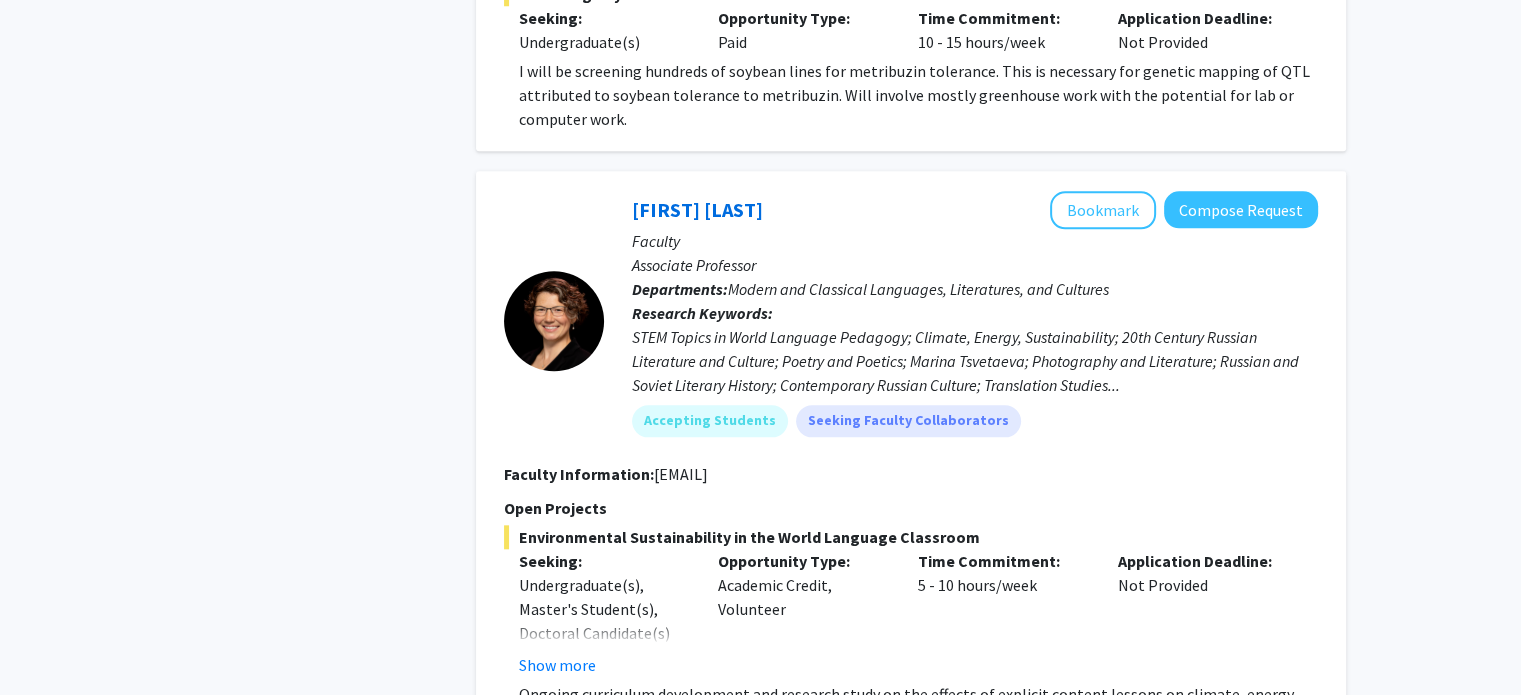 scroll, scrollTop: 9599, scrollLeft: 0, axis: vertical 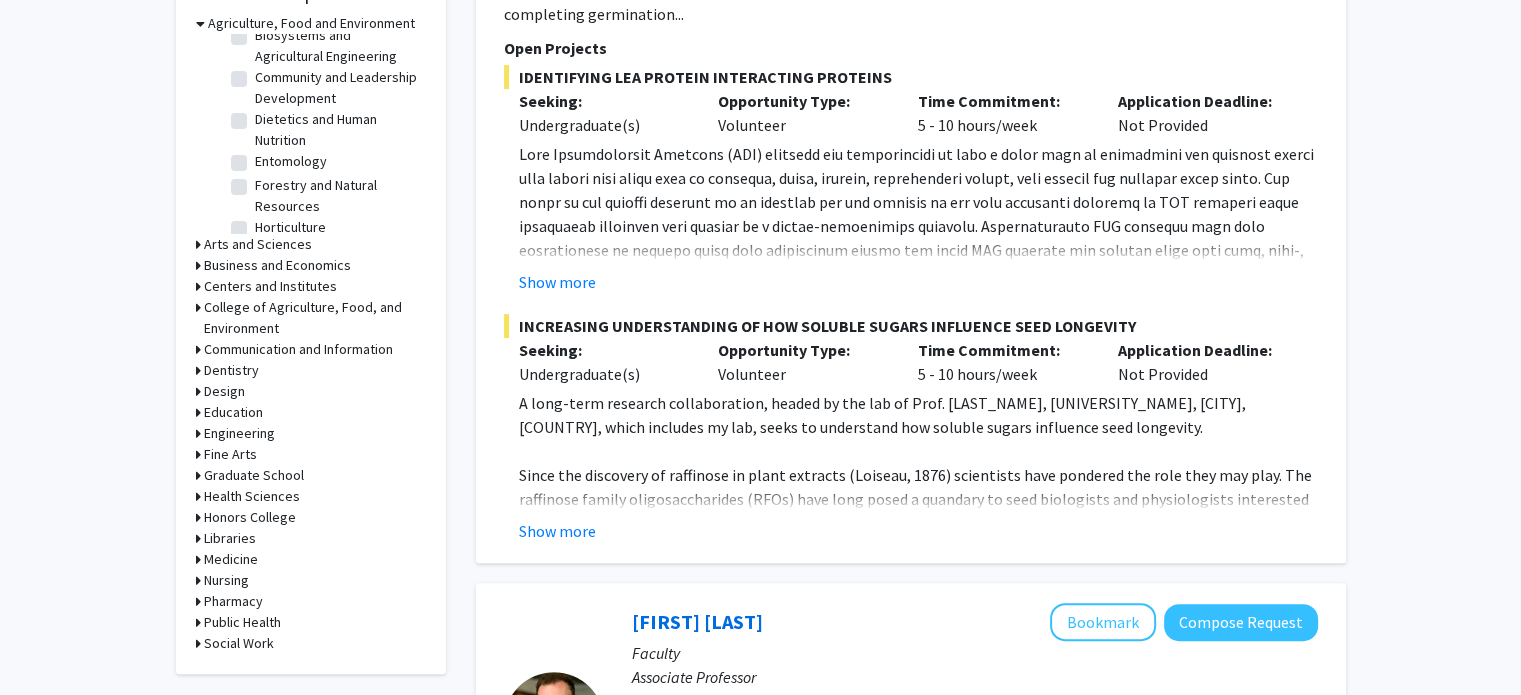 click 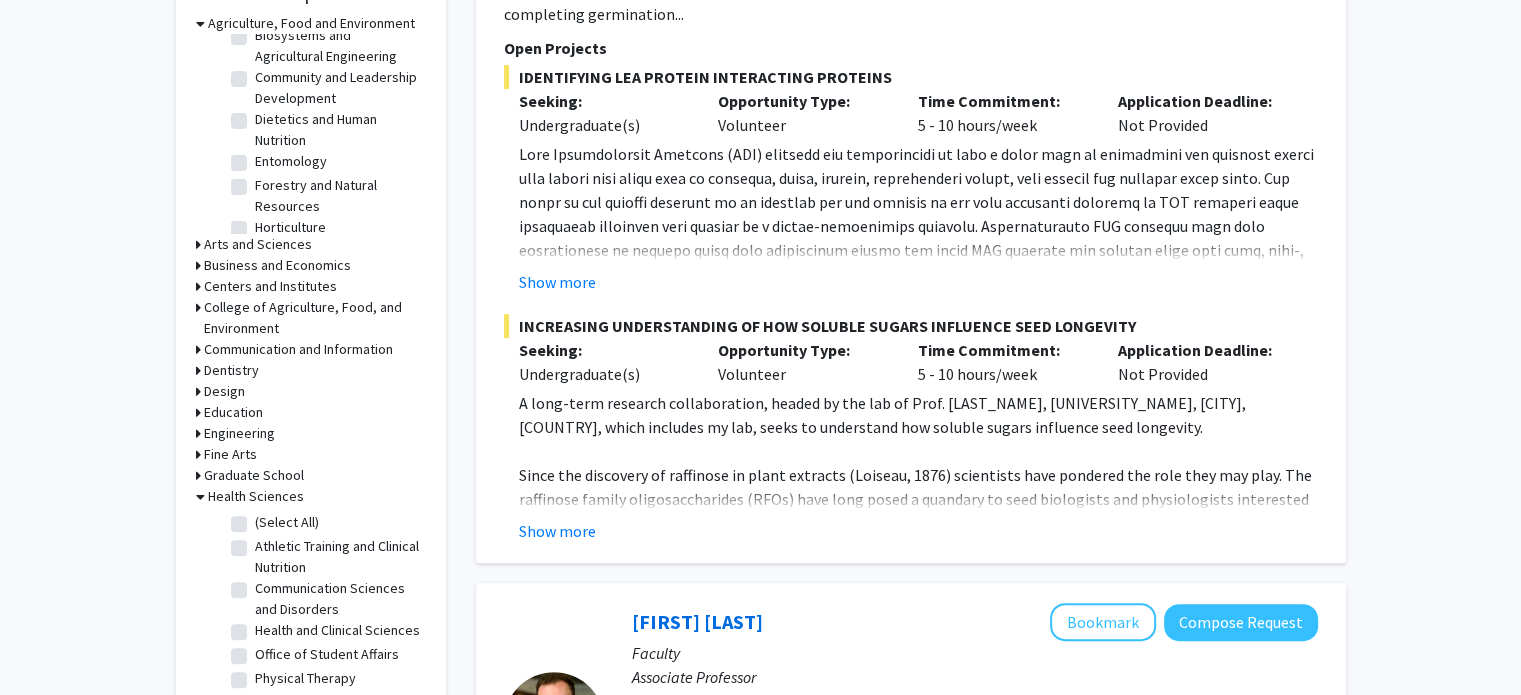 click 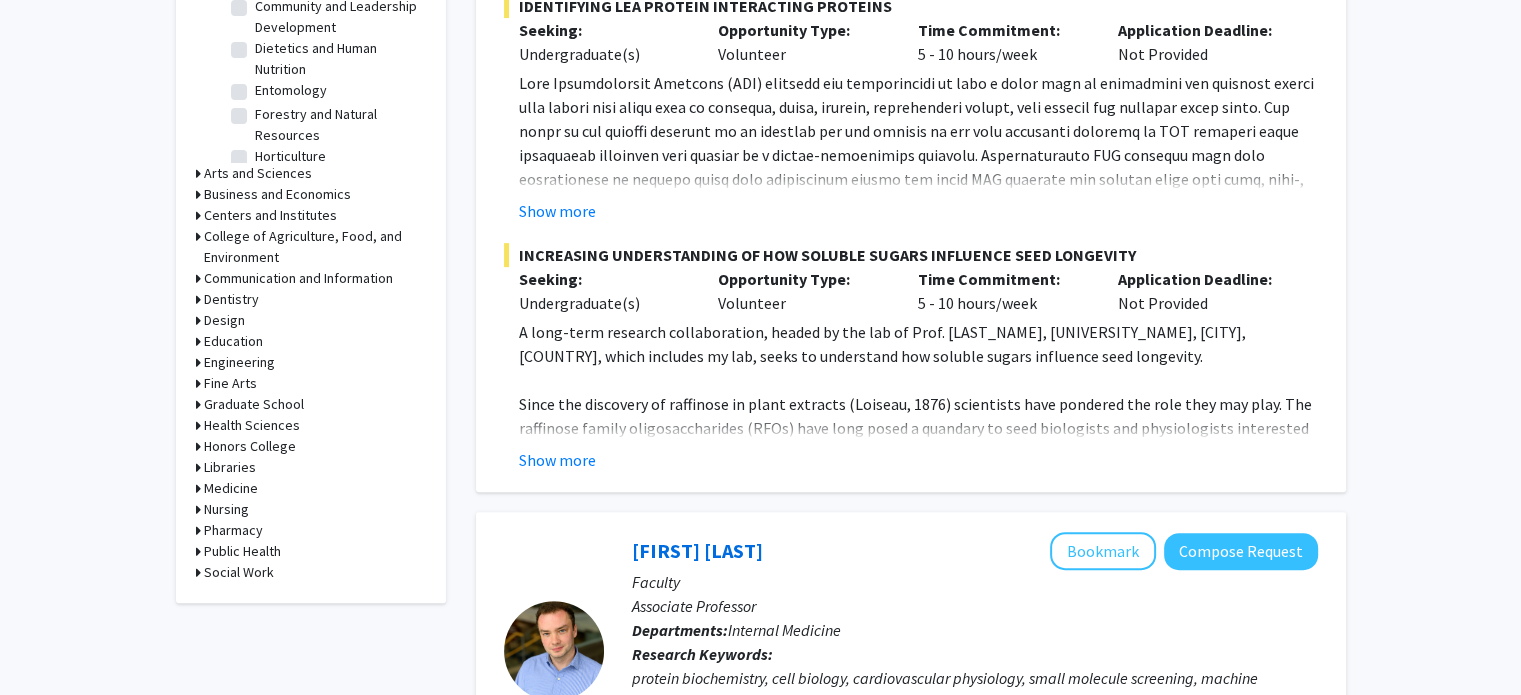 scroll, scrollTop: 716, scrollLeft: 0, axis: vertical 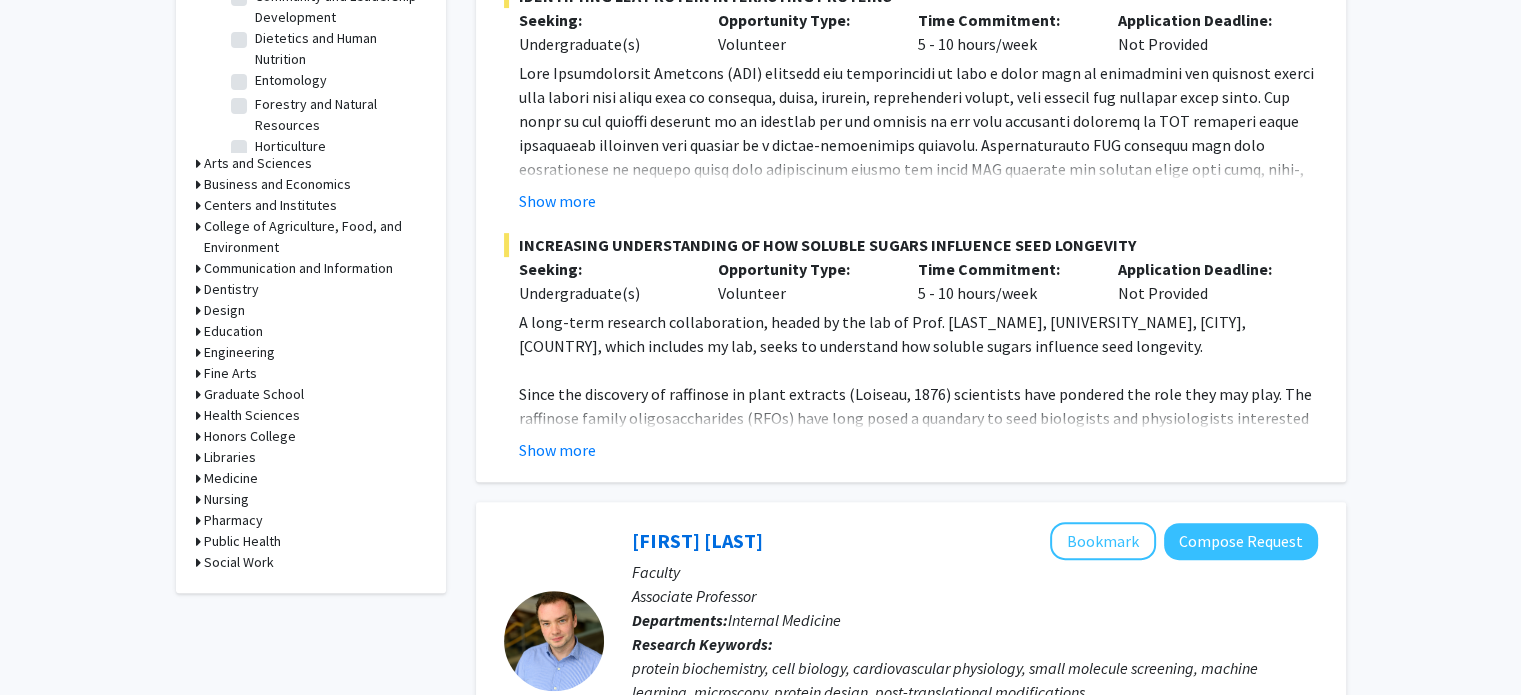 click 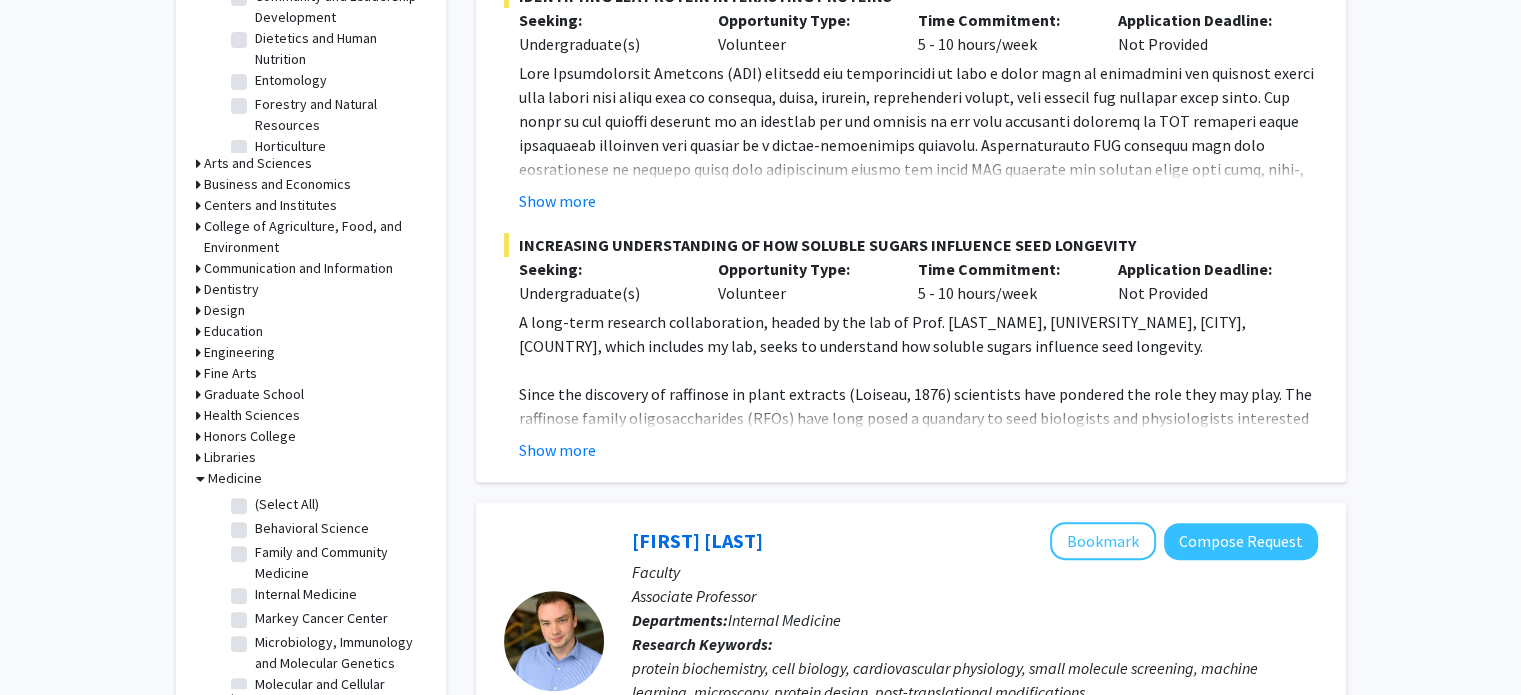 click on "(Select All)" 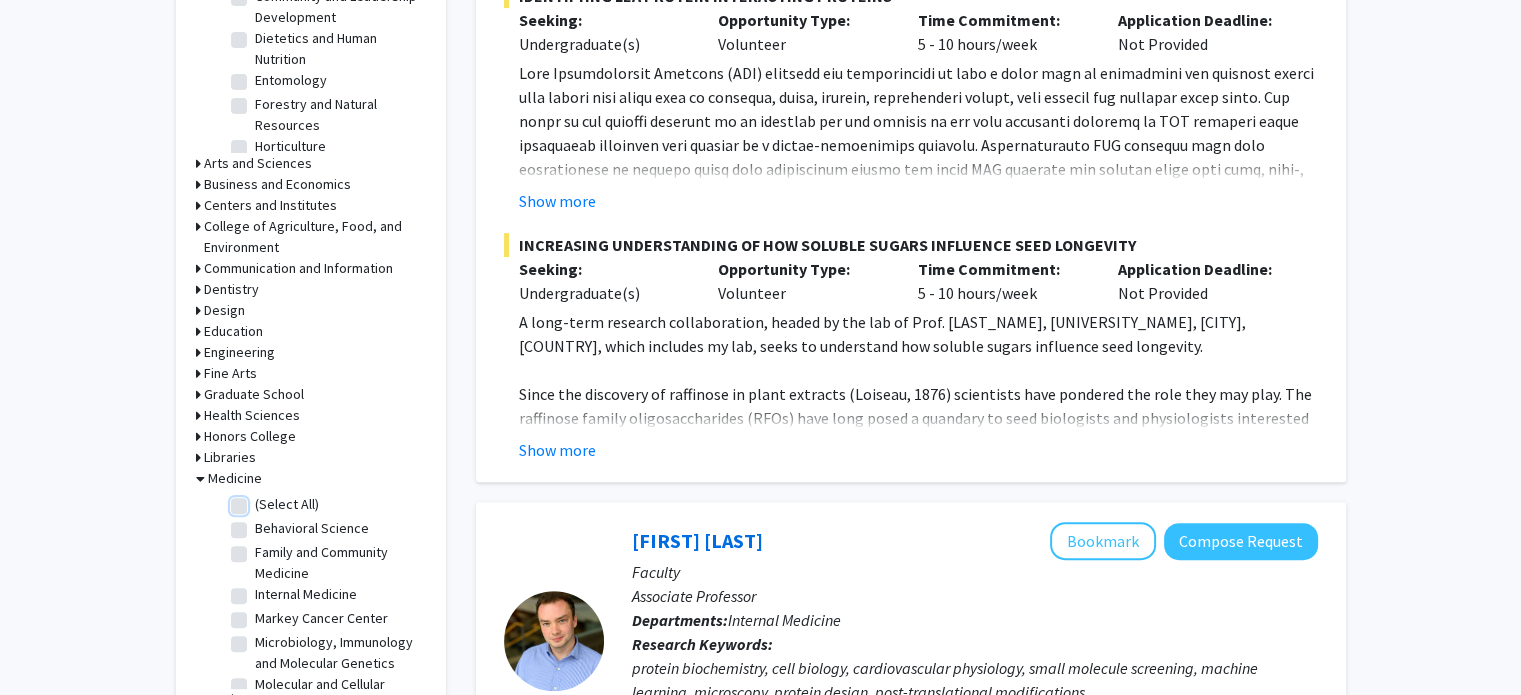 click on "(Select All)" at bounding box center [261, 500] 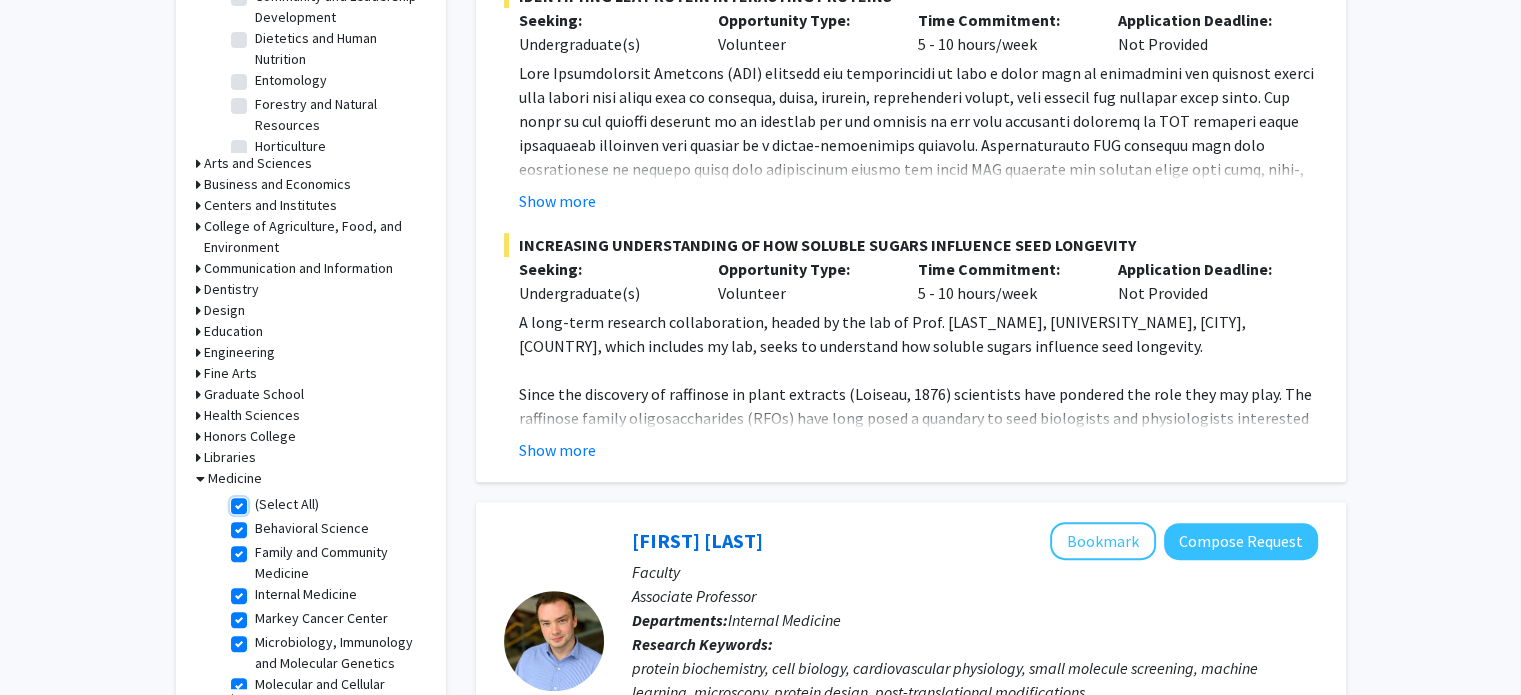 checkbox on "true" 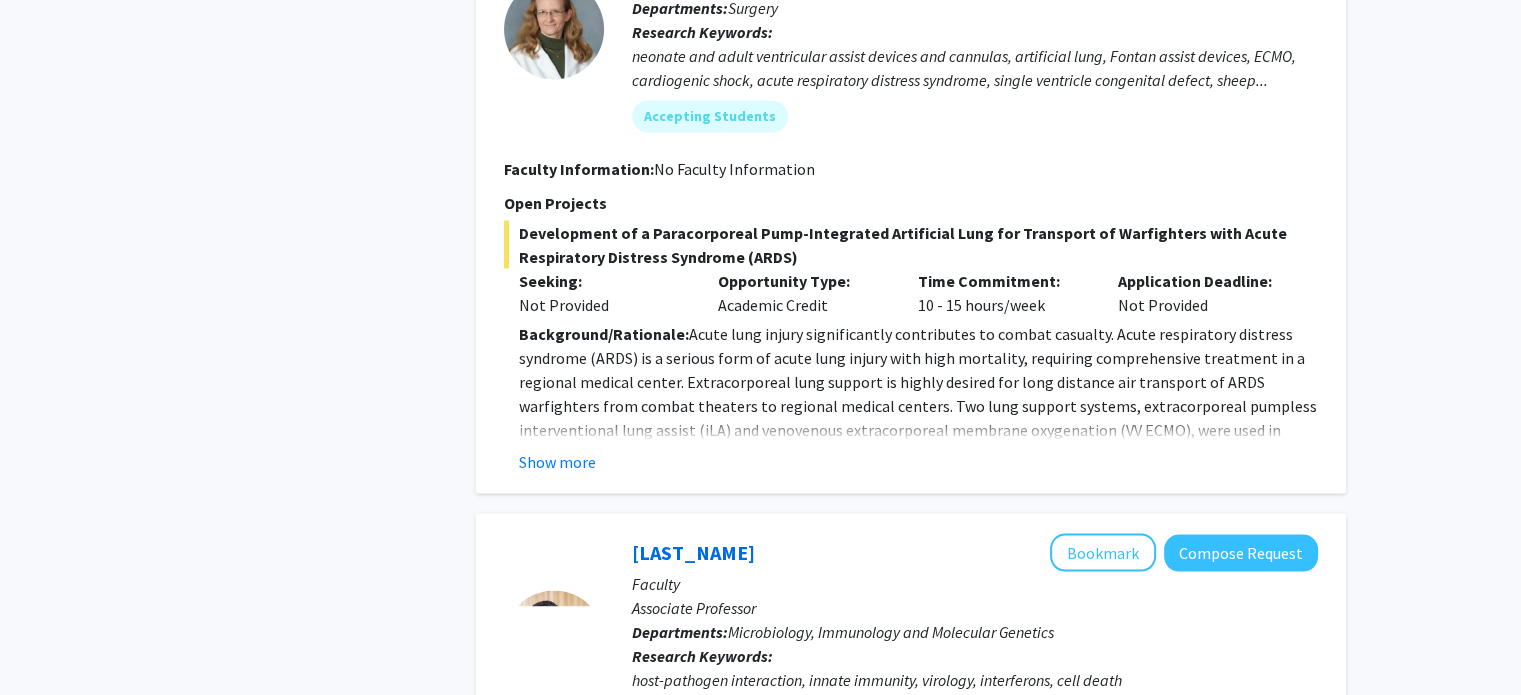 scroll, scrollTop: 3592, scrollLeft: 0, axis: vertical 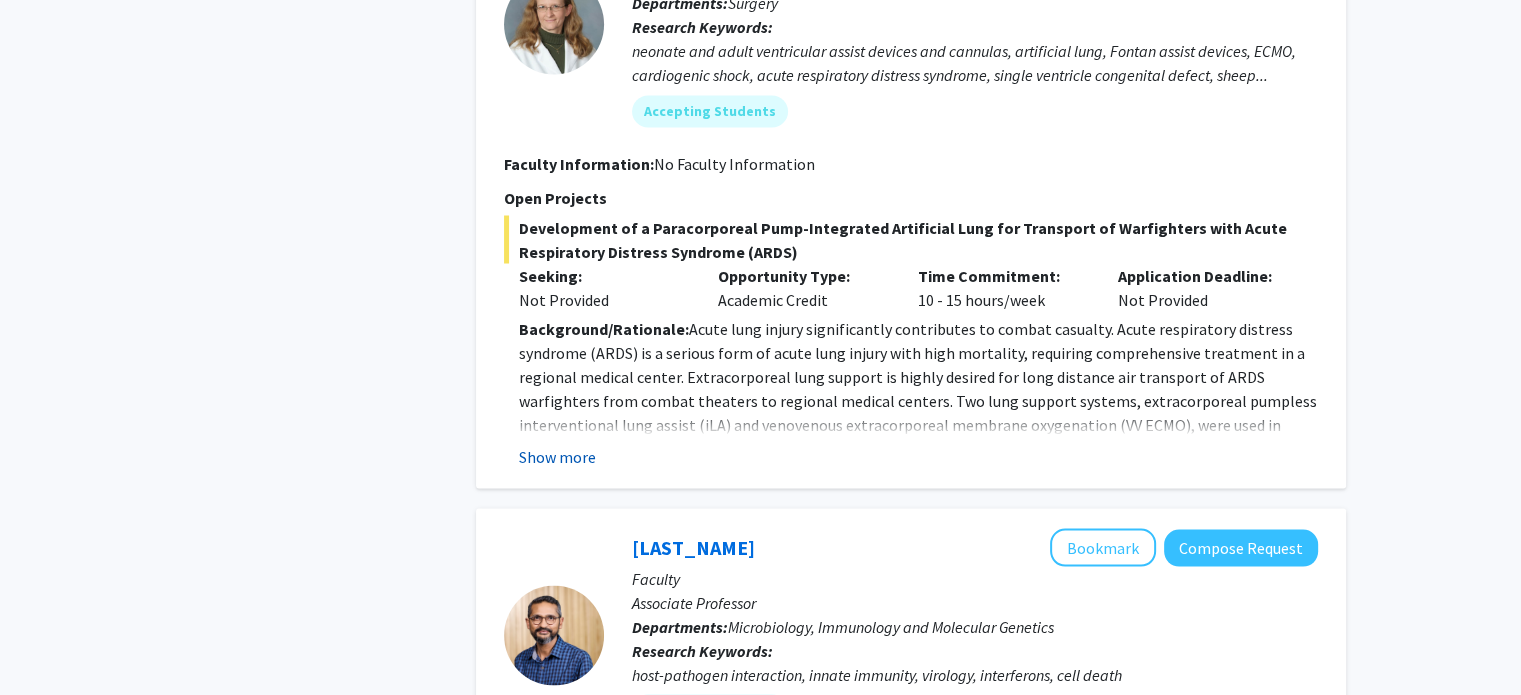 click on "Show more" 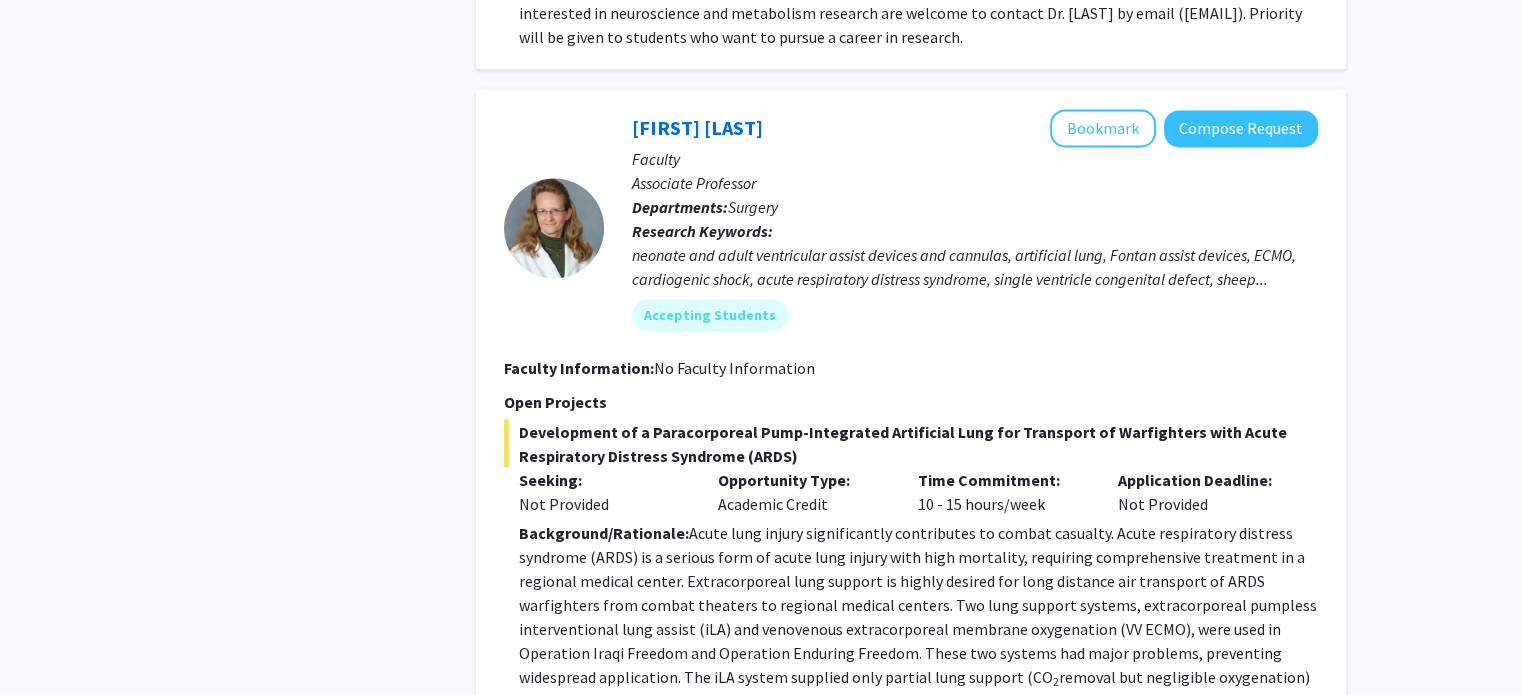 scroll, scrollTop: 3388, scrollLeft: 0, axis: vertical 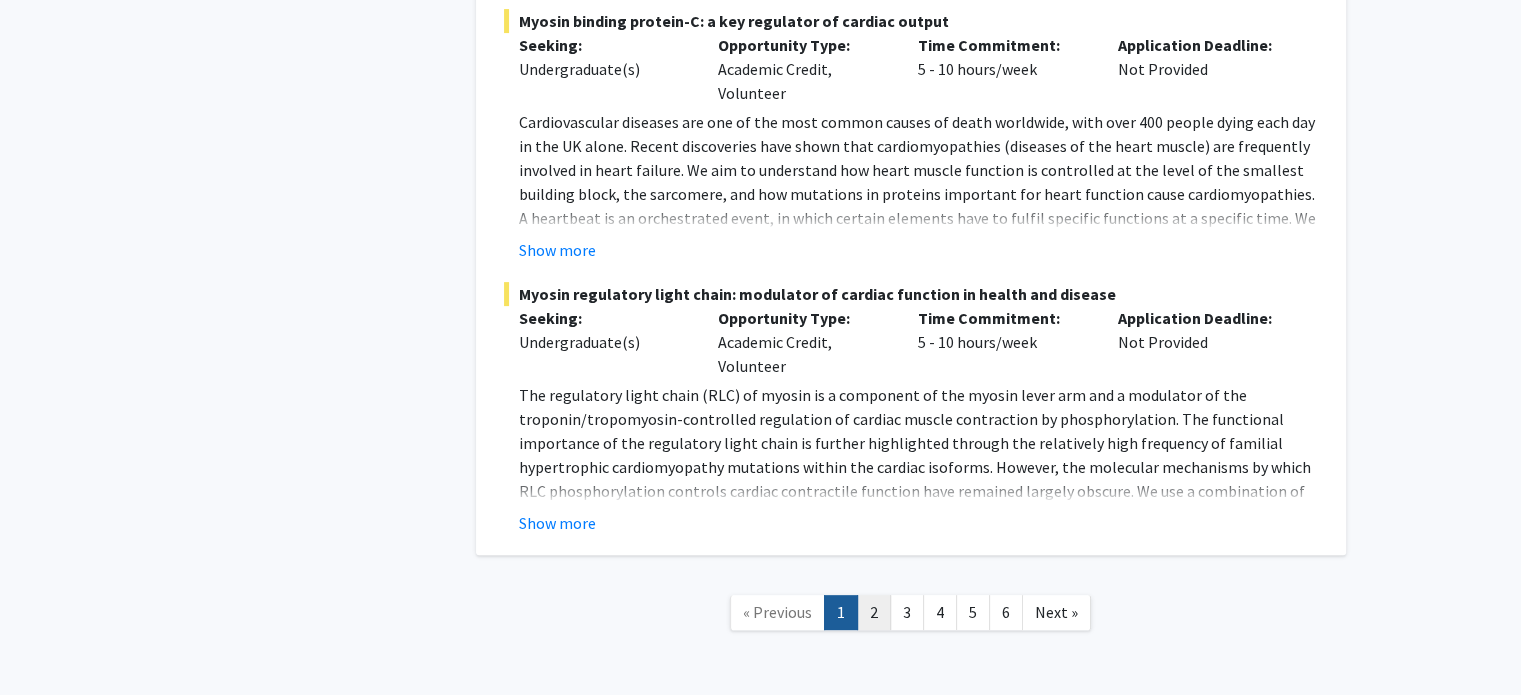 click on "2" 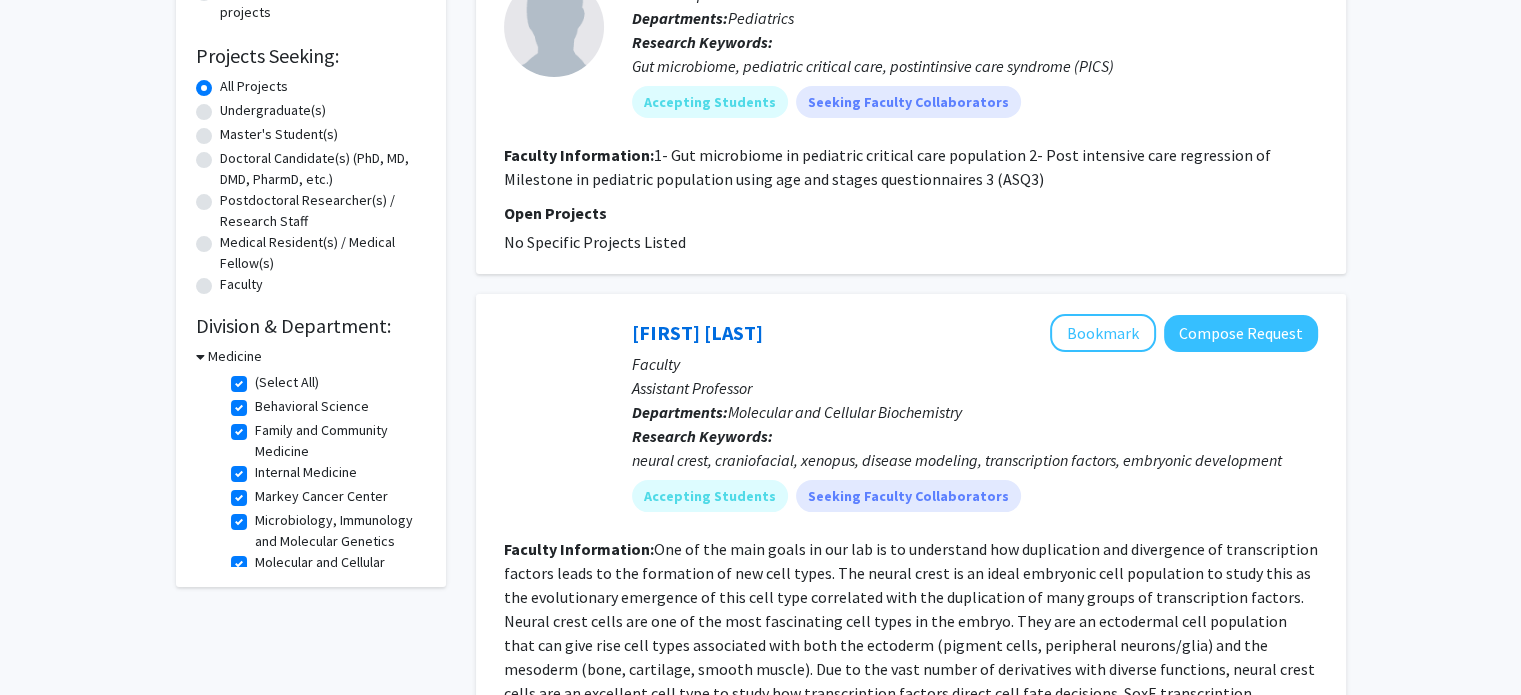 scroll, scrollTop: 298, scrollLeft: 0, axis: vertical 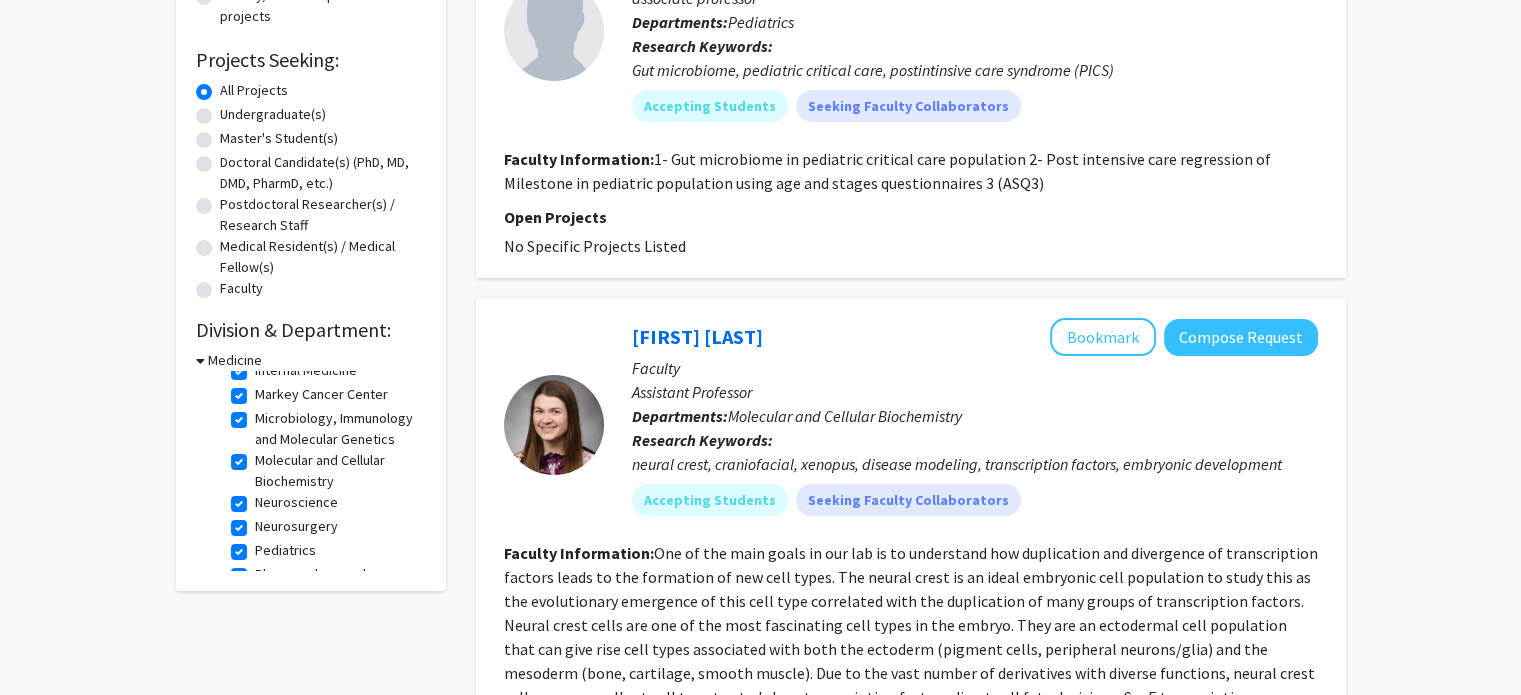 click on "Microbiology, Immunology and Molecular Genetics" 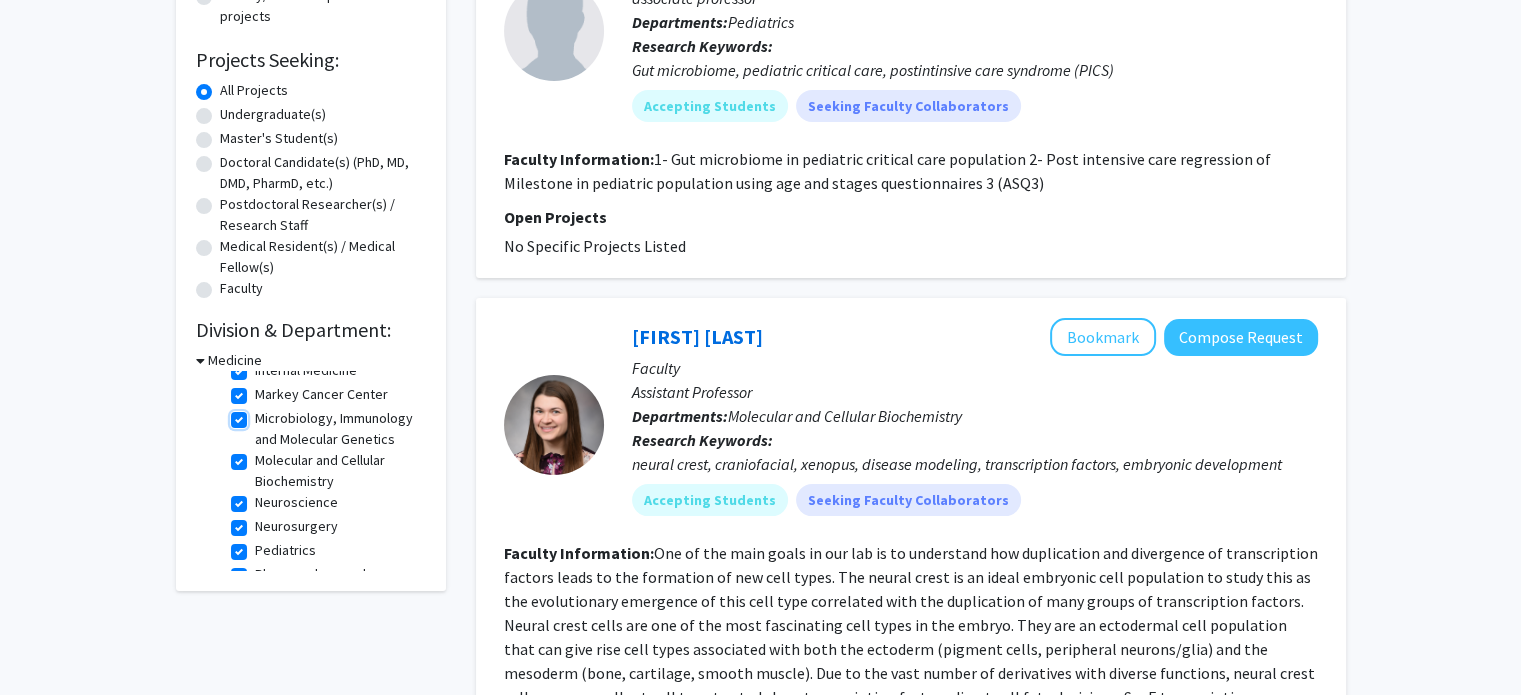 click on "Microbiology, Immunology and Molecular Genetics" at bounding box center (261, 414) 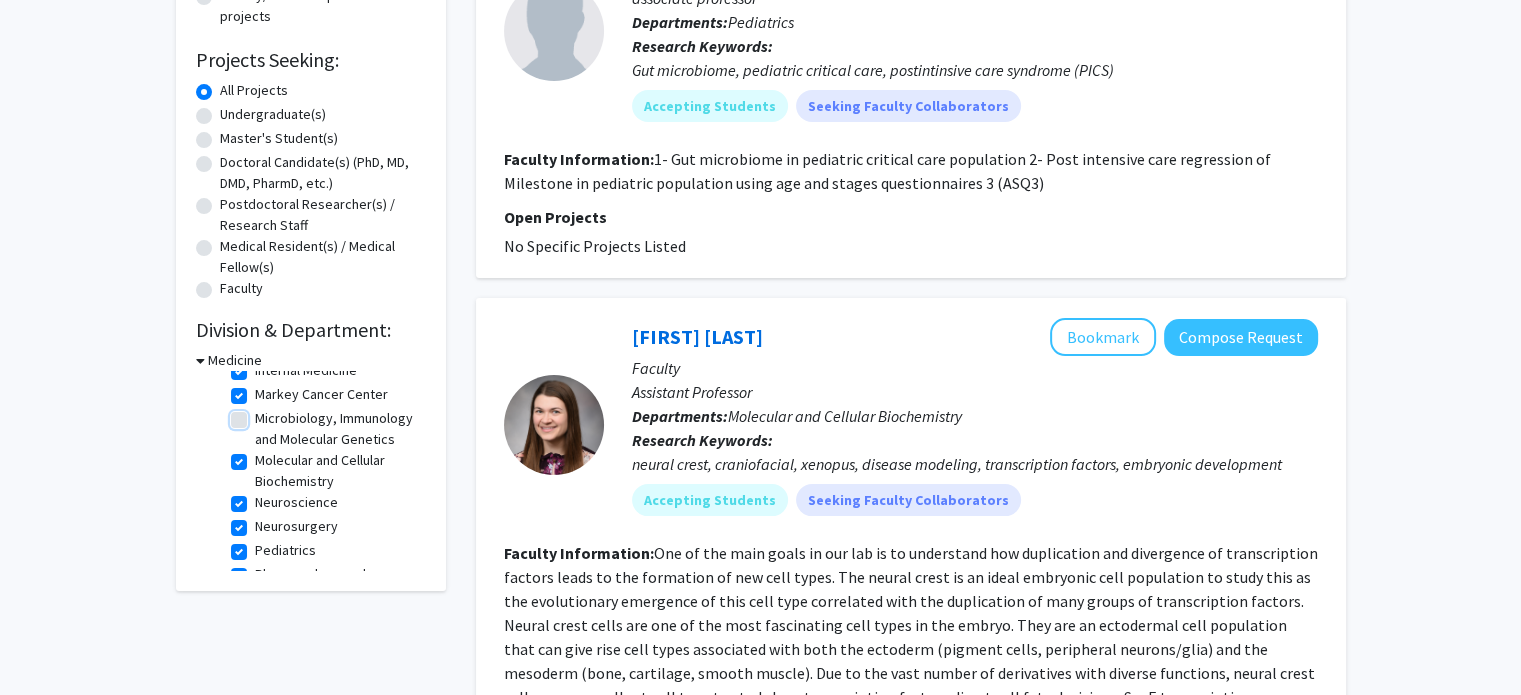 checkbox on "true" 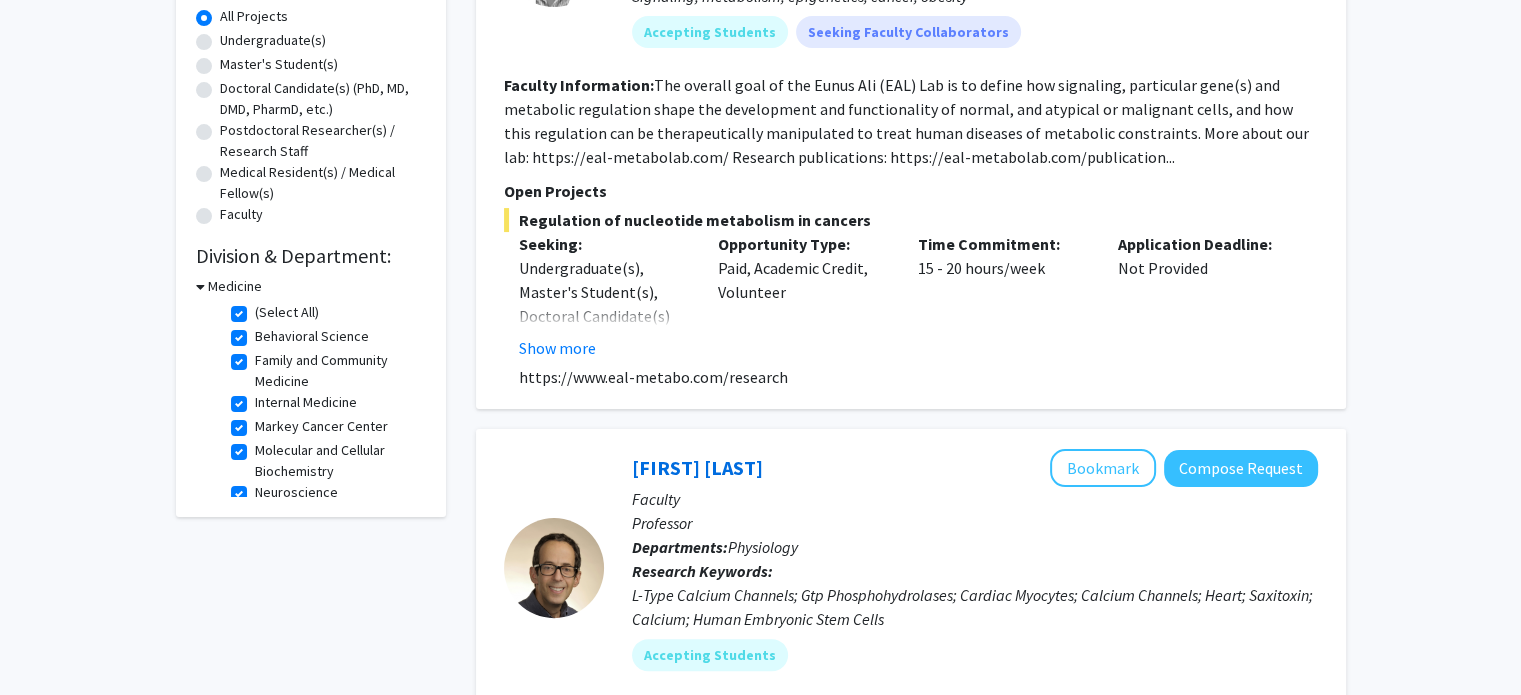 scroll, scrollTop: 379, scrollLeft: 0, axis: vertical 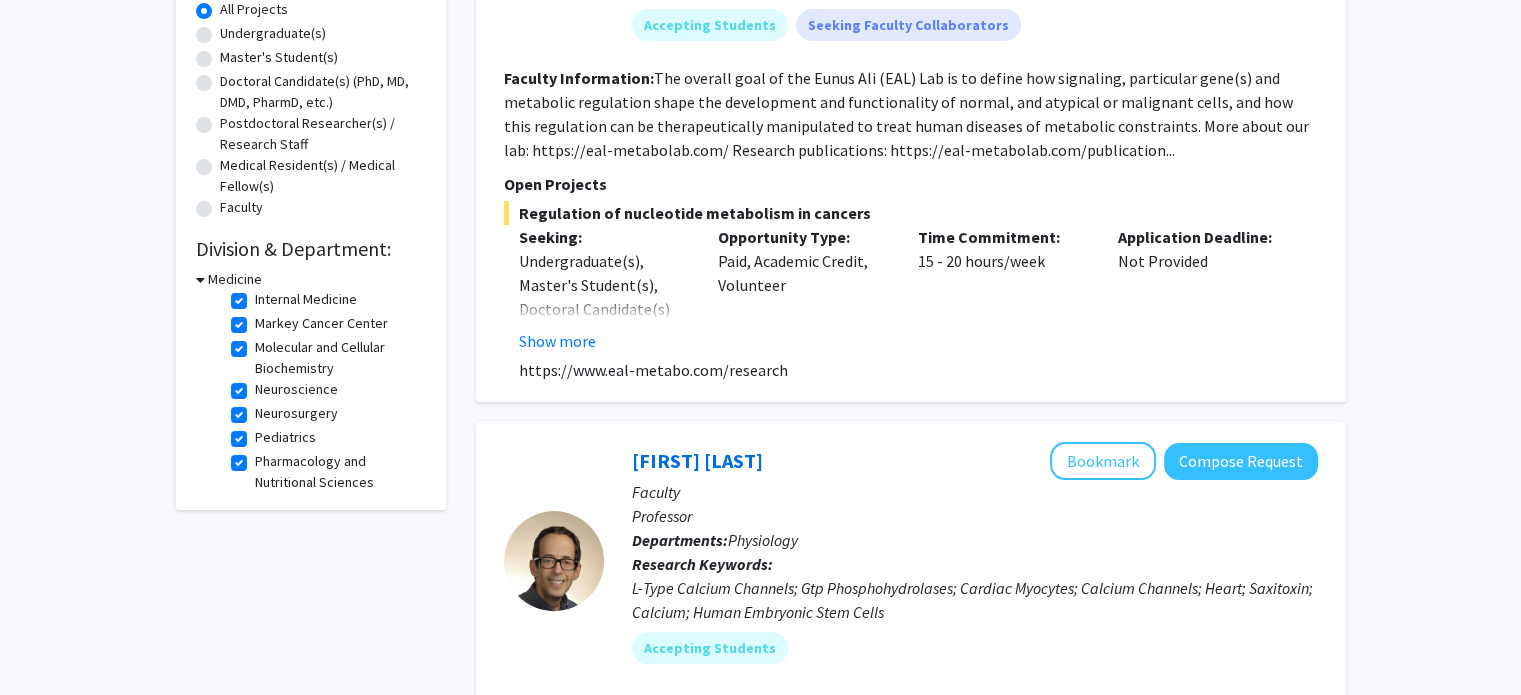 click on "Molecular and Cellular Biochemistry" 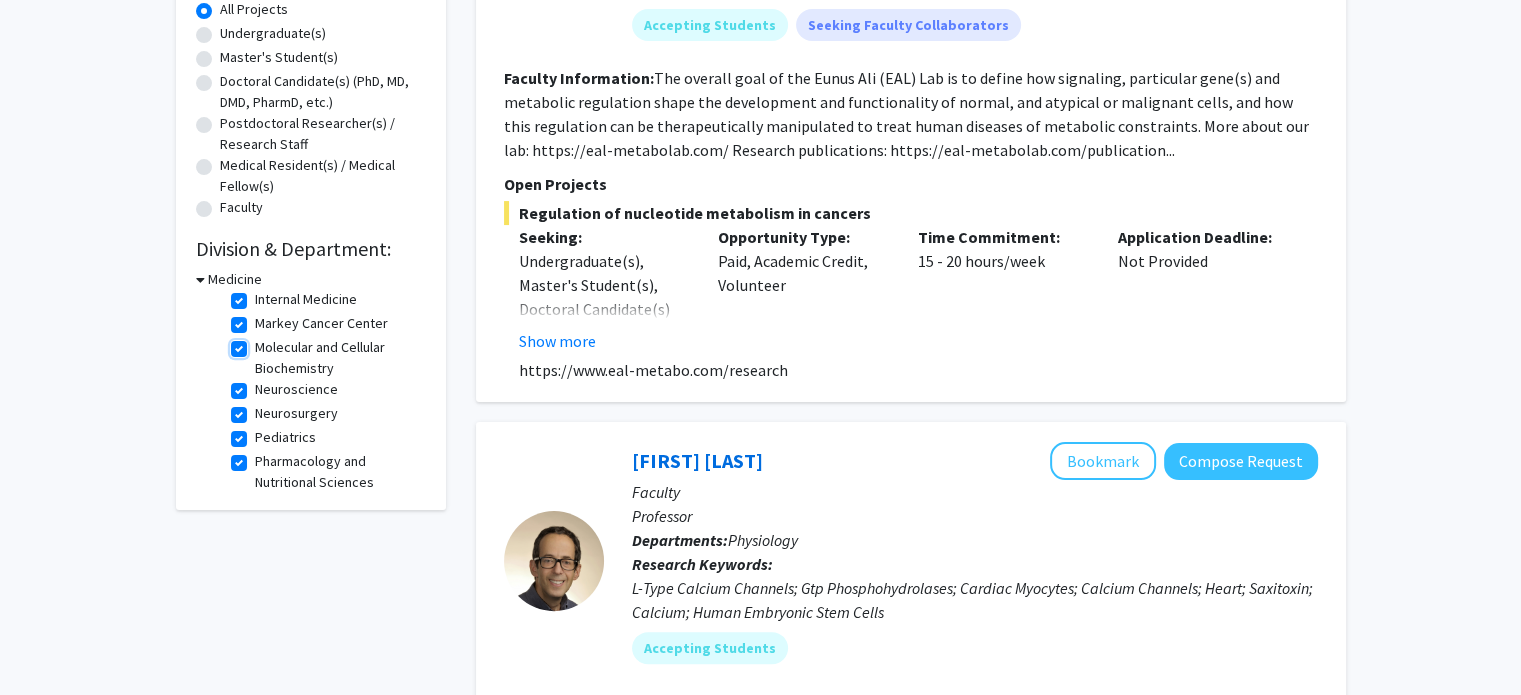 click on "Molecular and Cellular Biochemistry" at bounding box center [261, 343] 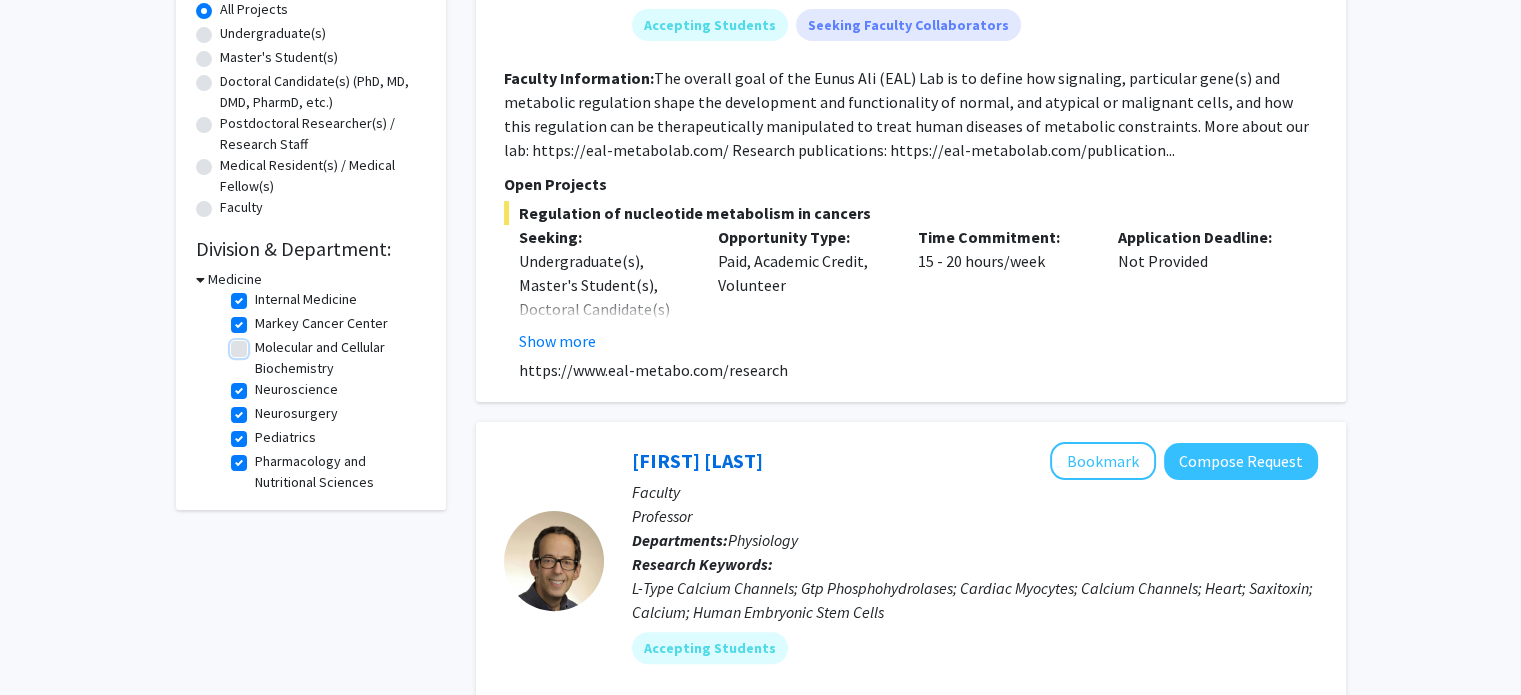 checkbox on "true" 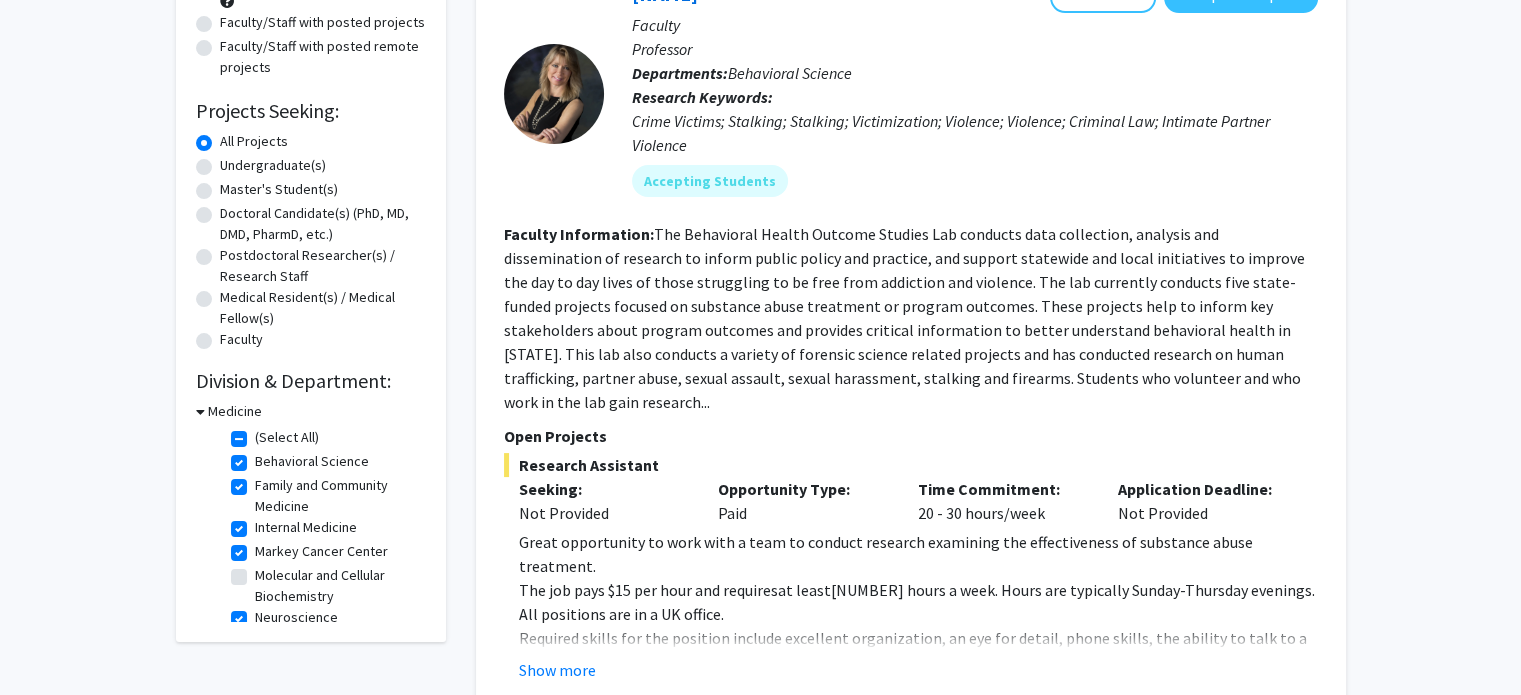 scroll, scrollTop: 294, scrollLeft: 0, axis: vertical 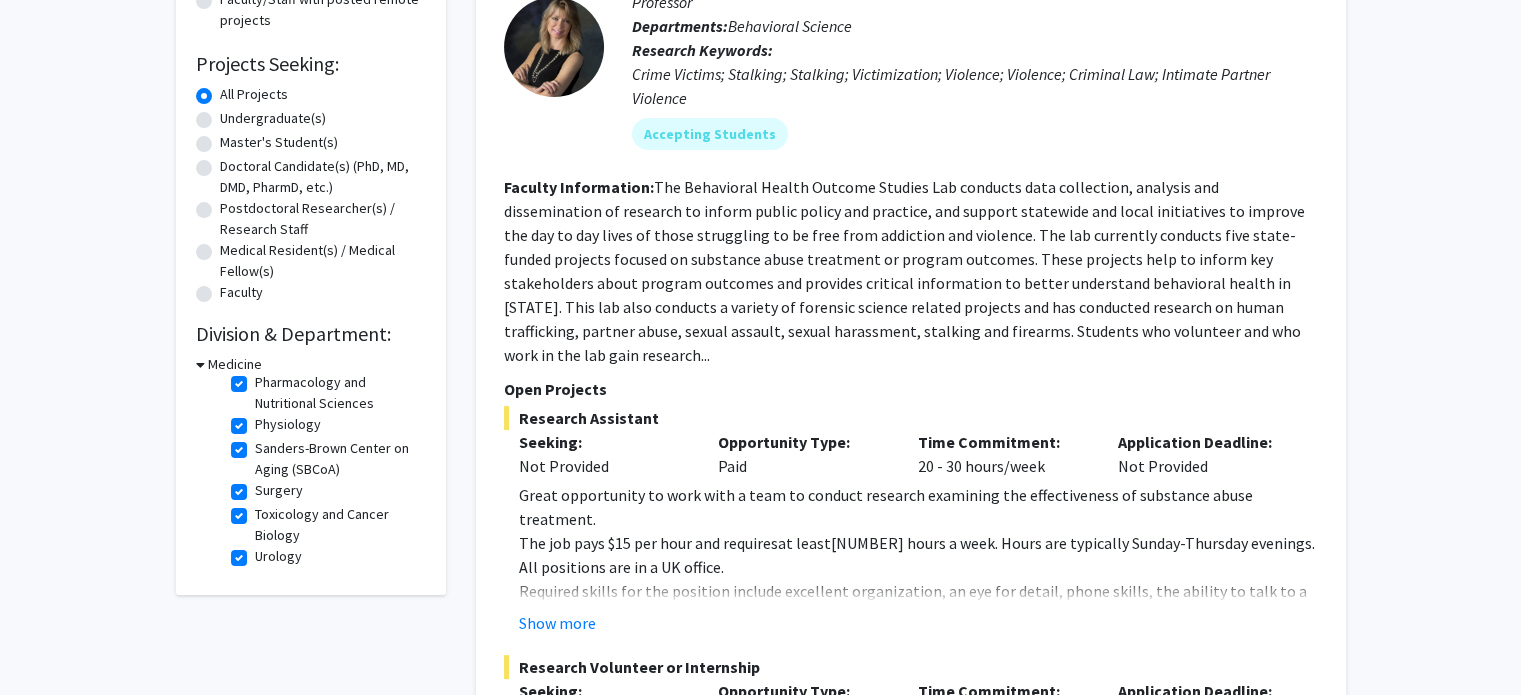 click on "Physiology" 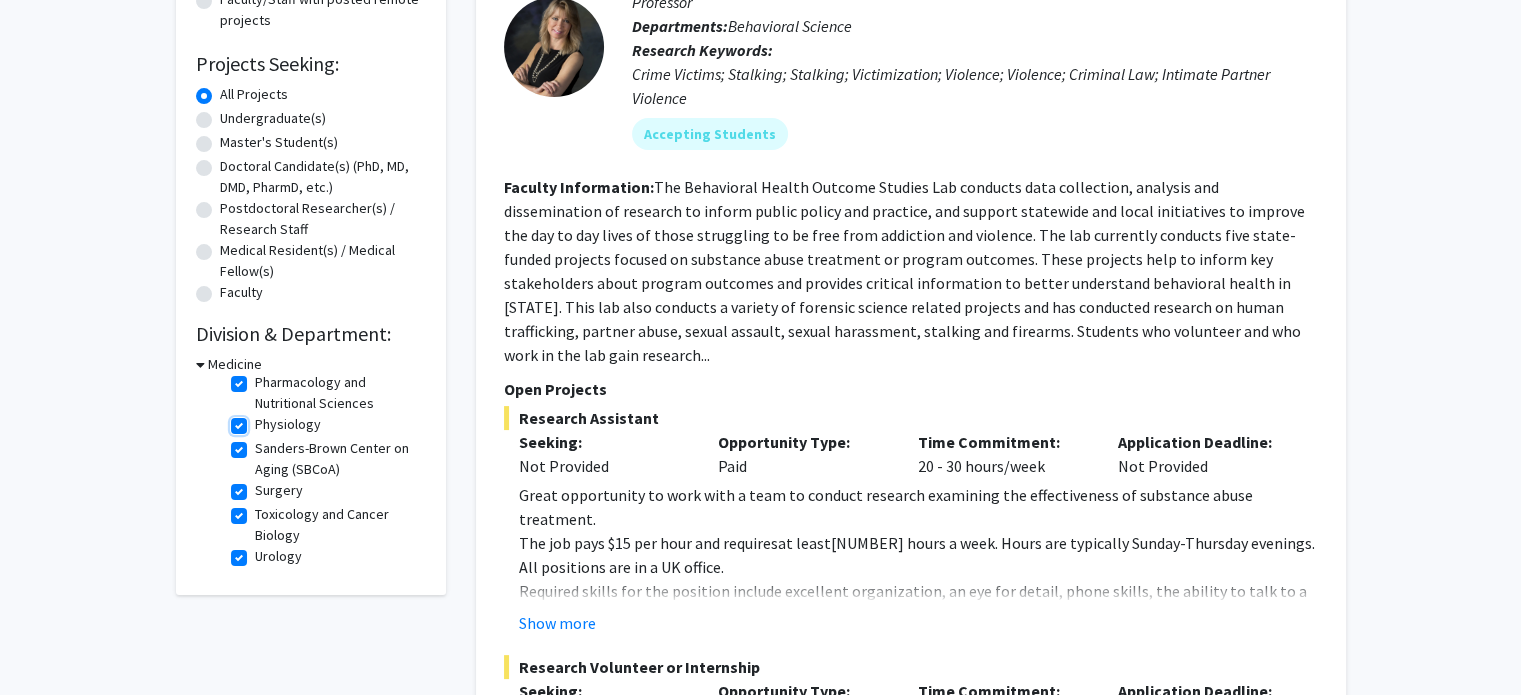 click on "Physiology" at bounding box center [261, 420] 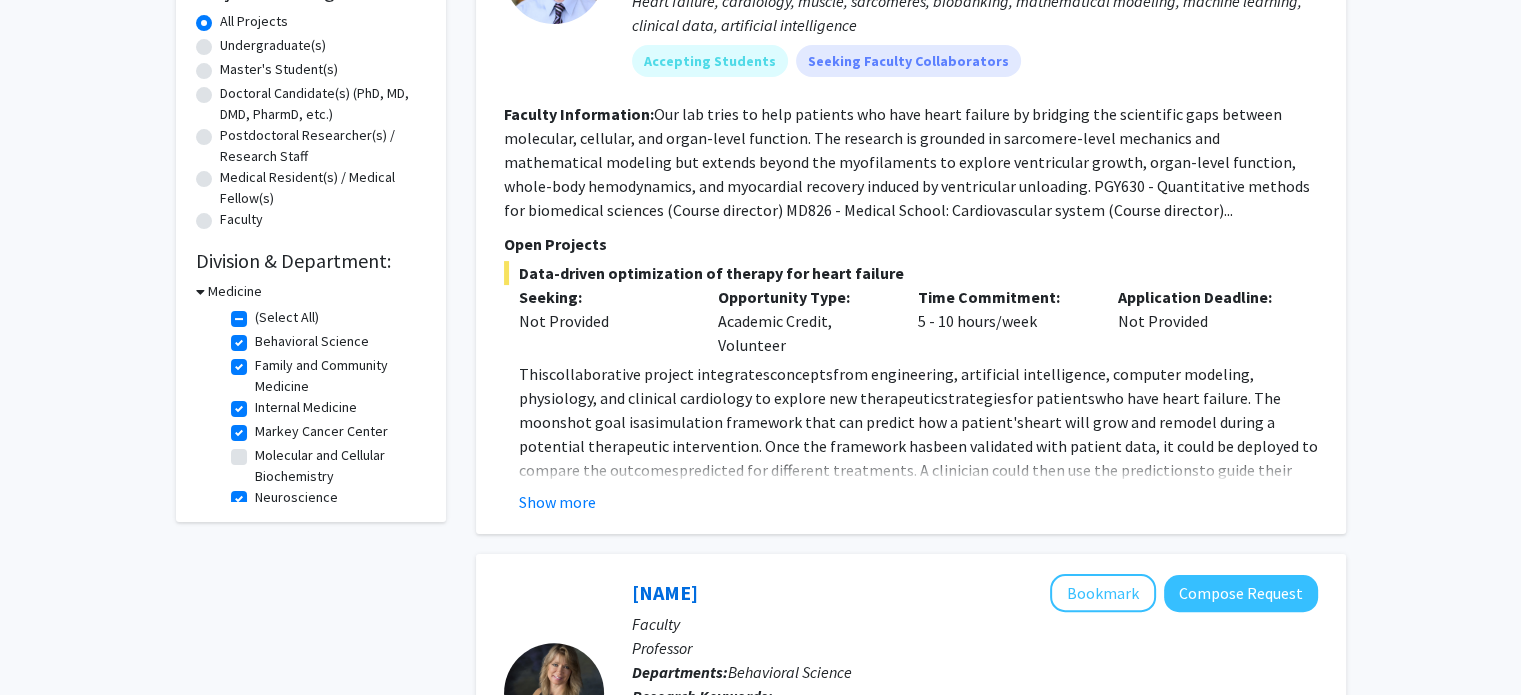 scroll, scrollTop: 374, scrollLeft: 0, axis: vertical 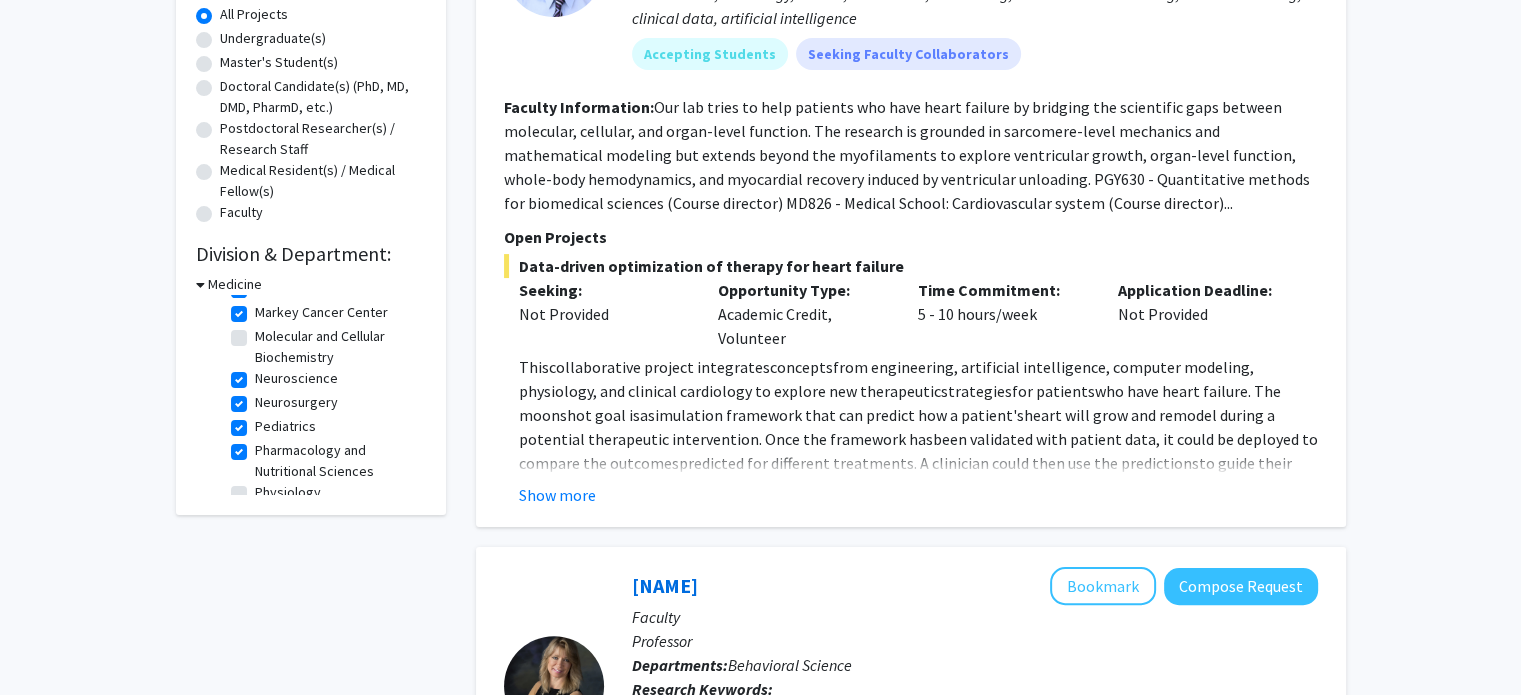 click on "Neuroscience" 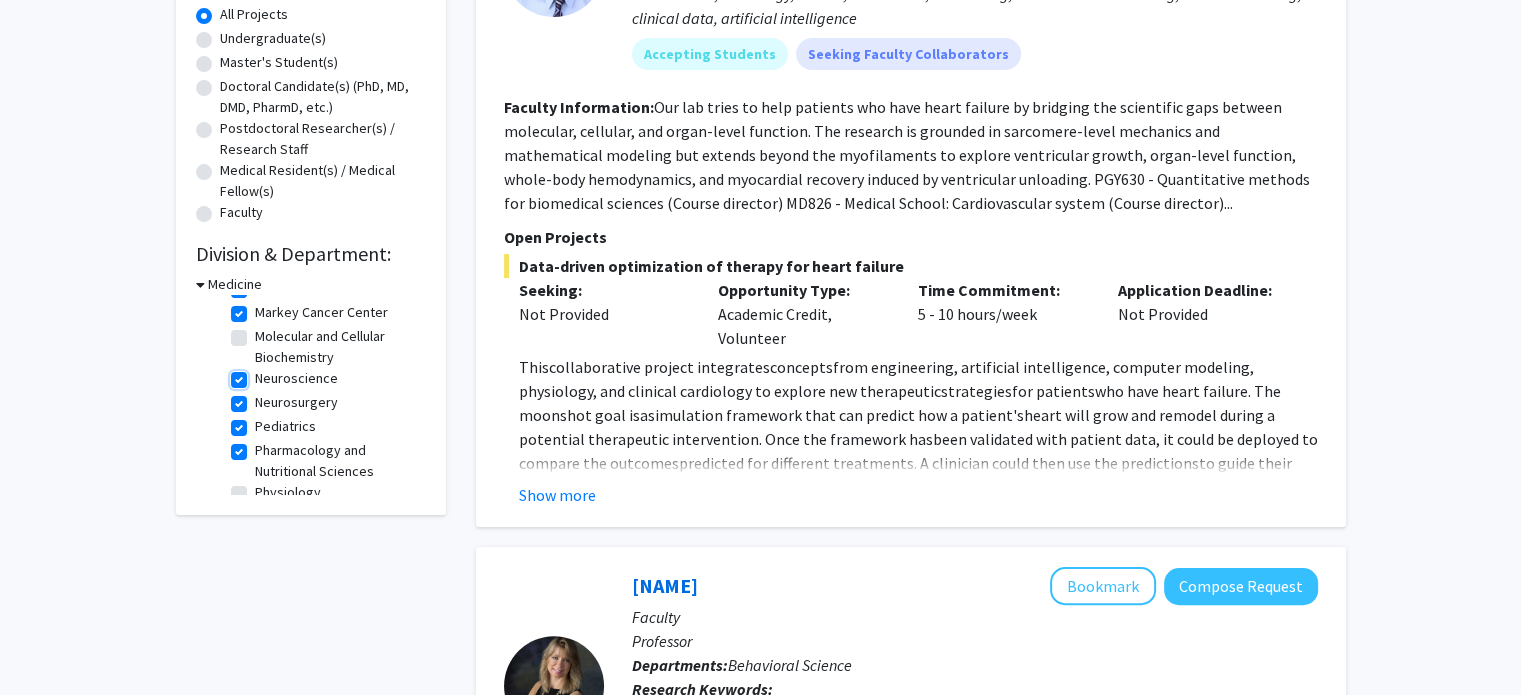 click on "Neuroscience" at bounding box center (261, 374) 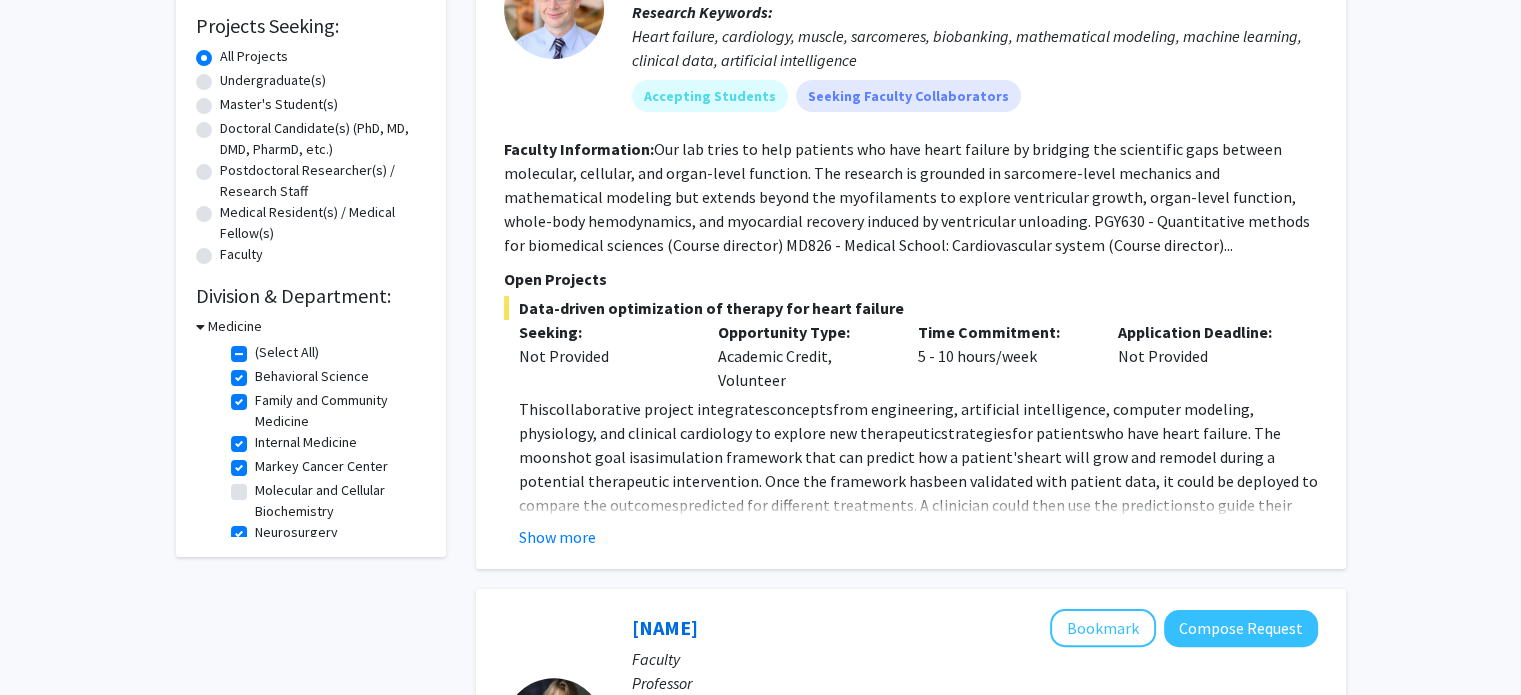 scroll, scrollTop: 334, scrollLeft: 0, axis: vertical 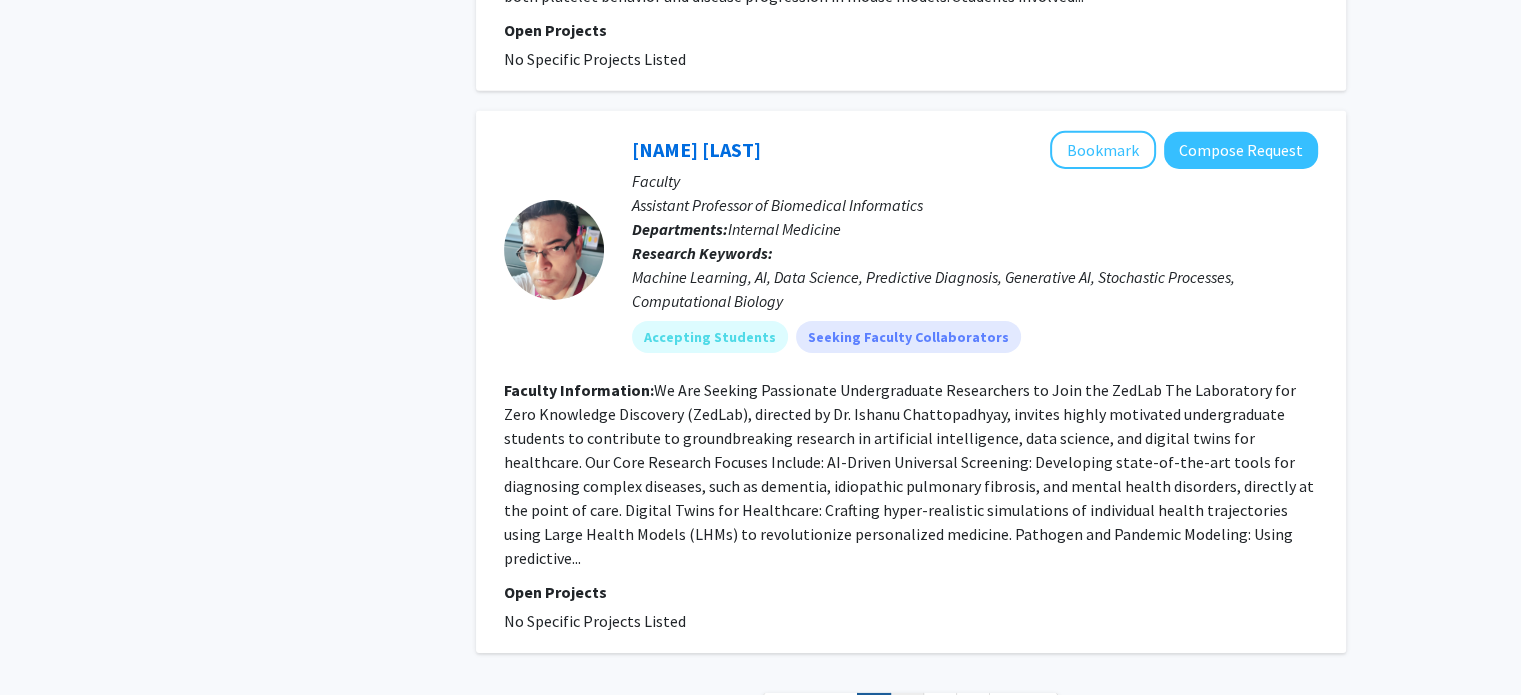click on "2" 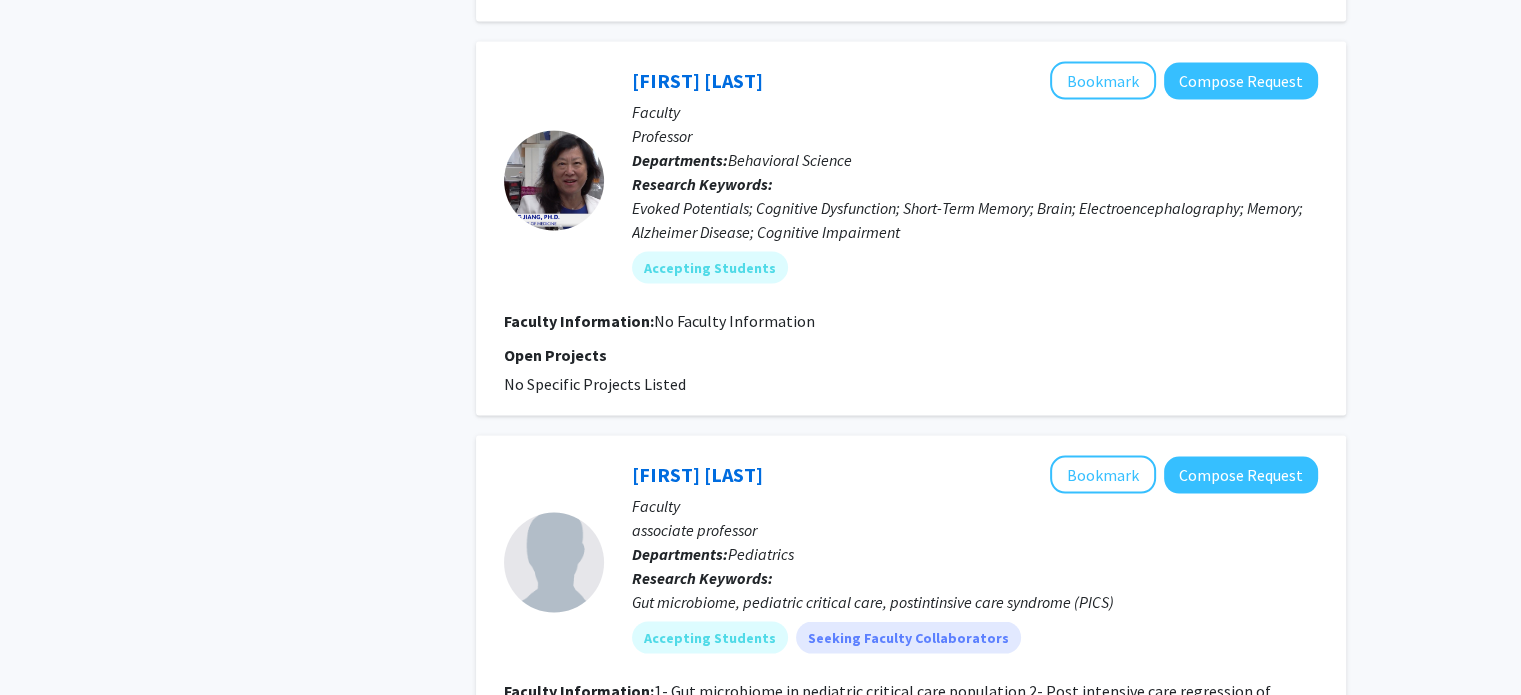 scroll, scrollTop: 4168, scrollLeft: 0, axis: vertical 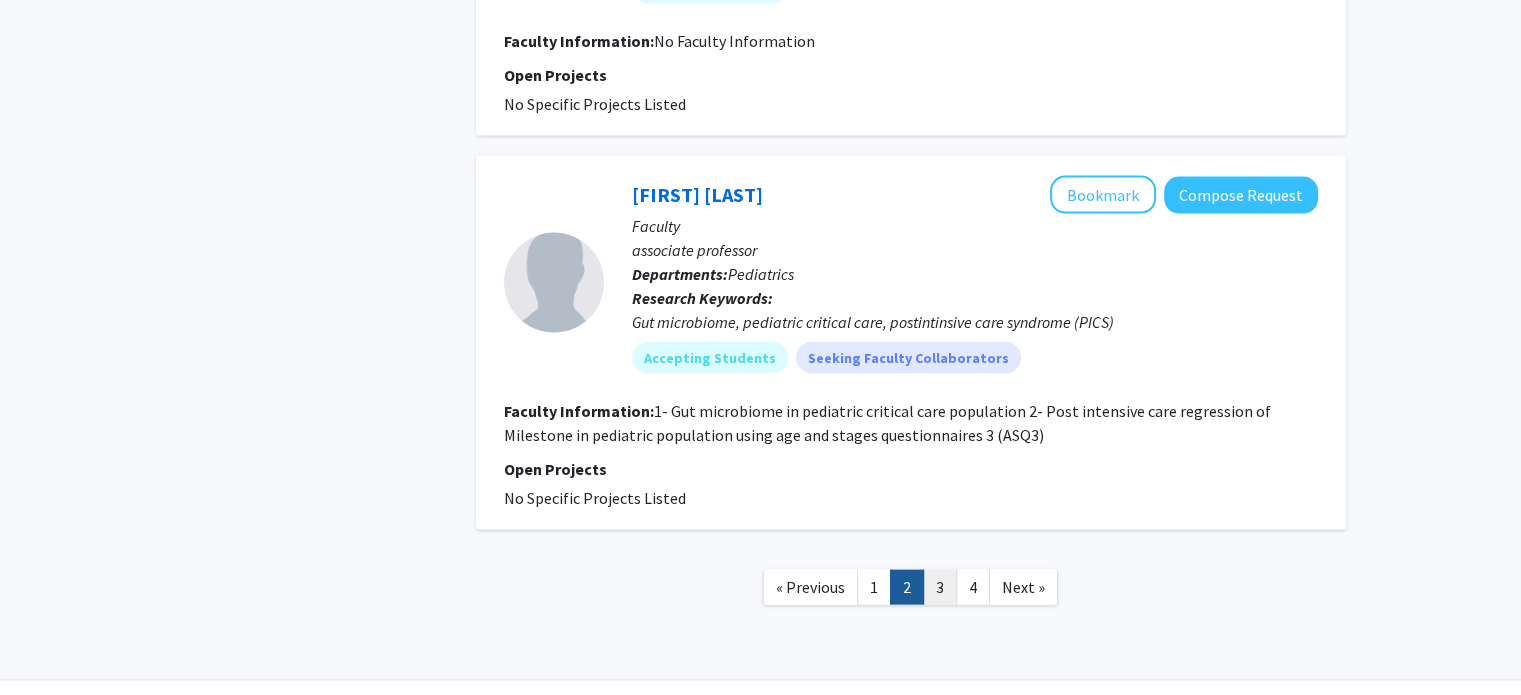 click on "3" 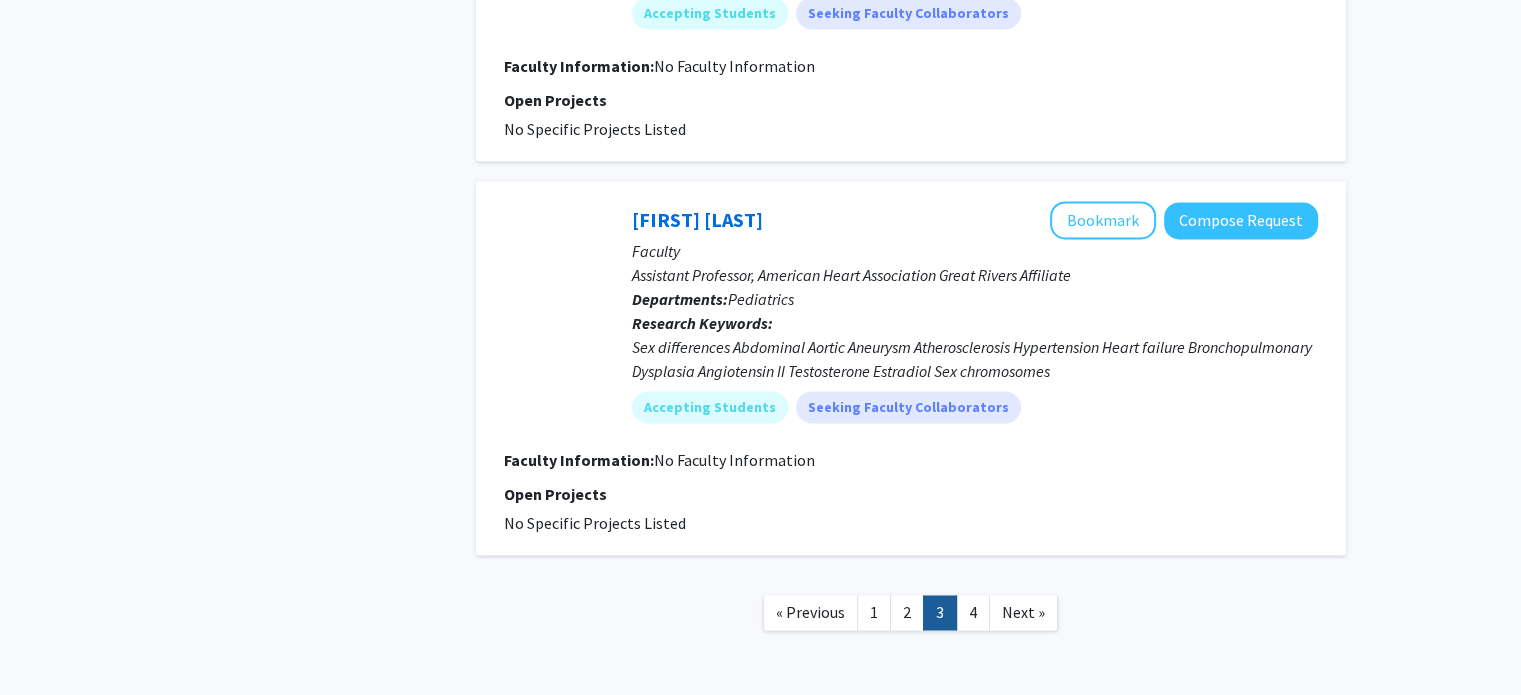 scroll, scrollTop: 3136, scrollLeft: 0, axis: vertical 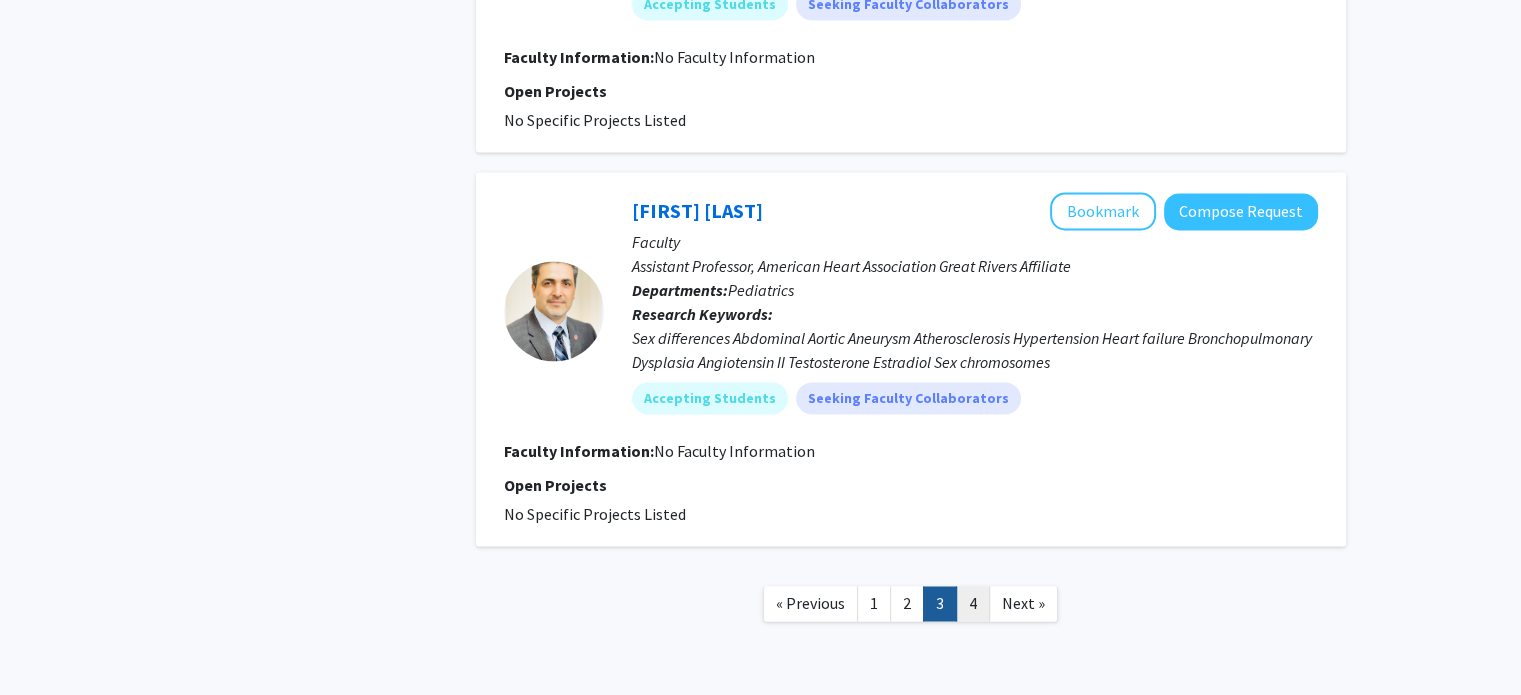 click on "4" 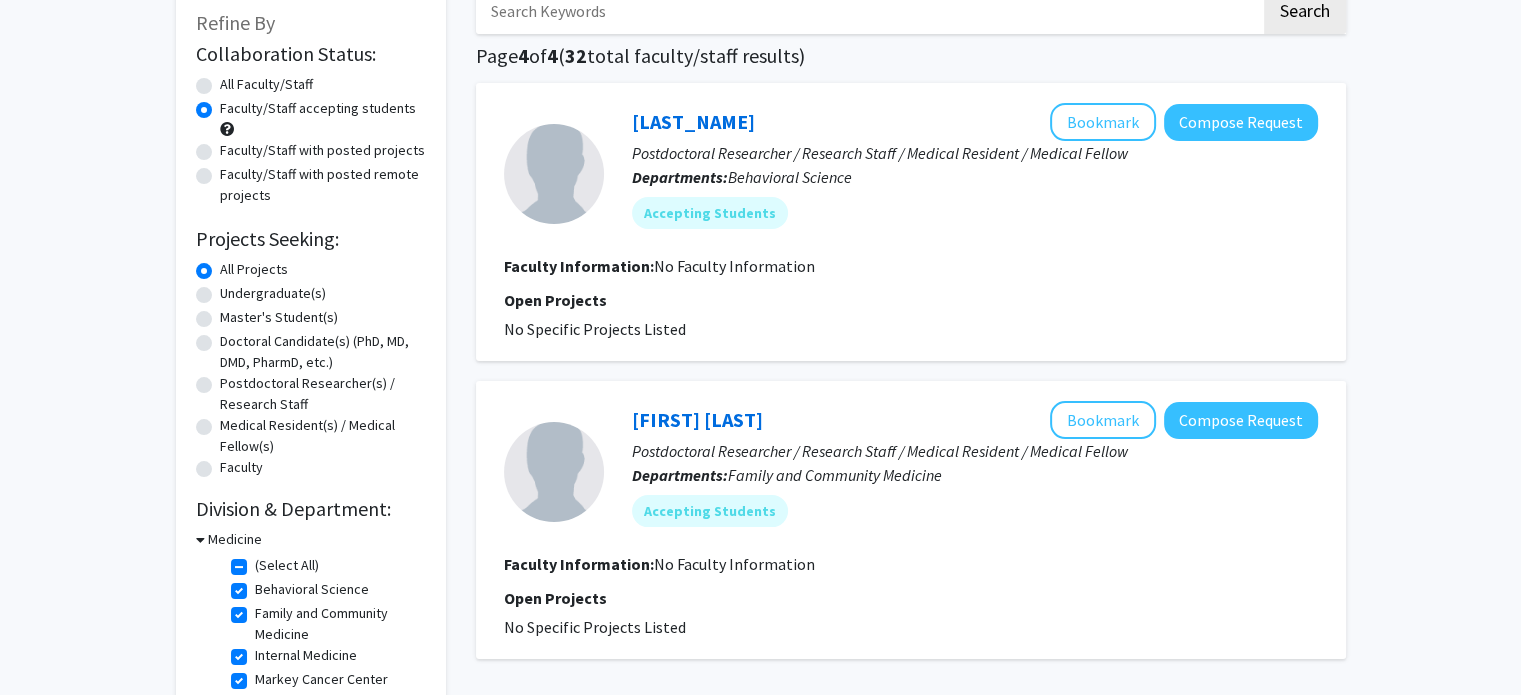 scroll, scrollTop: 107, scrollLeft: 0, axis: vertical 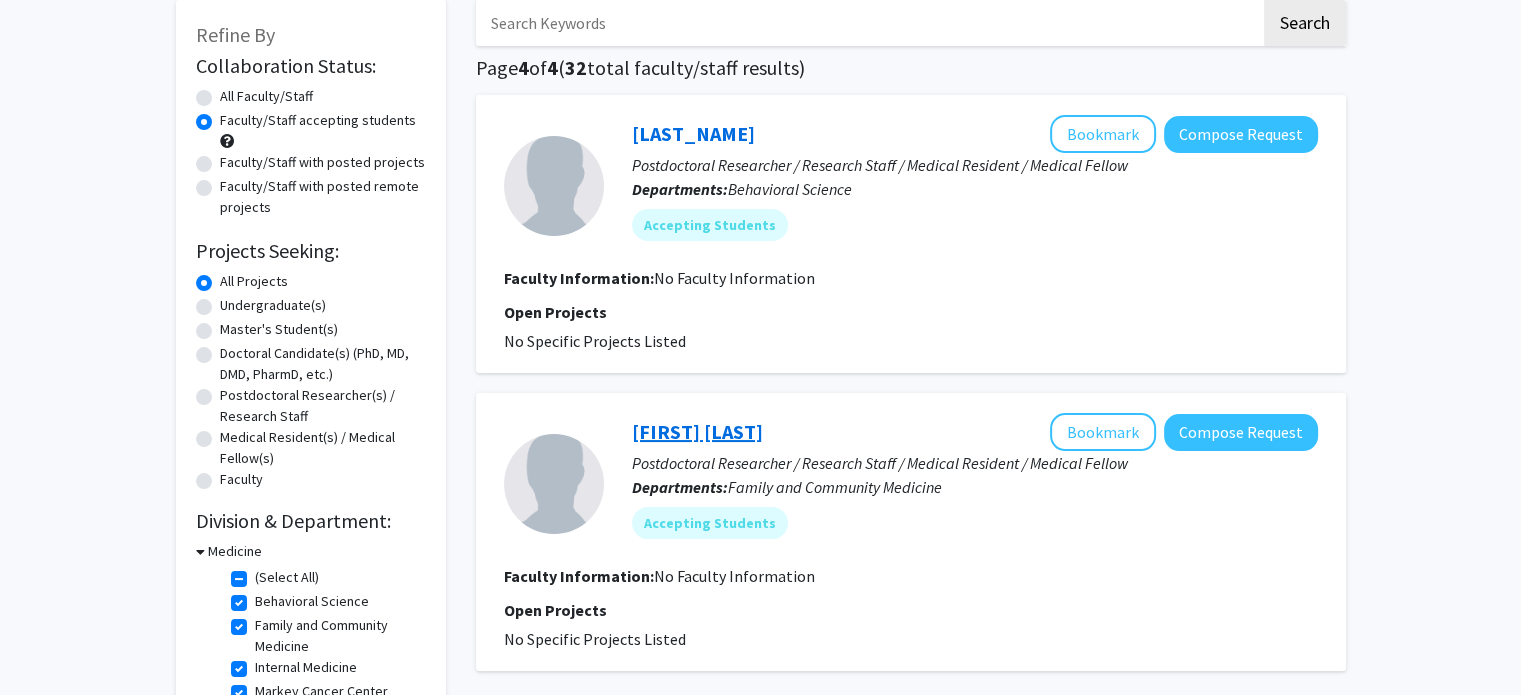 click on "[FIRST] [LAST]" 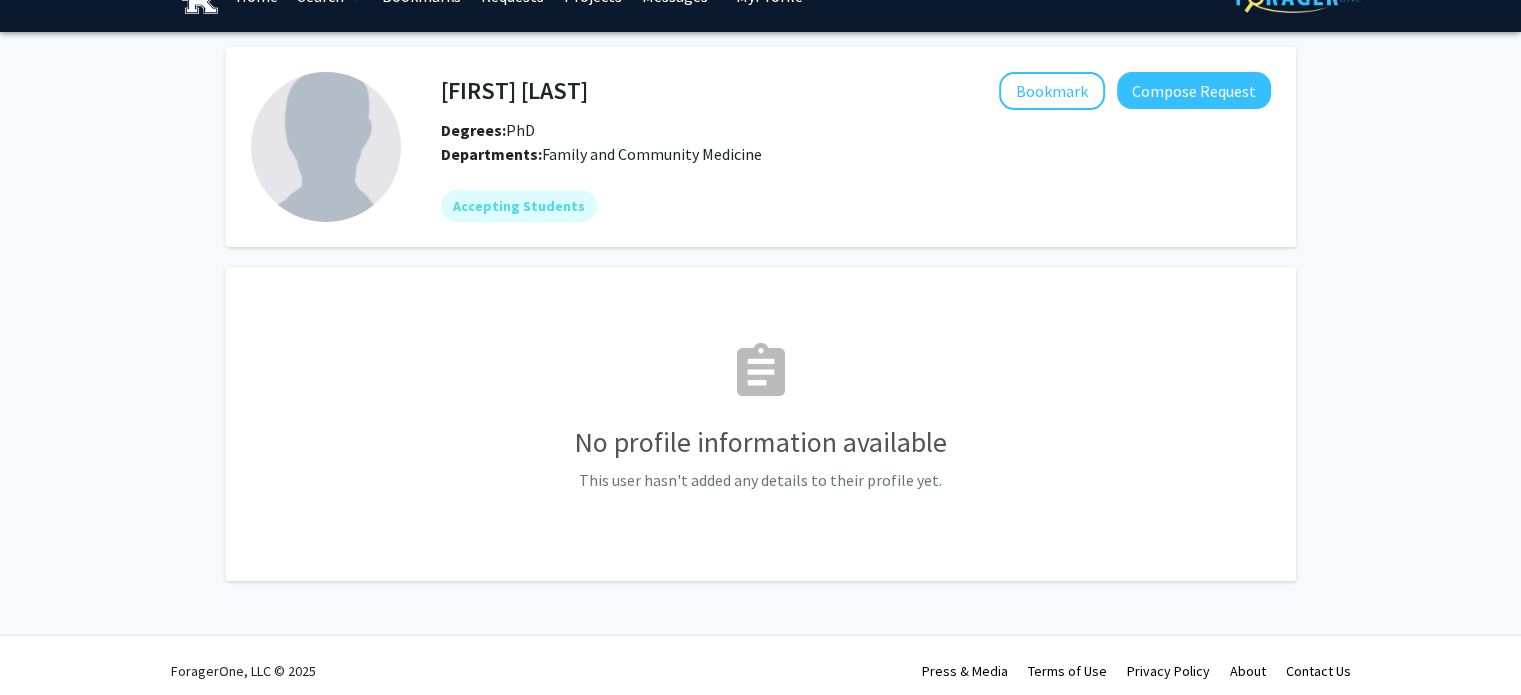 scroll, scrollTop: 43, scrollLeft: 0, axis: vertical 